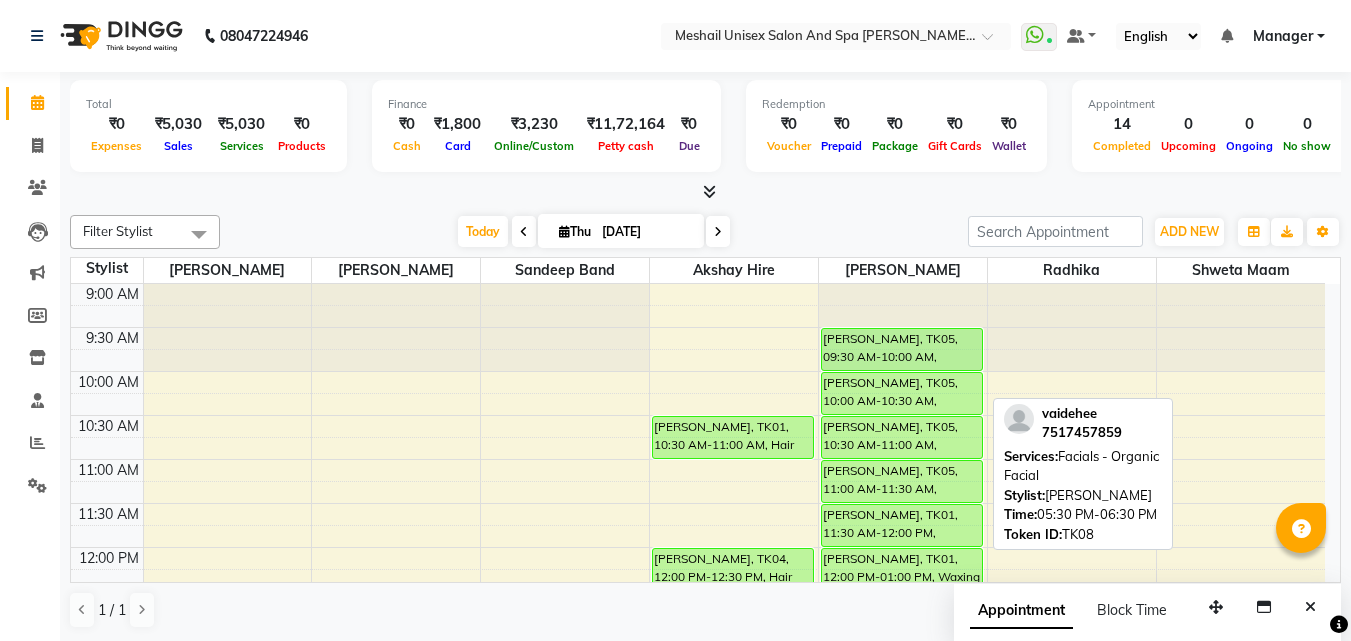 scroll, scrollTop: 0, scrollLeft: 0, axis: both 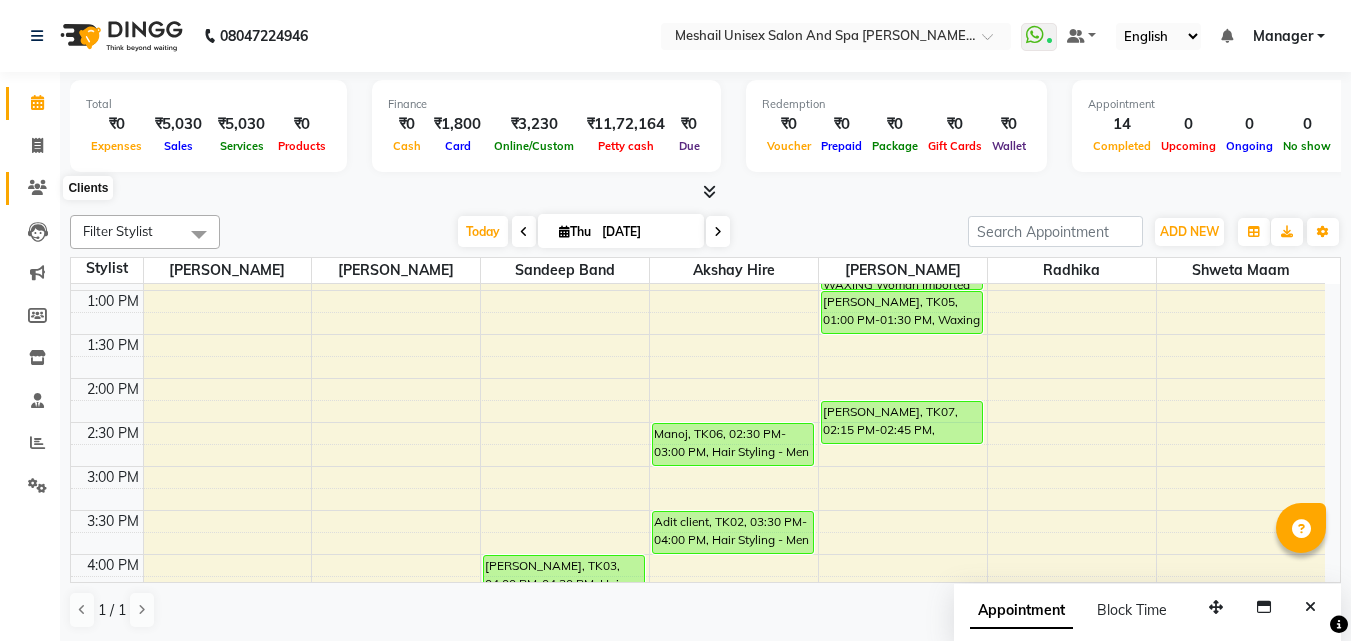 click 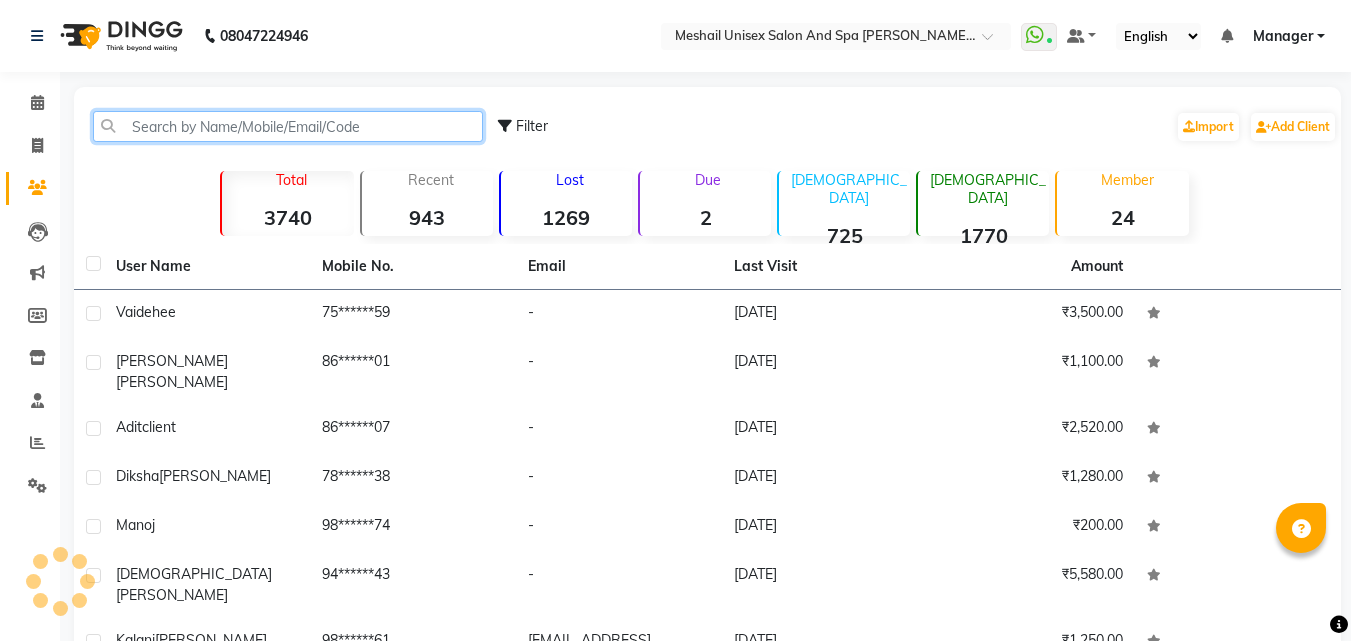 click 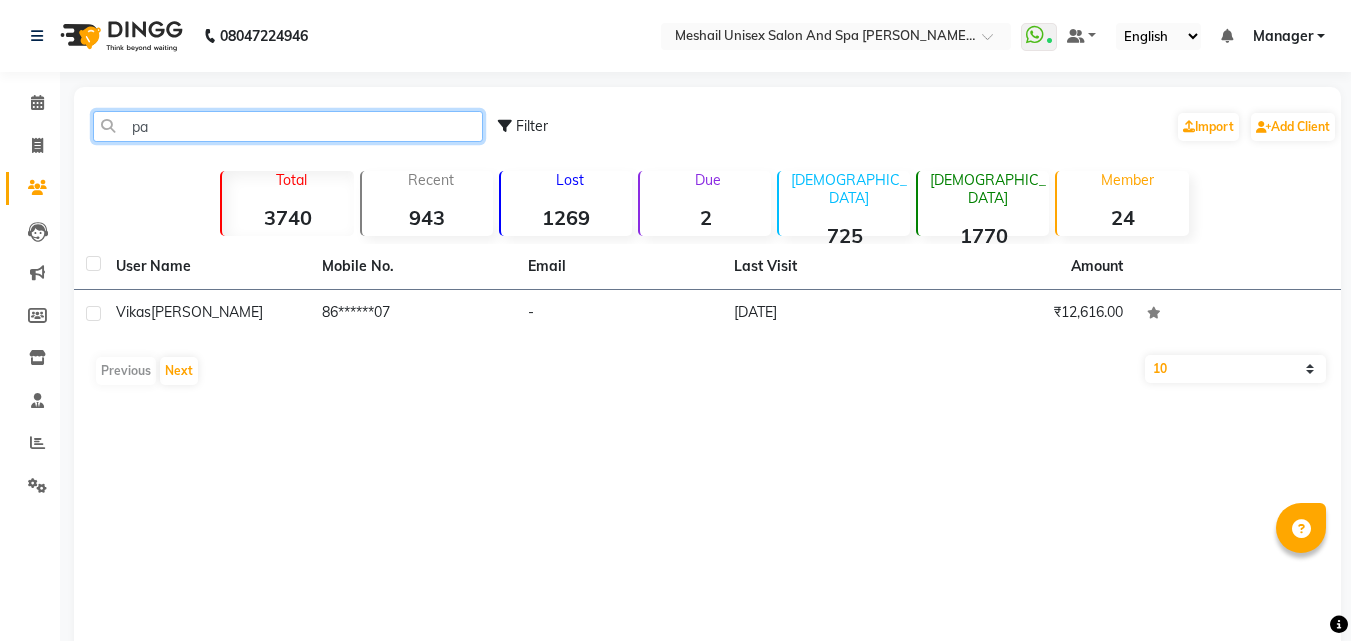 type on "p" 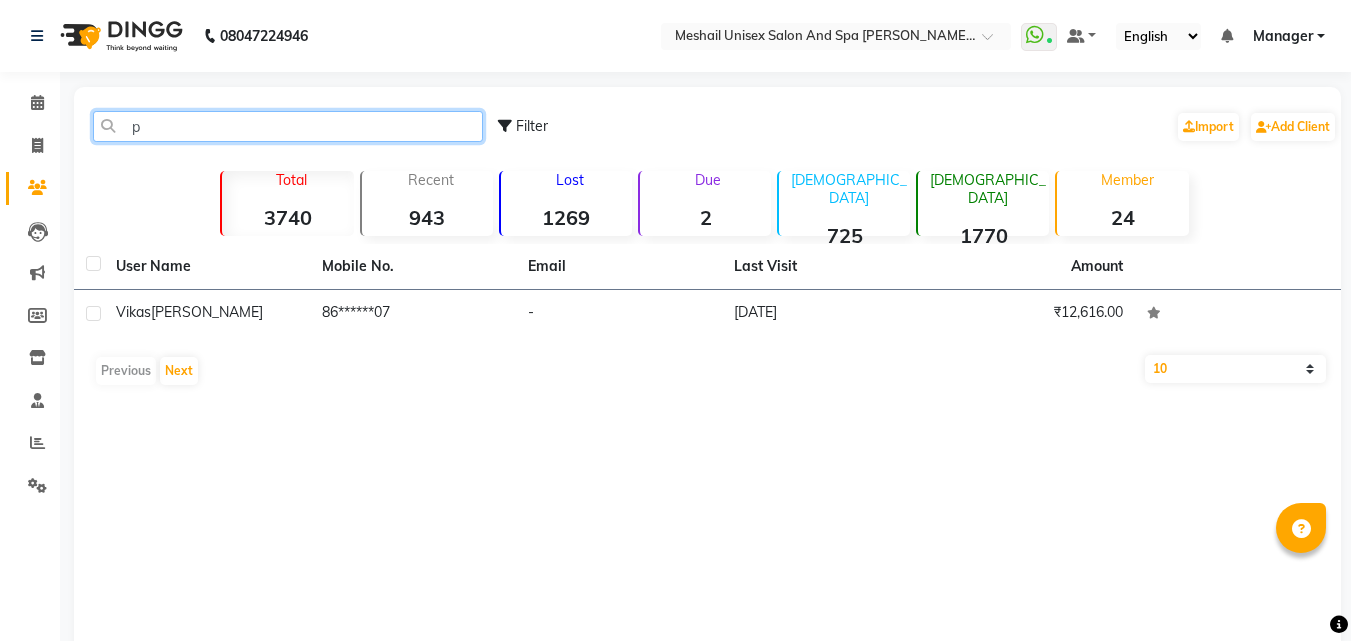 type 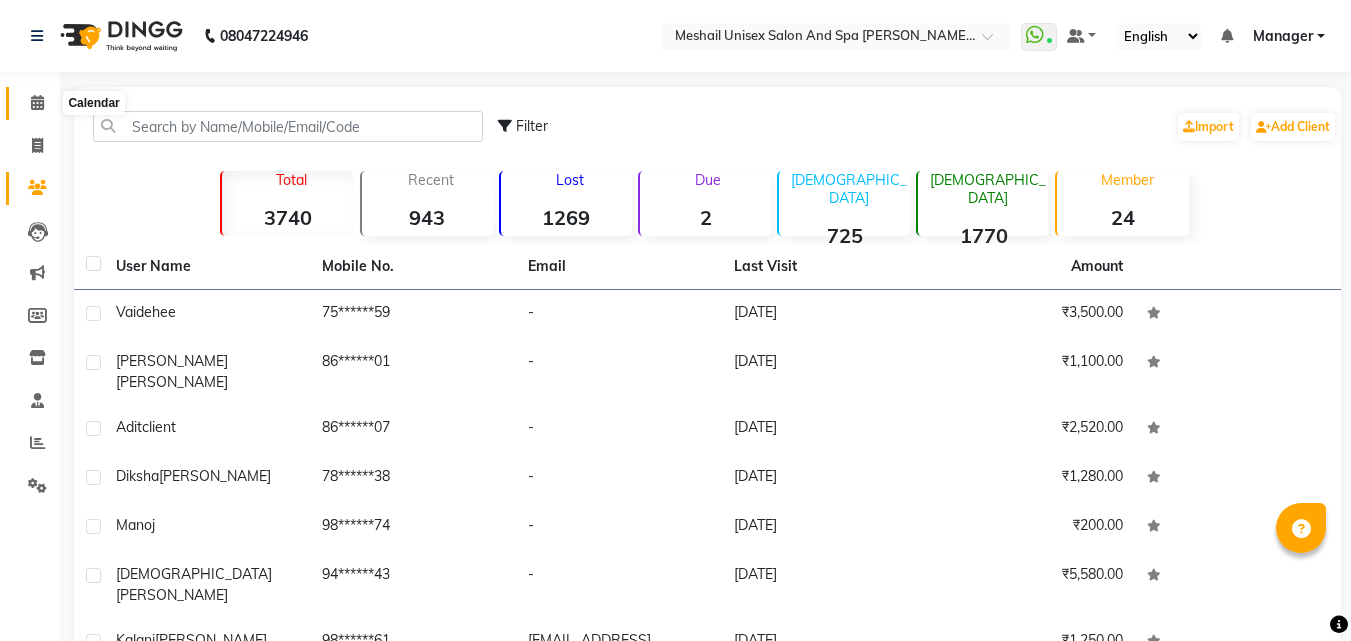 click 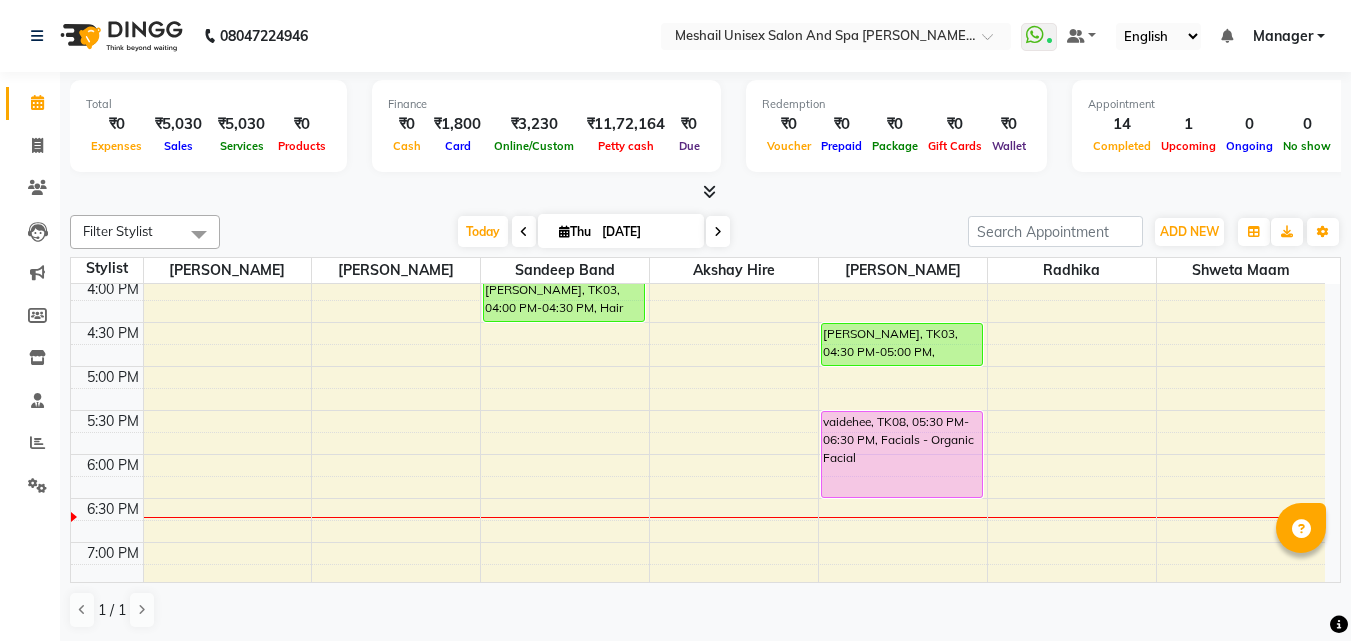 scroll, scrollTop: 600, scrollLeft: 0, axis: vertical 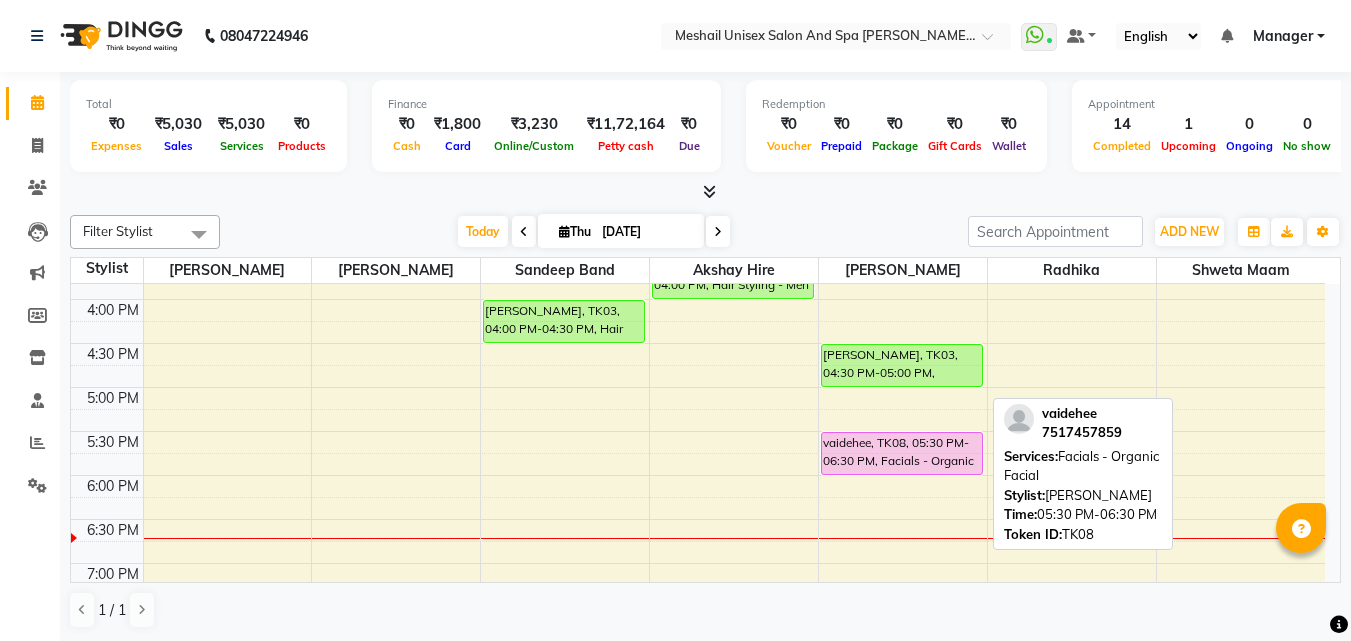 drag, startPoint x: 881, startPoint y: 513, endPoint x: 881, endPoint y: 458, distance: 55 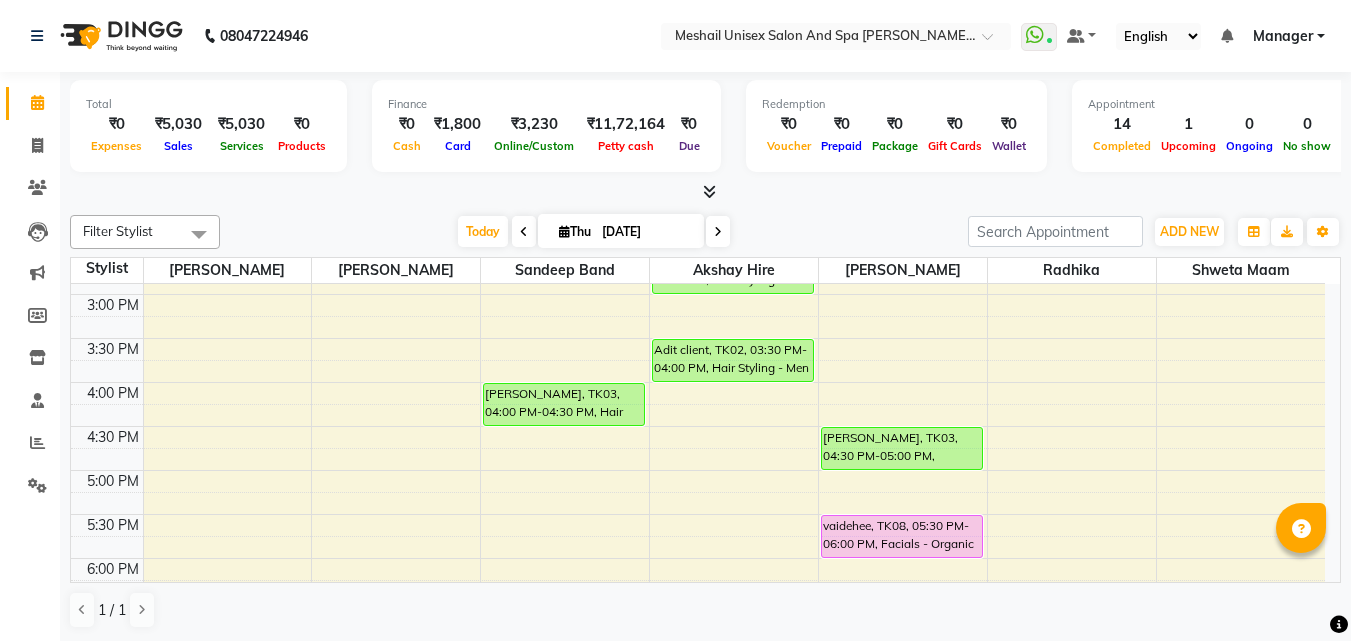 scroll, scrollTop: 700, scrollLeft: 0, axis: vertical 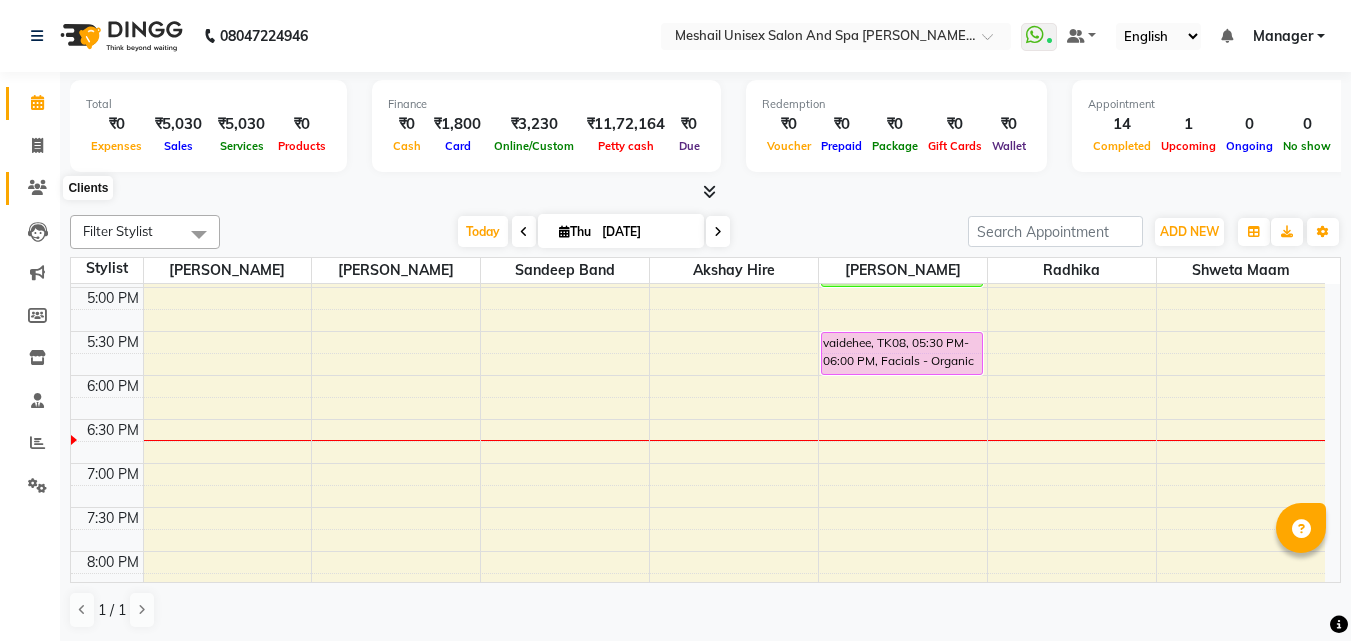 click 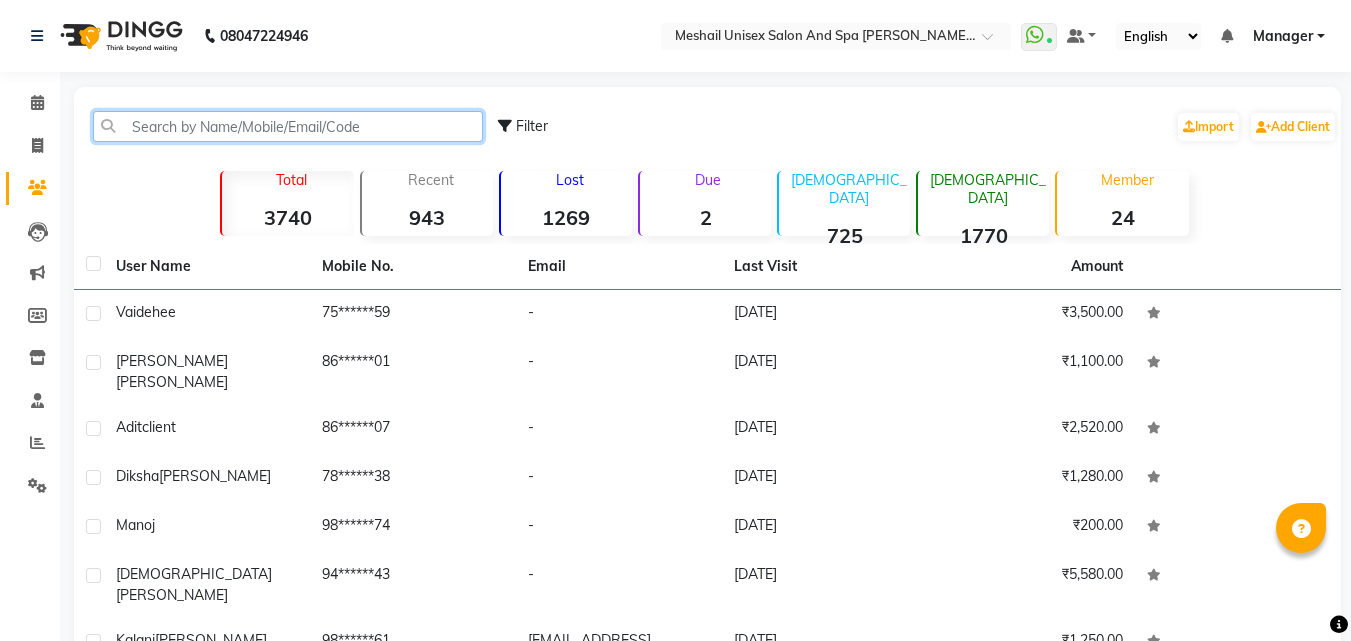 drag, startPoint x: 126, startPoint y: 116, endPoint x: 199, endPoint y: 124, distance: 73.43705 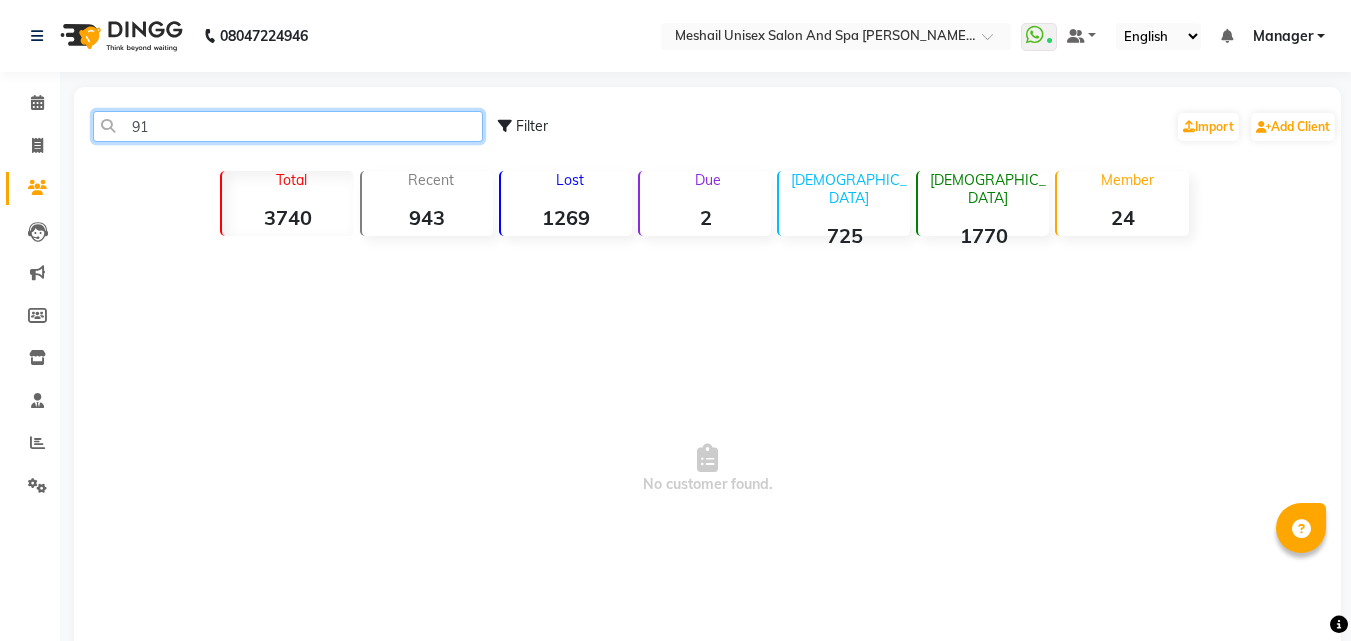type on "9" 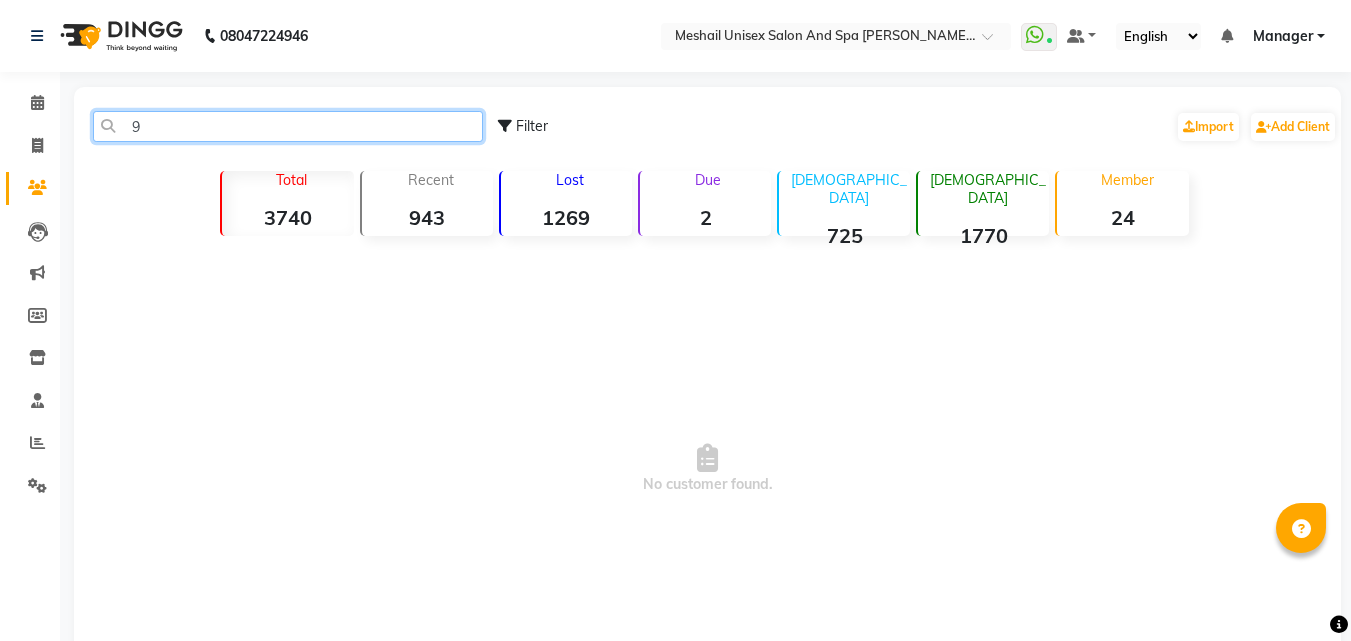 type 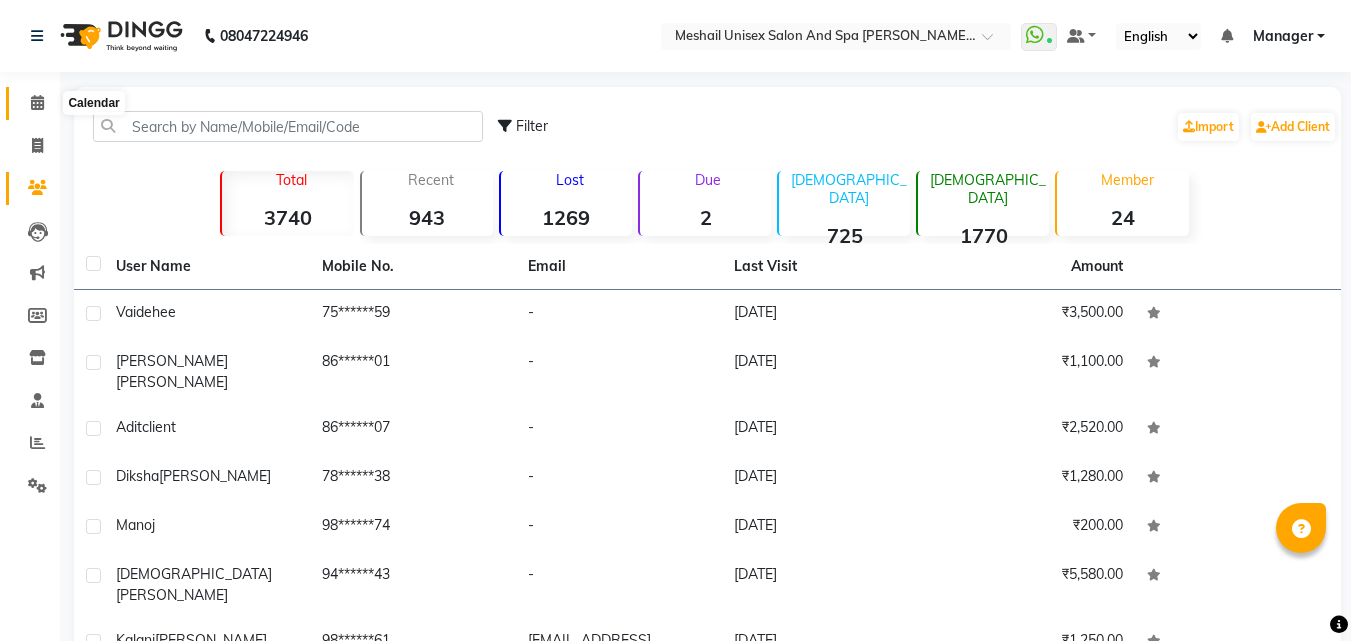 click 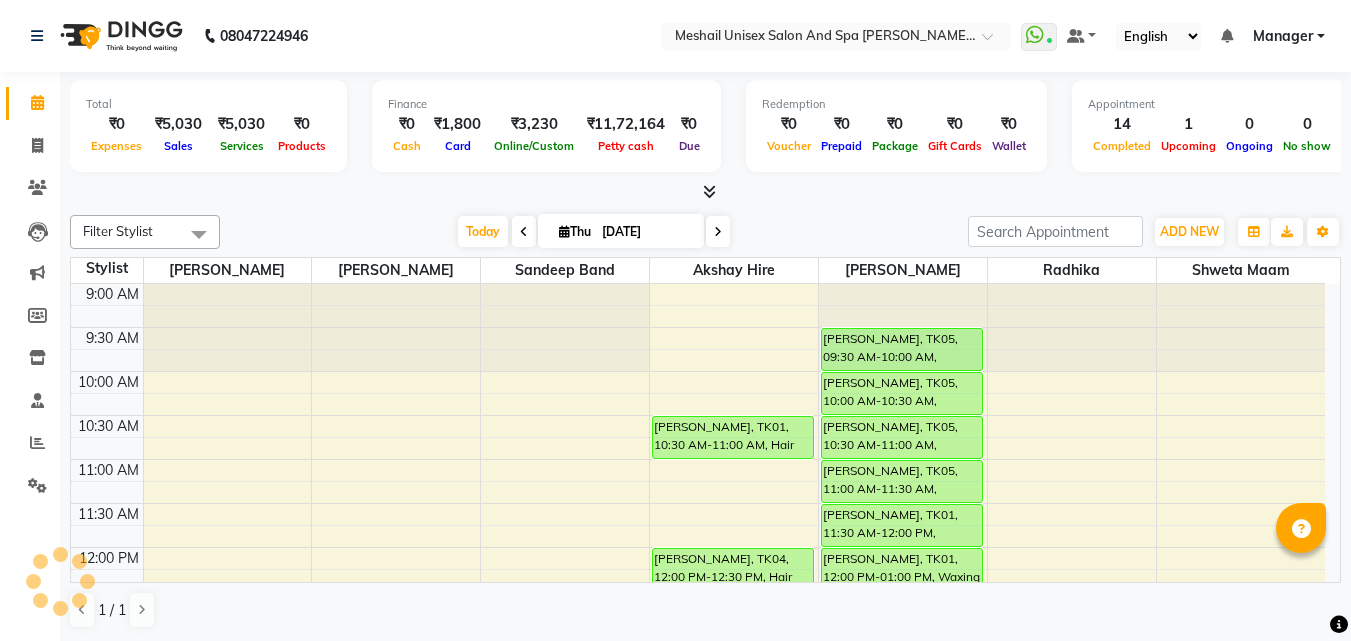 scroll, scrollTop: 0, scrollLeft: 0, axis: both 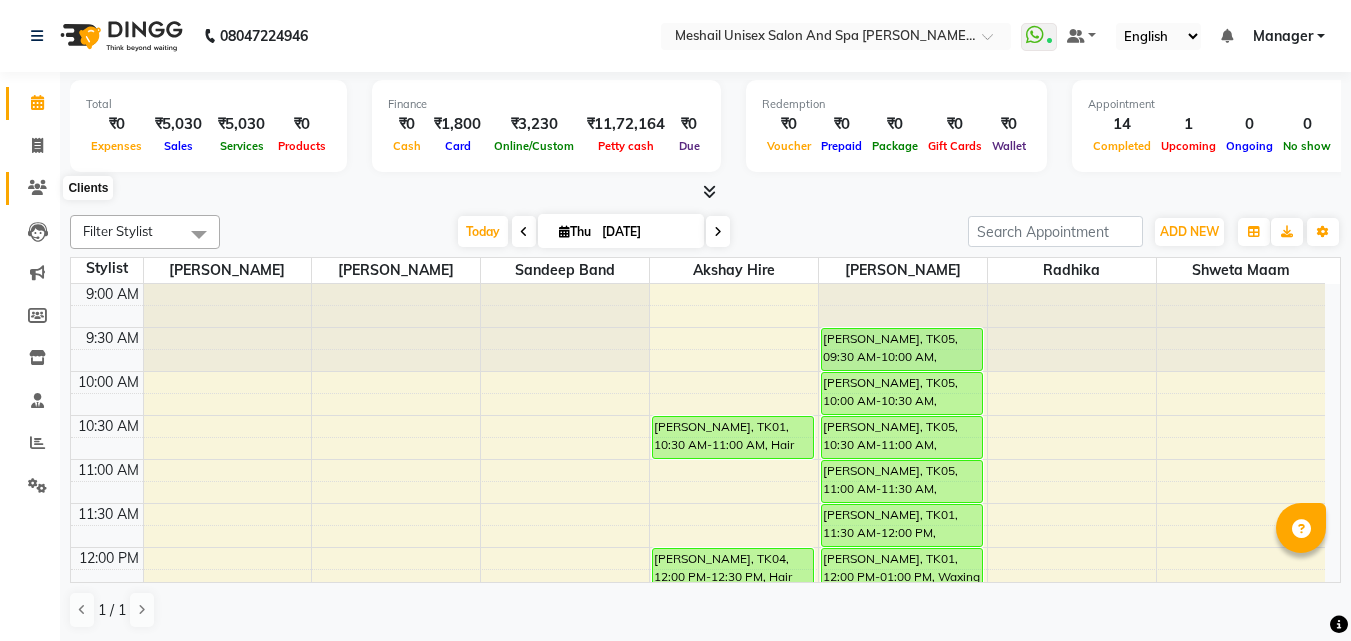 click 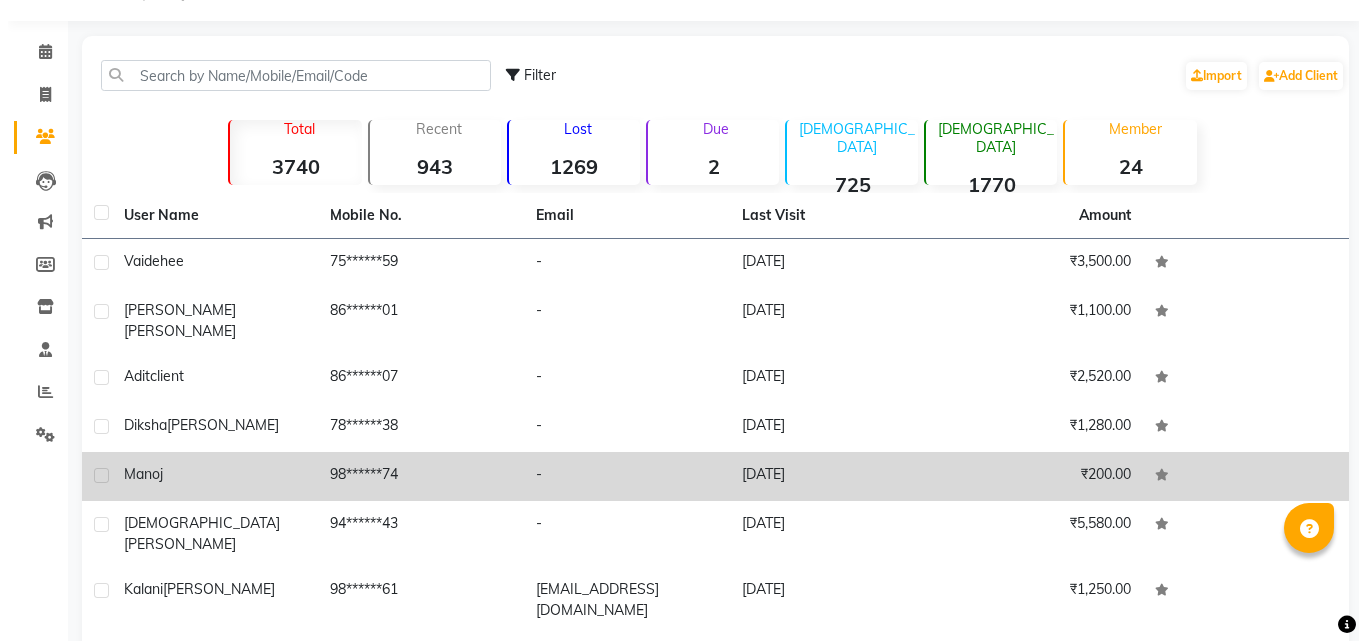 scroll, scrollTop: 100, scrollLeft: 0, axis: vertical 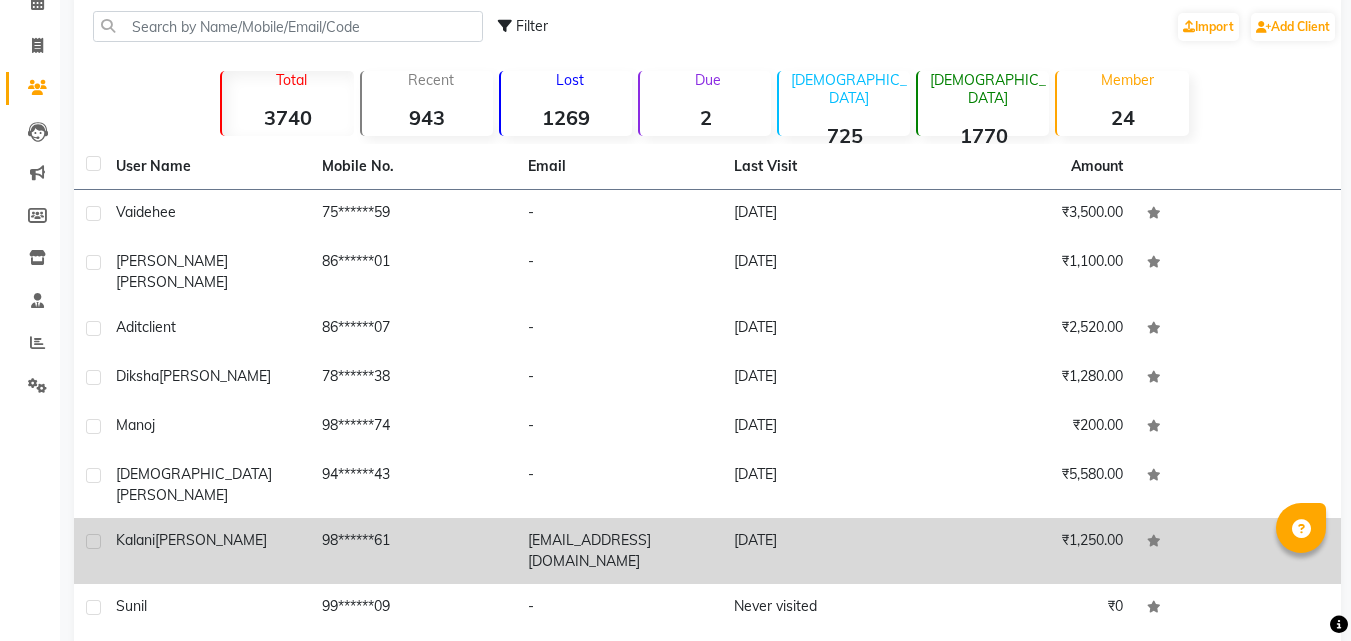 click on "[PERSON_NAME]" 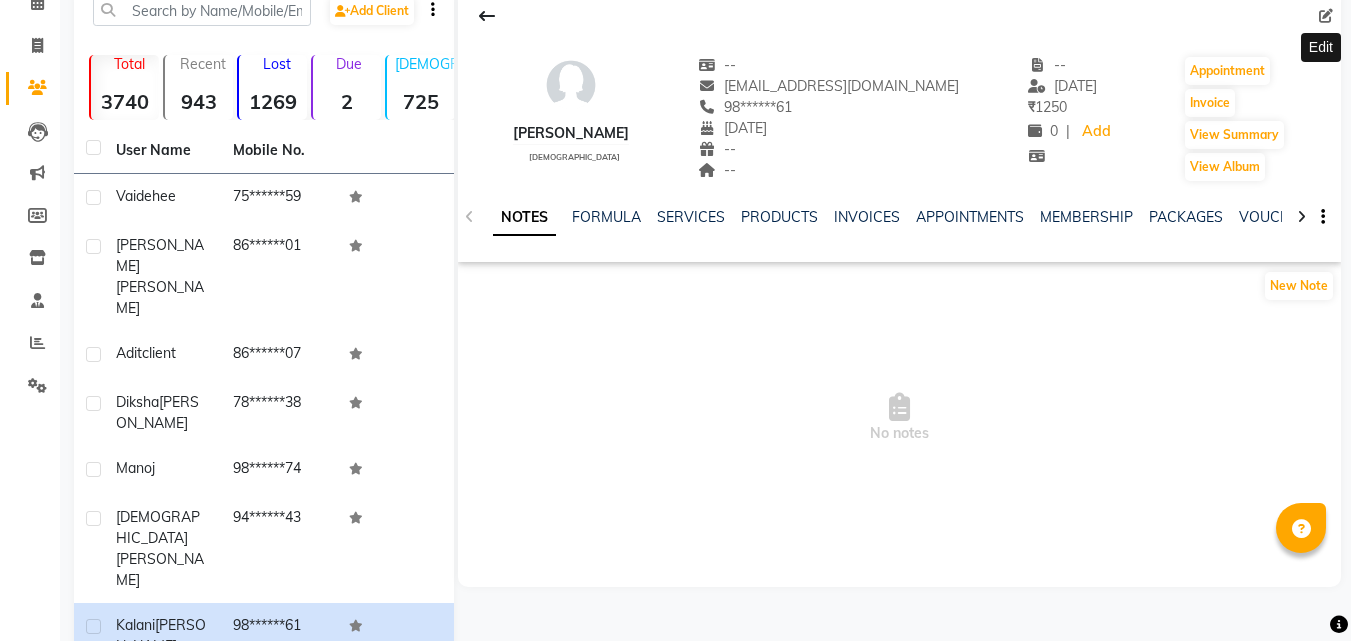 click 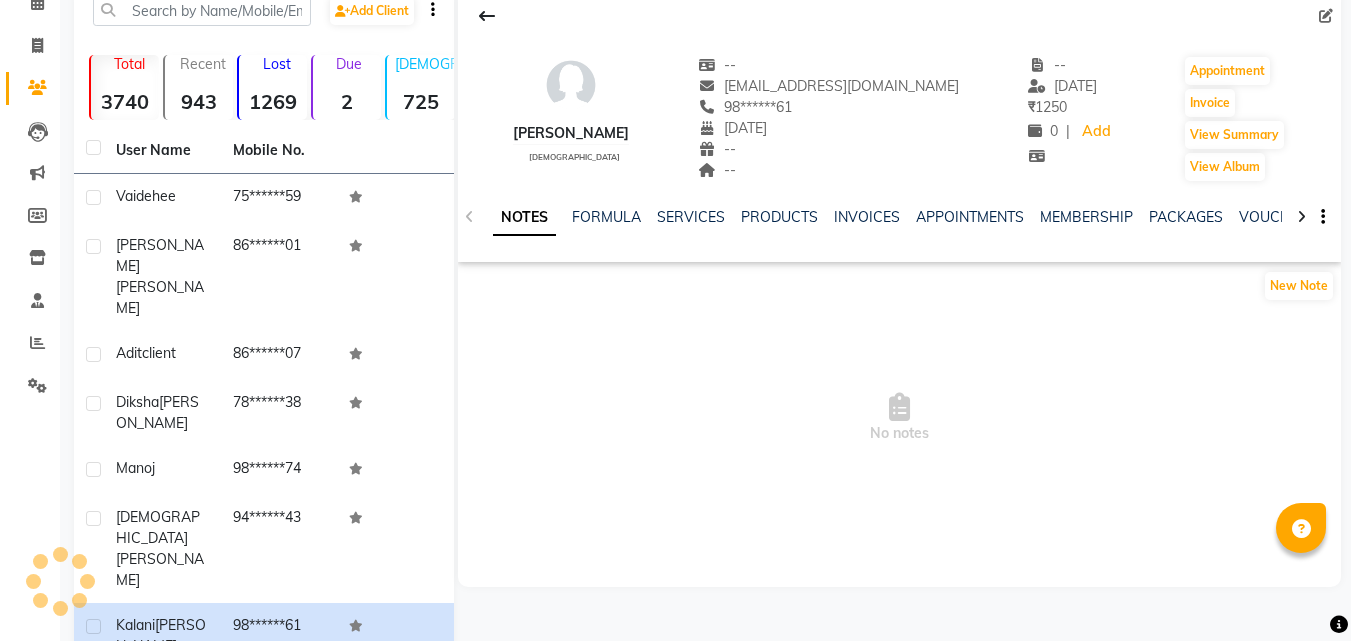select on "06" 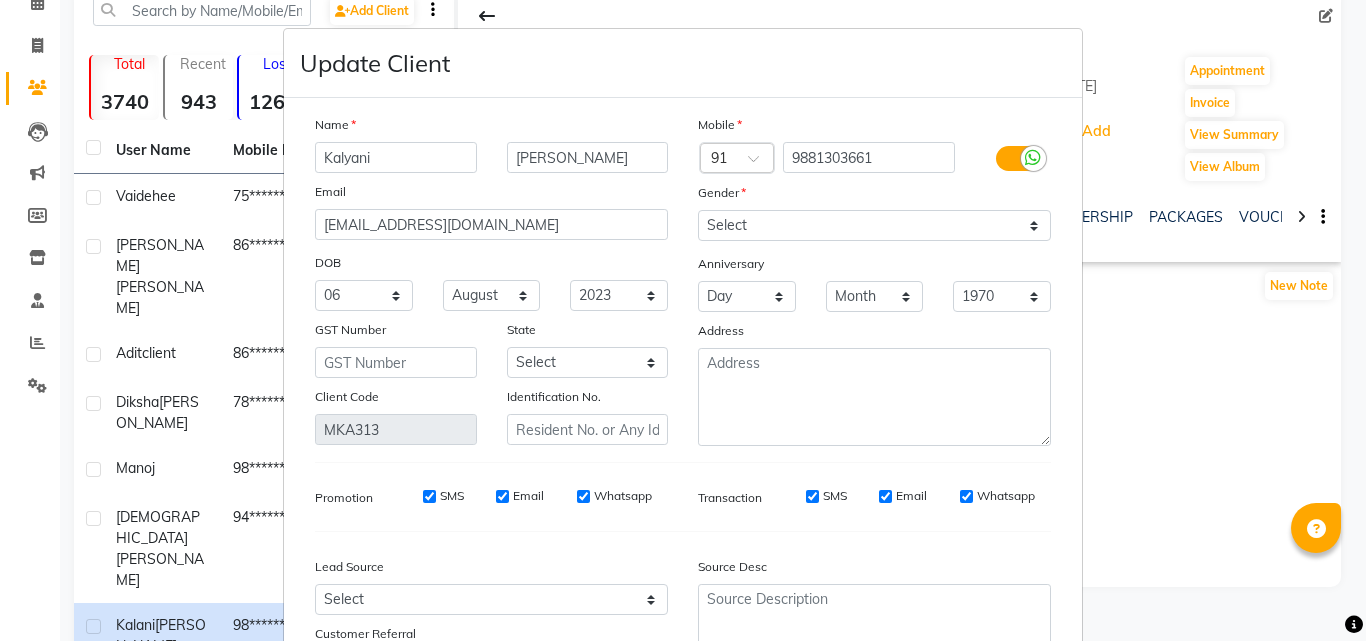 type on "Kalyani" 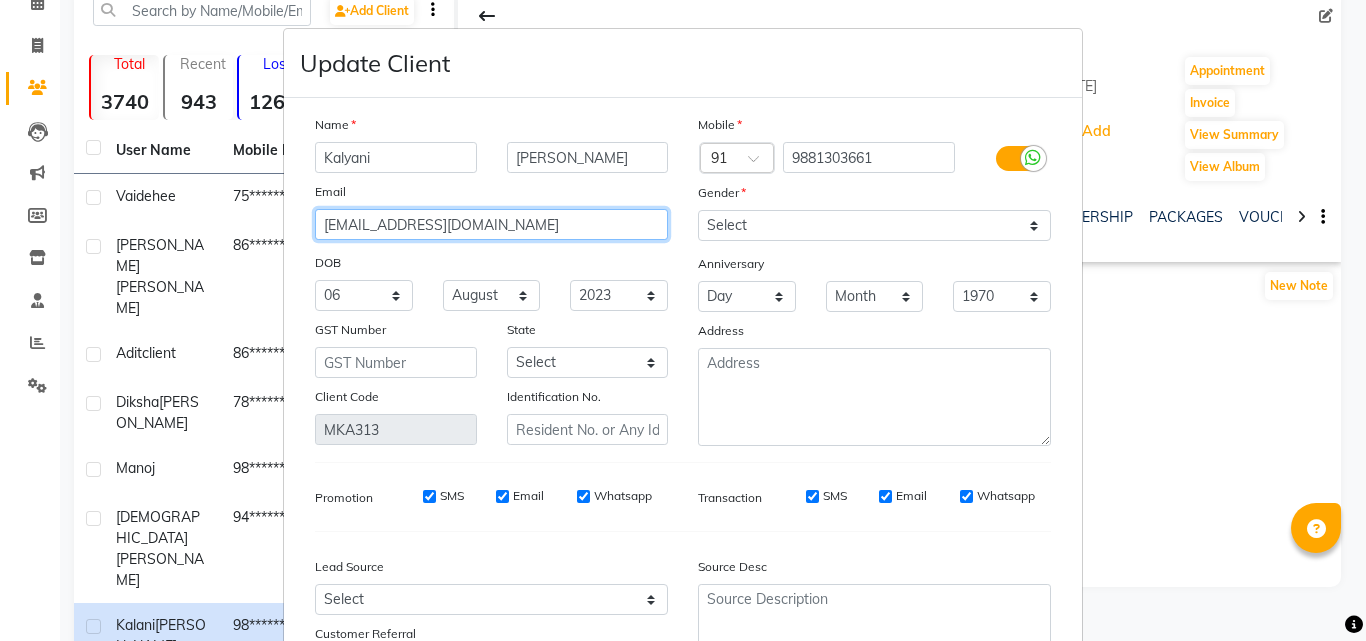 click on "[EMAIL_ADDRESS][DOMAIN_NAME]" at bounding box center (491, 224) 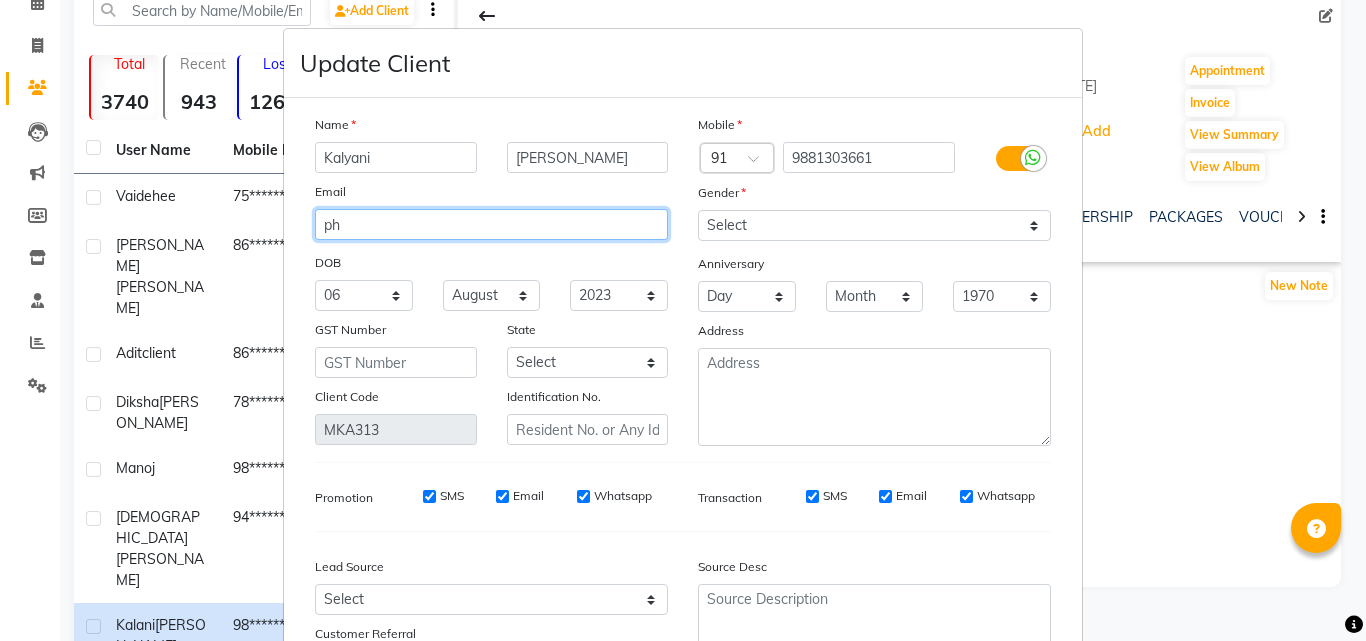 type on "p" 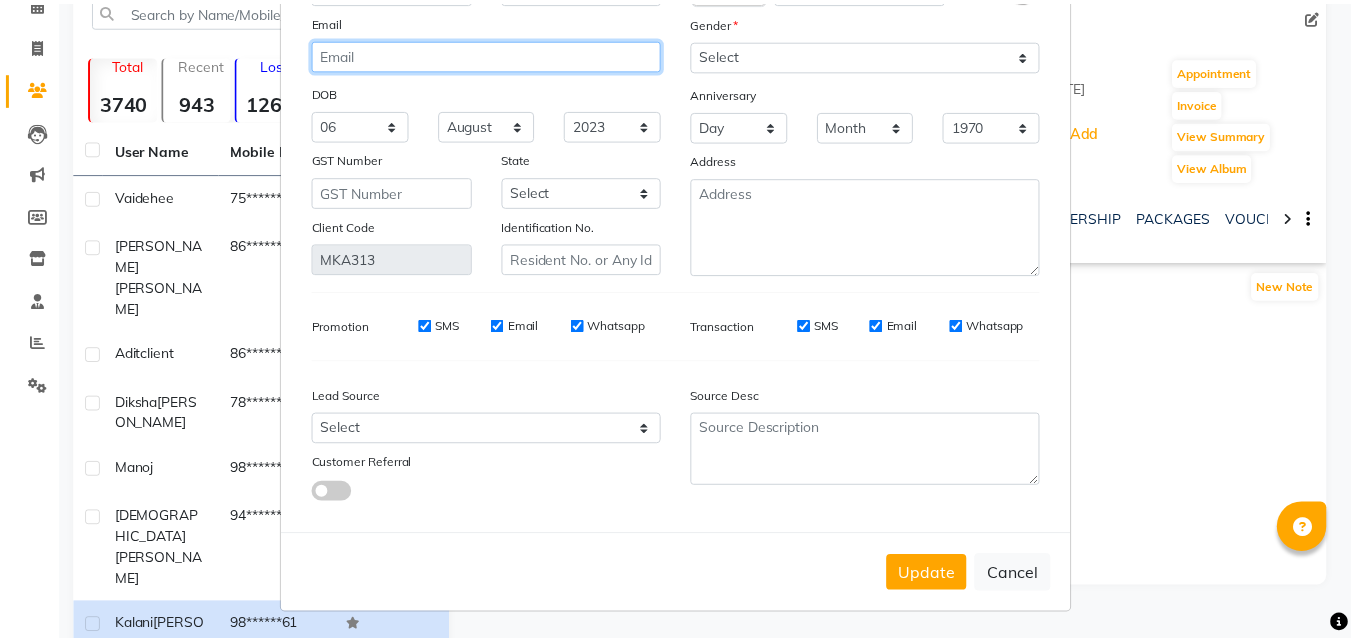 scroll, scrollTop: 172, scrollLeft: 0, axis: vertical 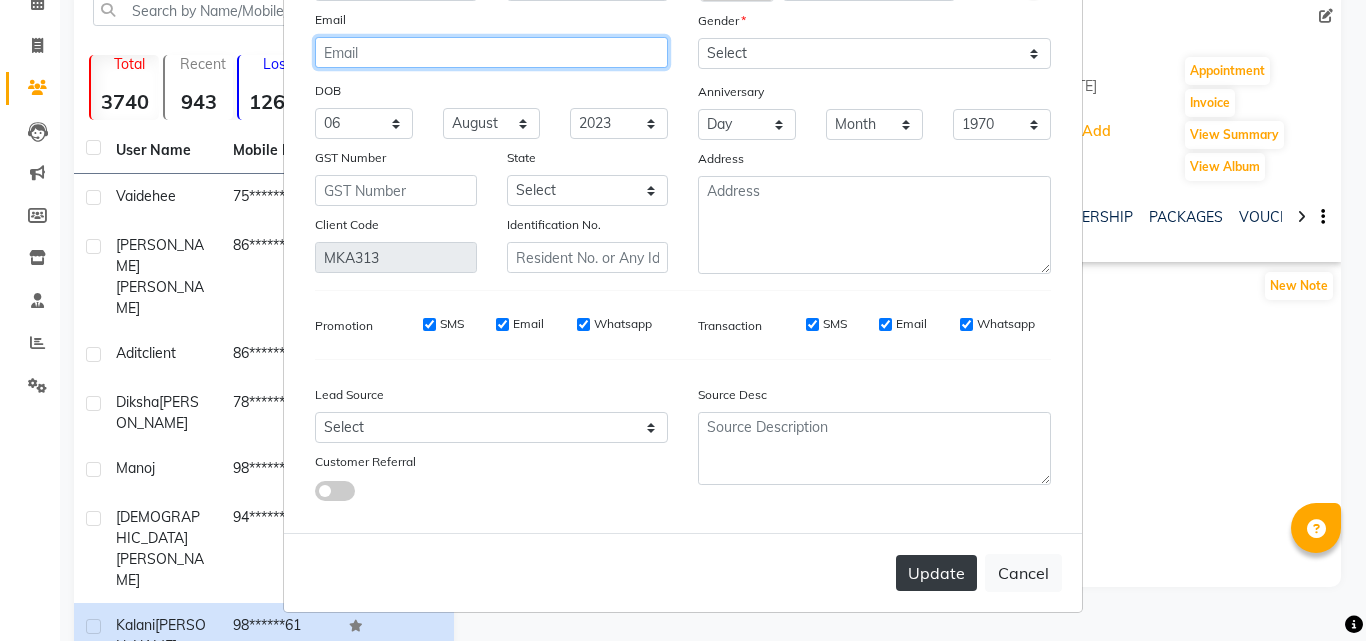 type 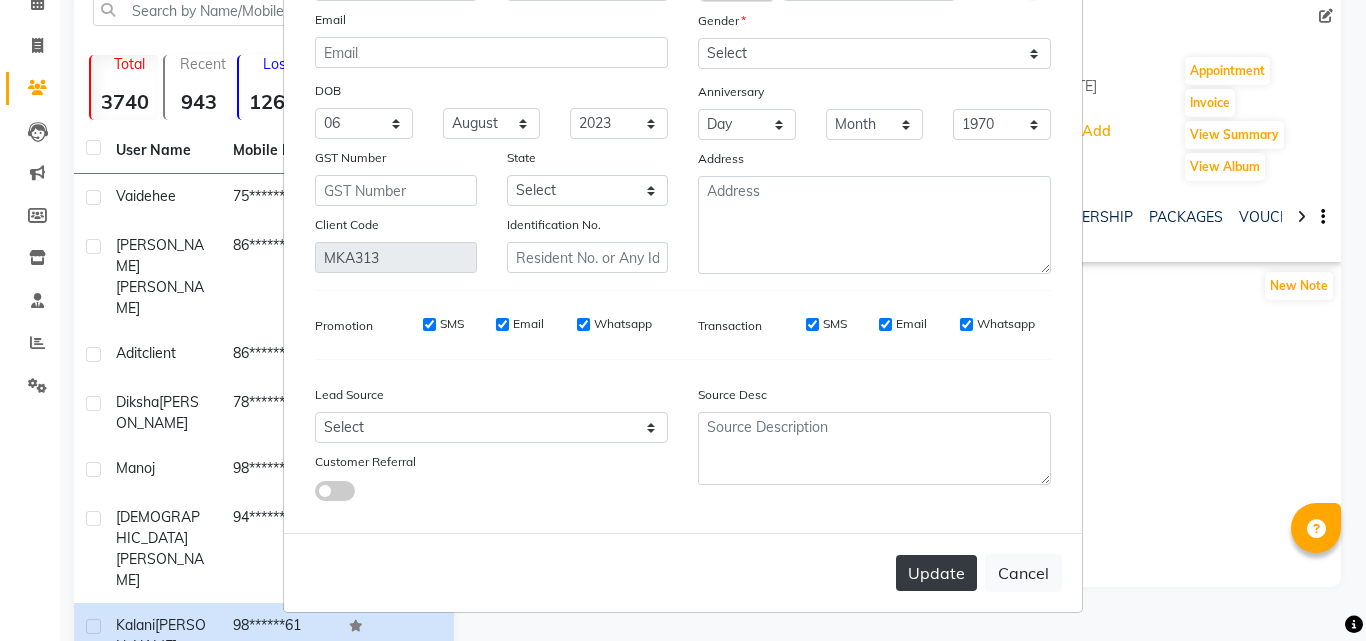 click on "Update" at bounding box center [936, 573] 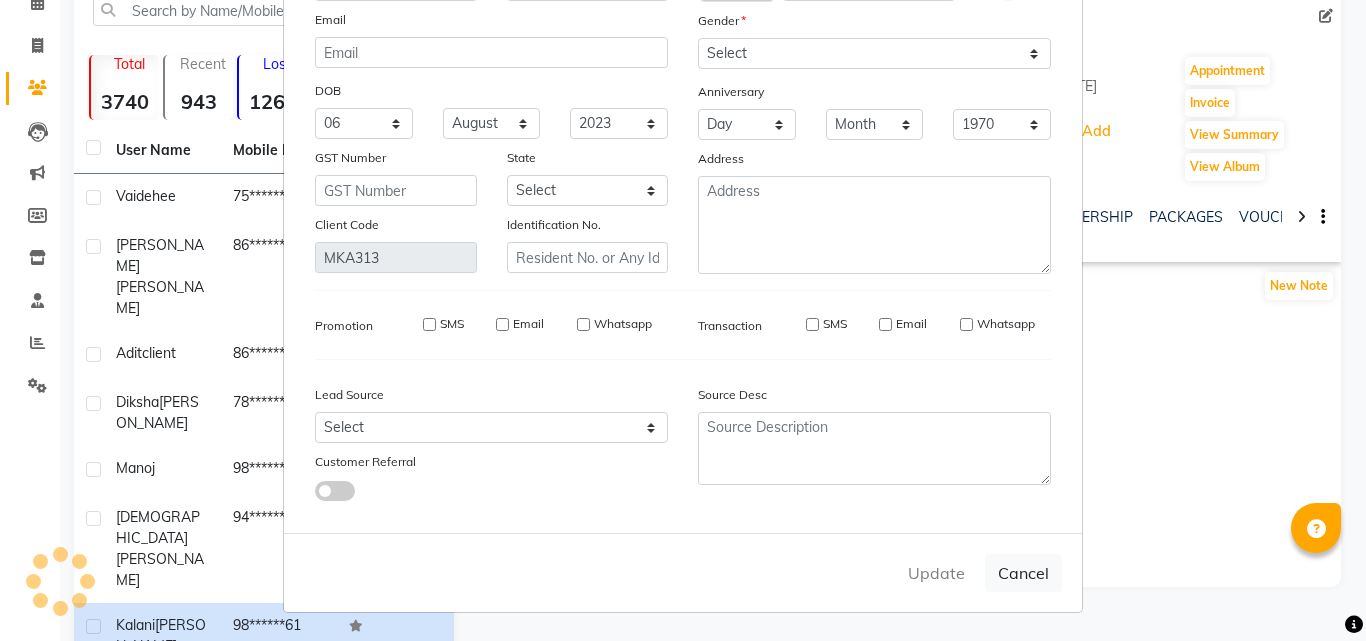 type 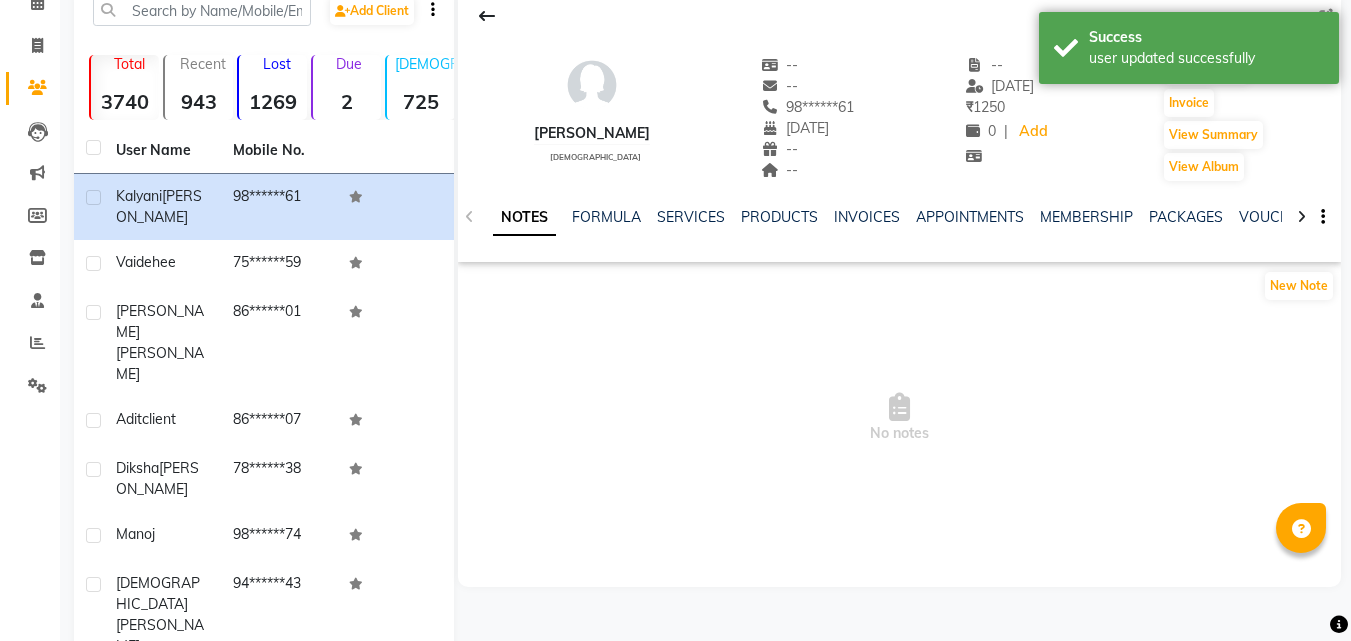 scroll, scrollTop: 0, scrollLeft: 0, axis: both 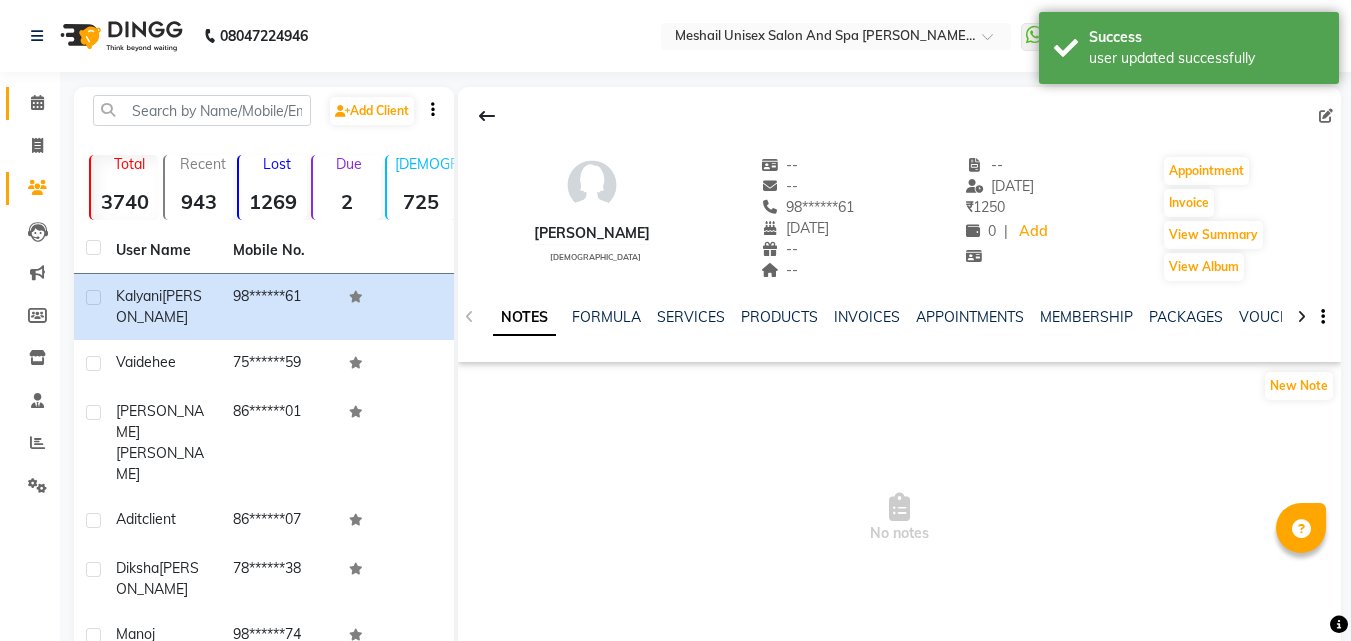 click on "Calendar" 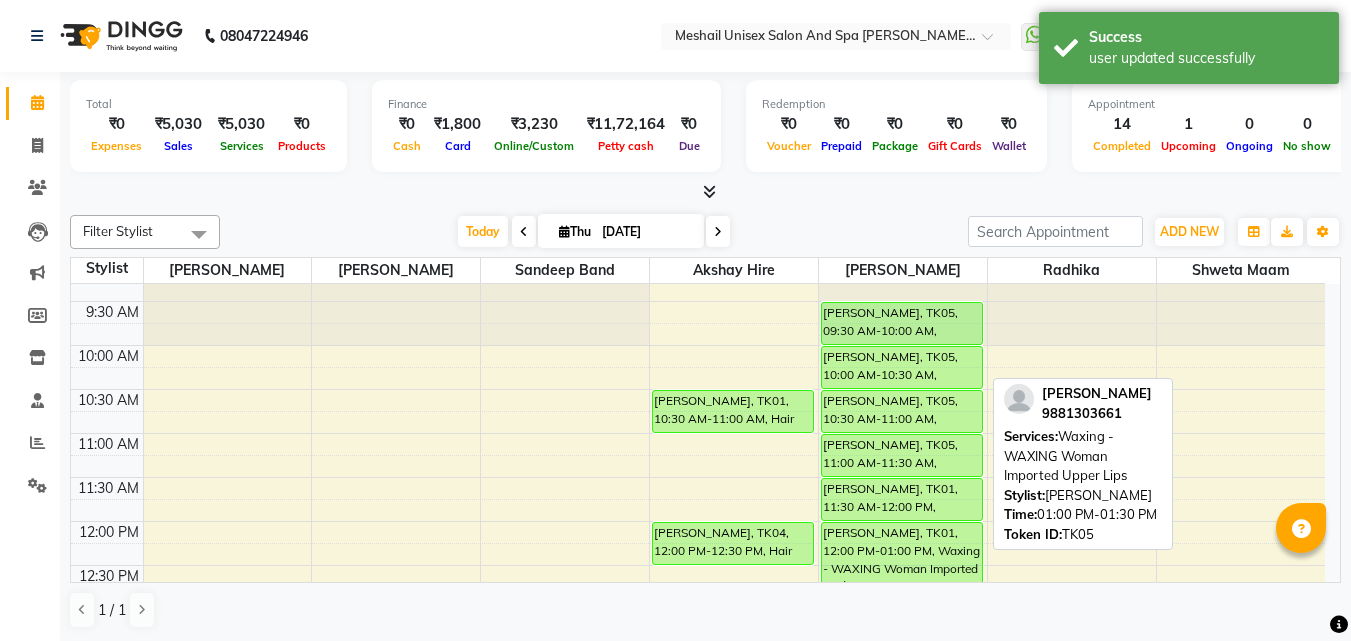 scroll, scrollTop: 0, scrollLeft: 0, axis: both 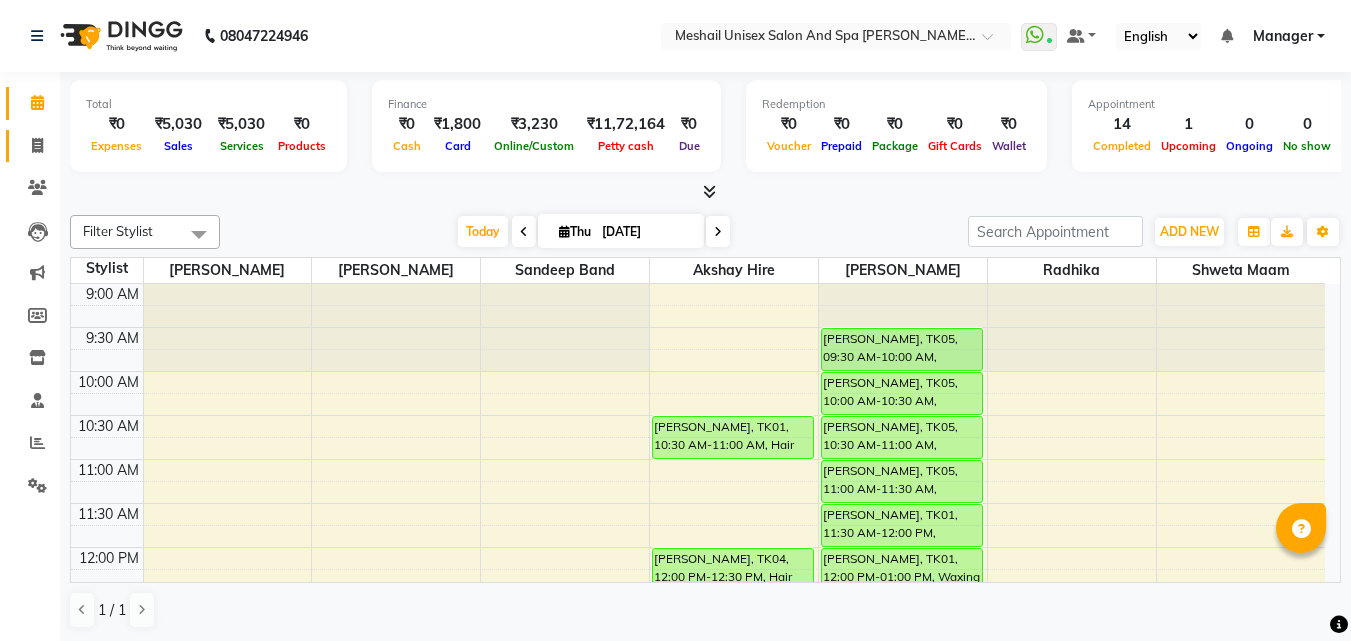click on "Invoice" 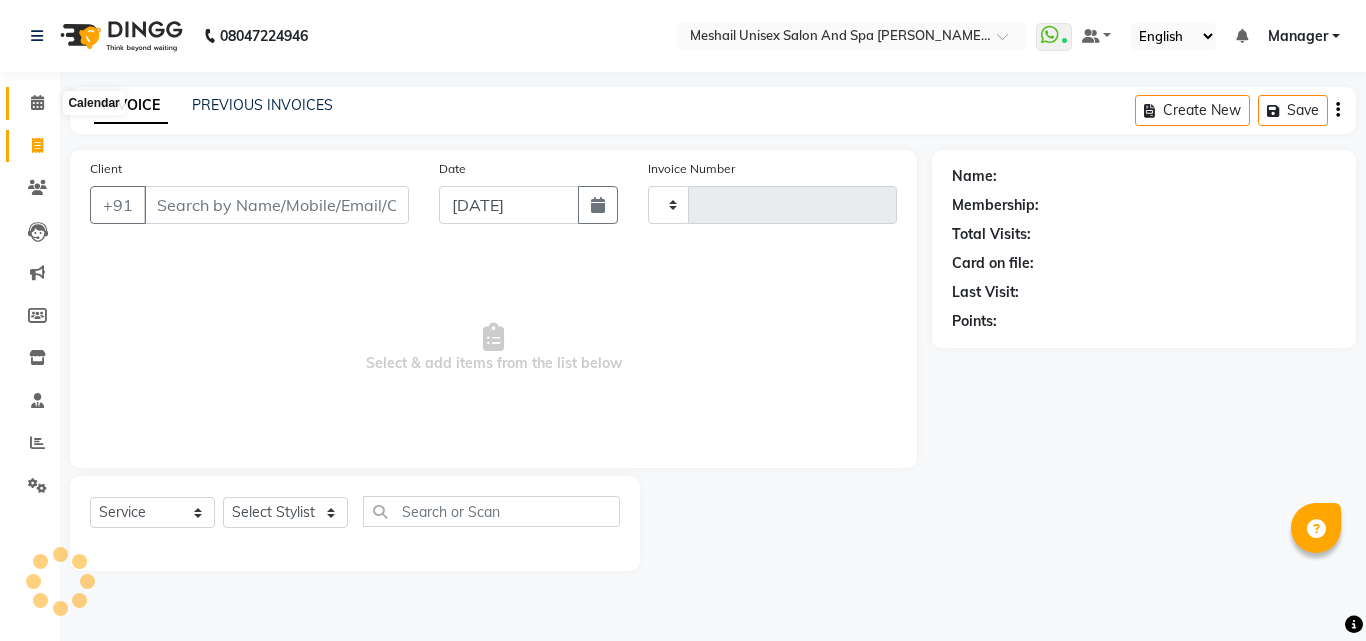type on "1635" 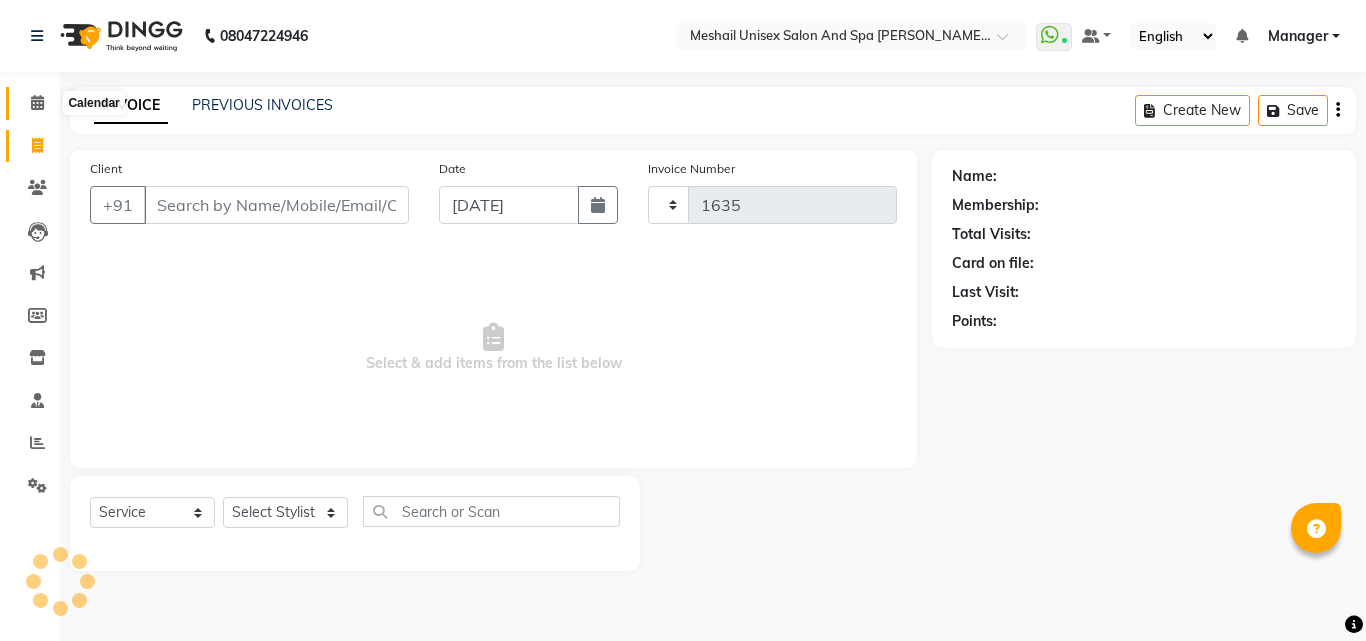 click on "Calendar" 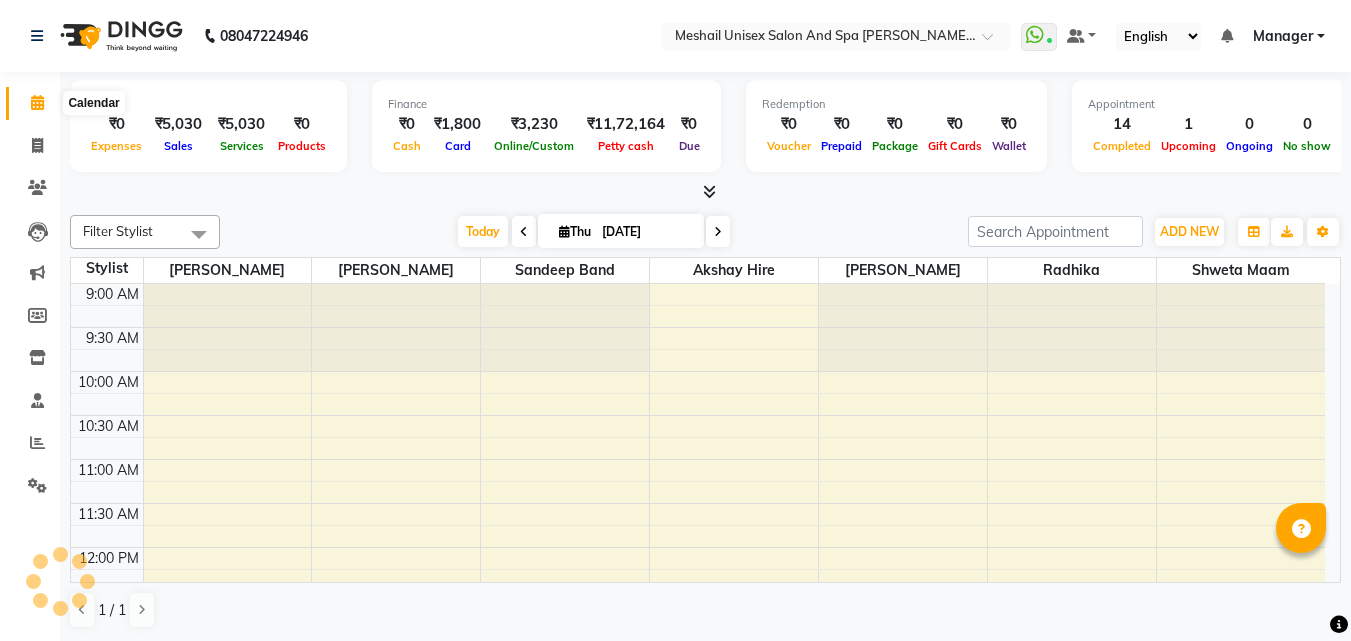 scroll, scrollTop: 0, scrollLeft: 0, axis: both 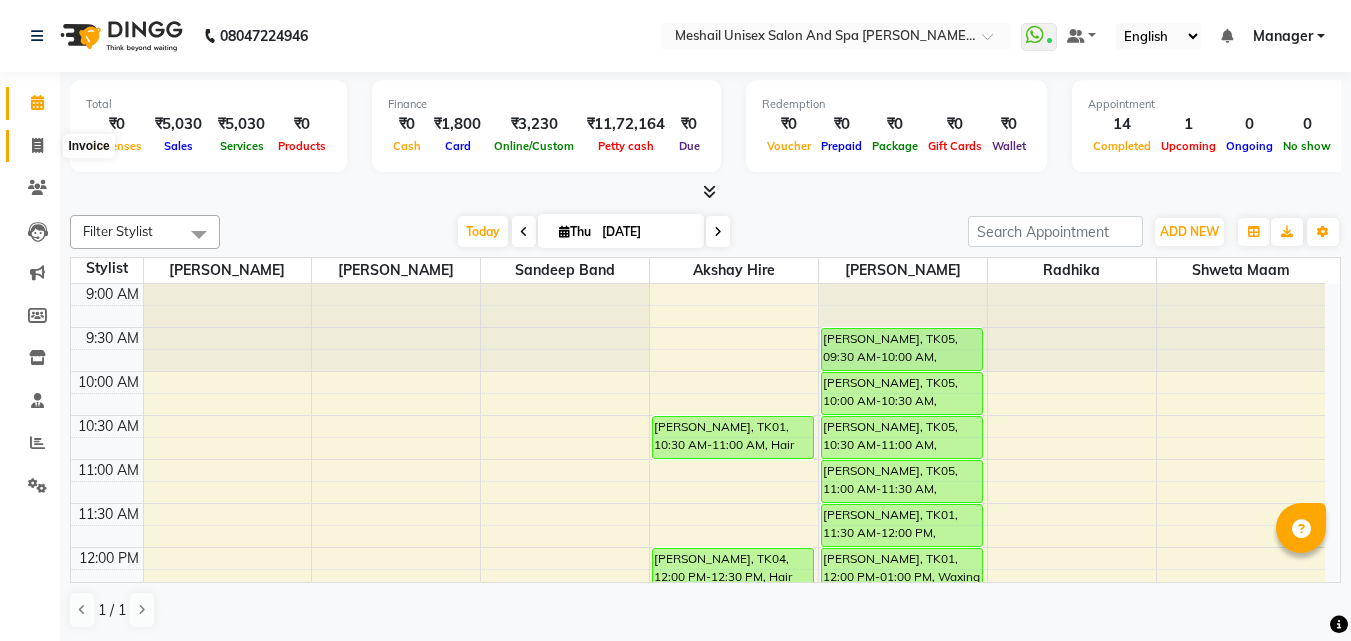 click 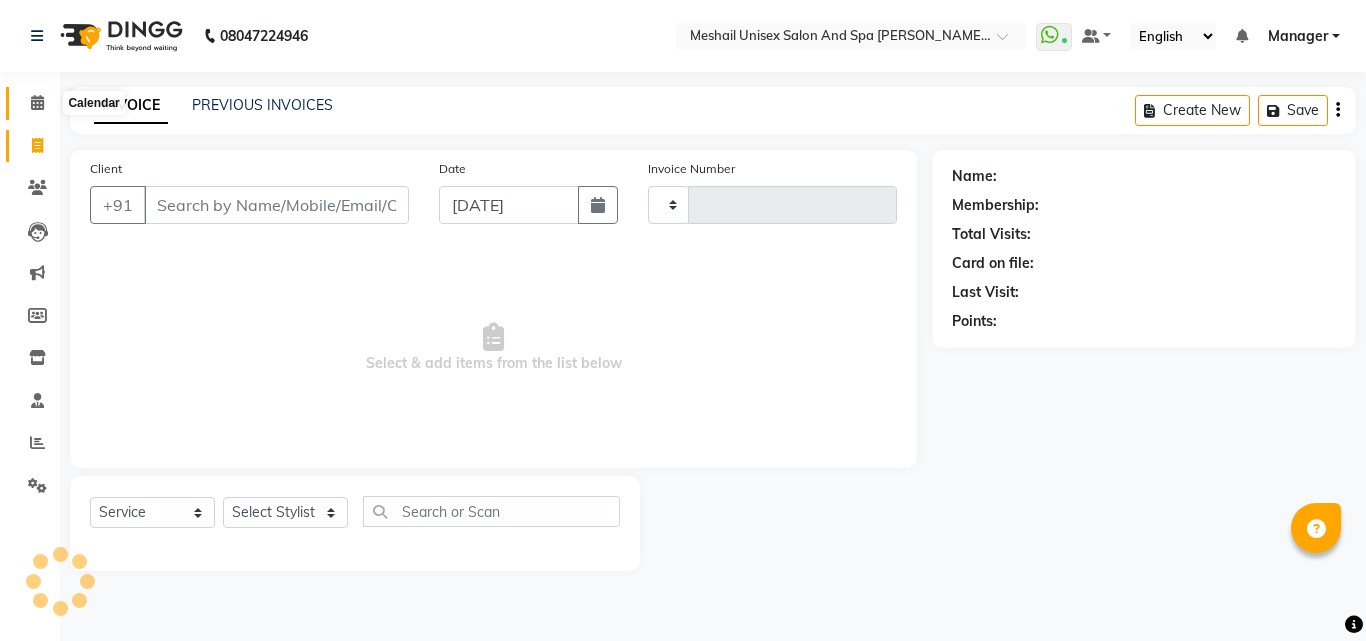 click 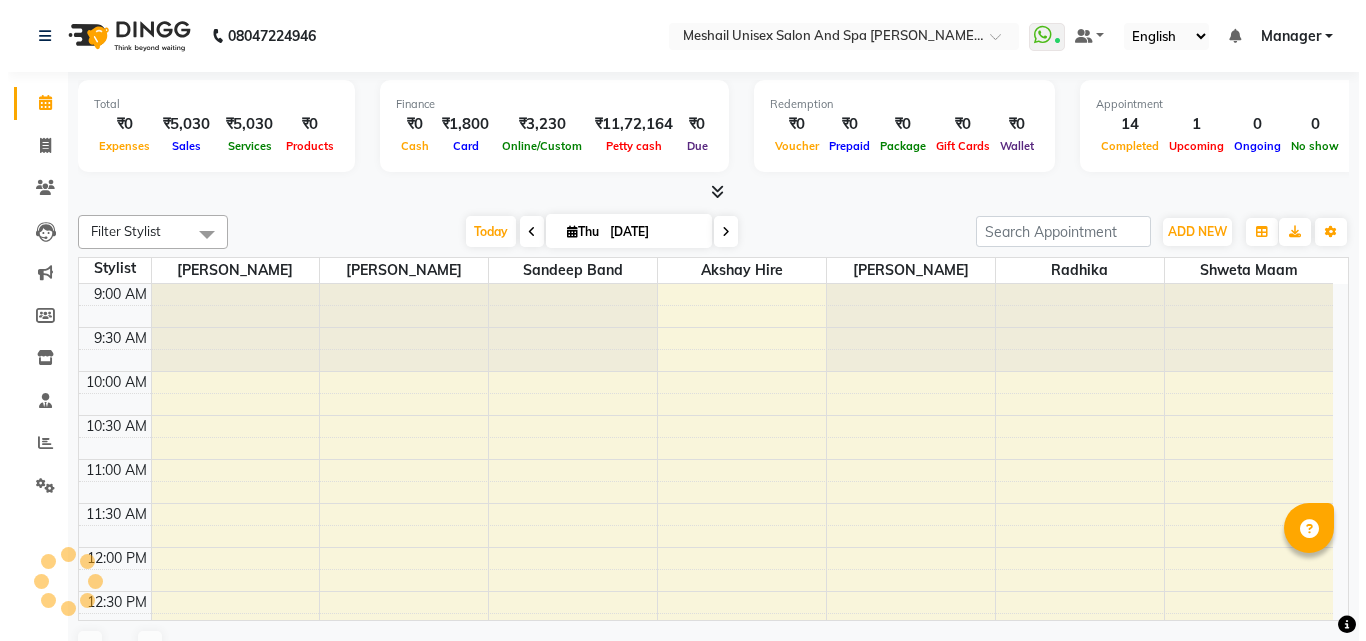scroll, scrollTop: 793, scrollLeft: 0, axis: vertical 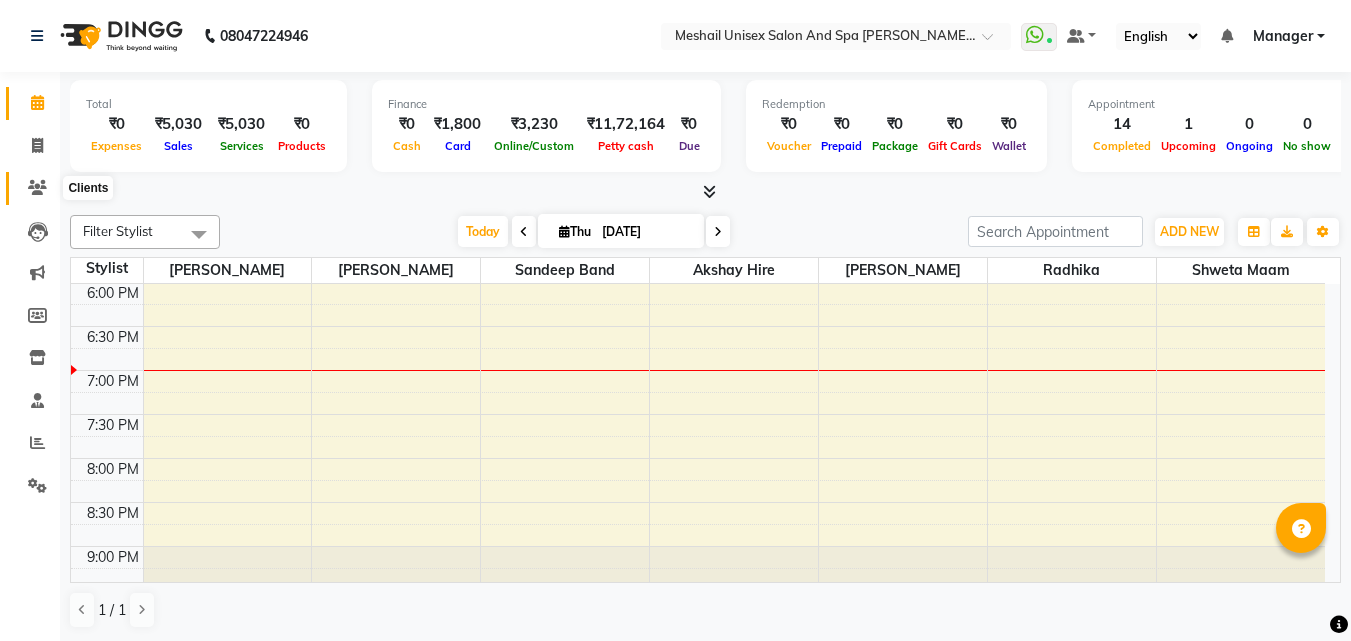 click 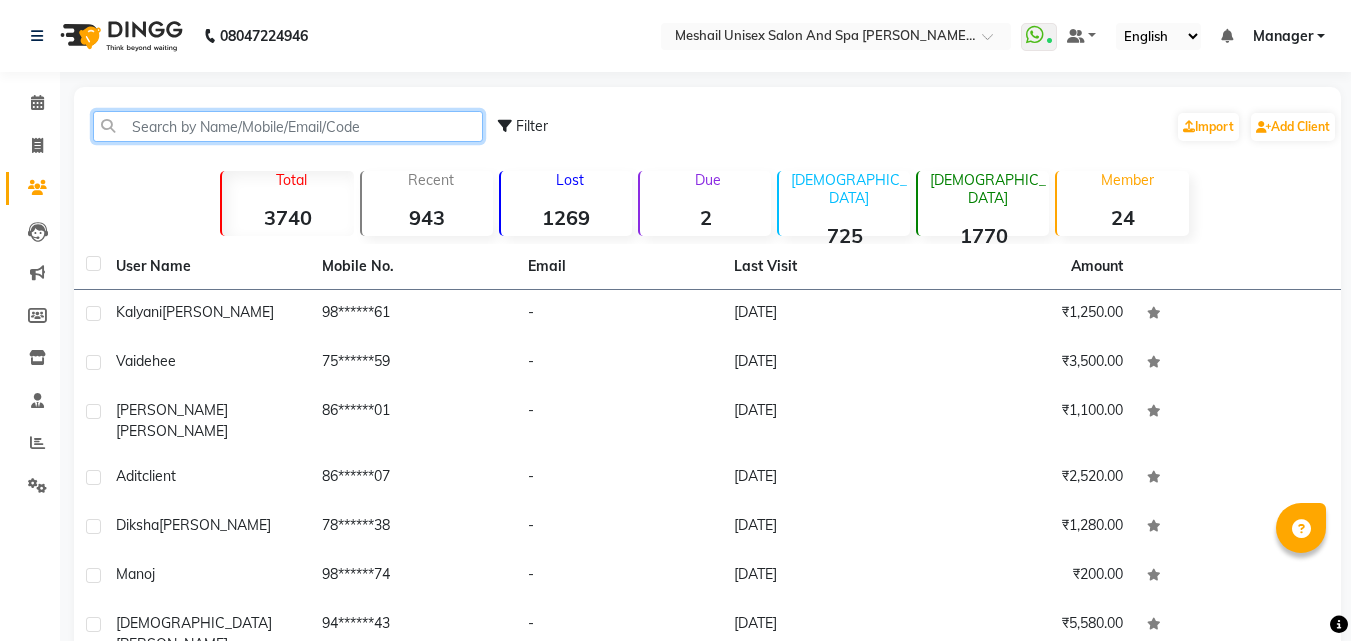 click 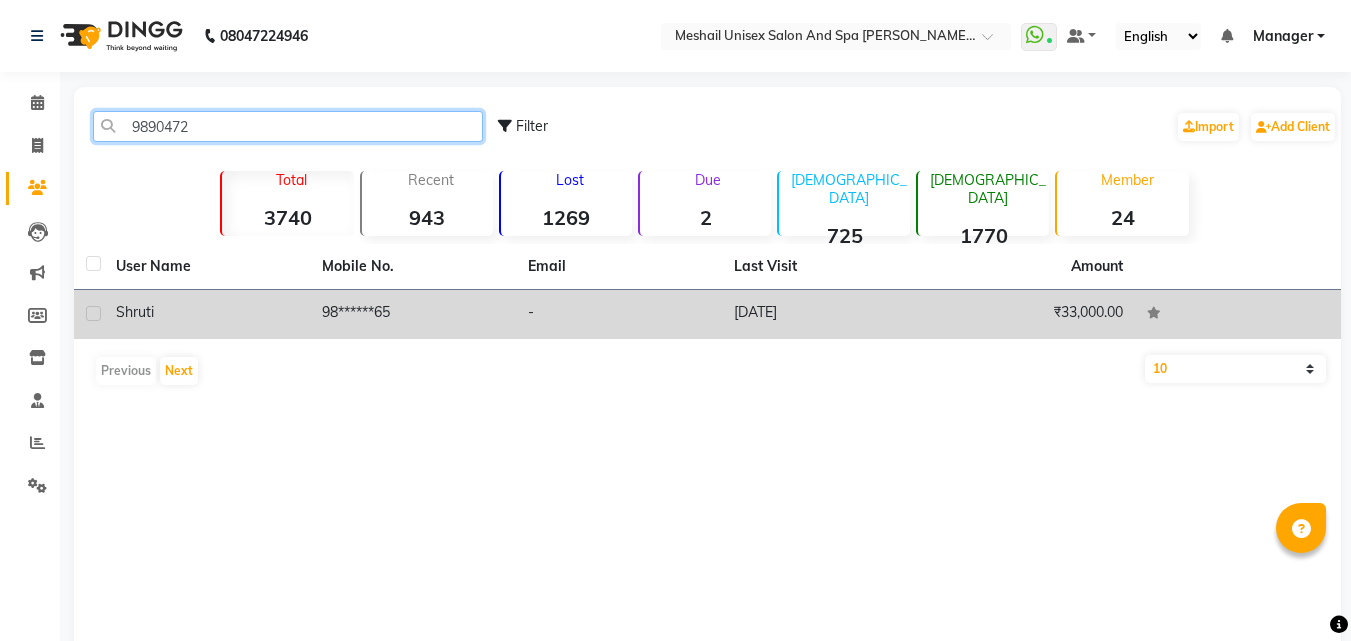 type on "9890472" 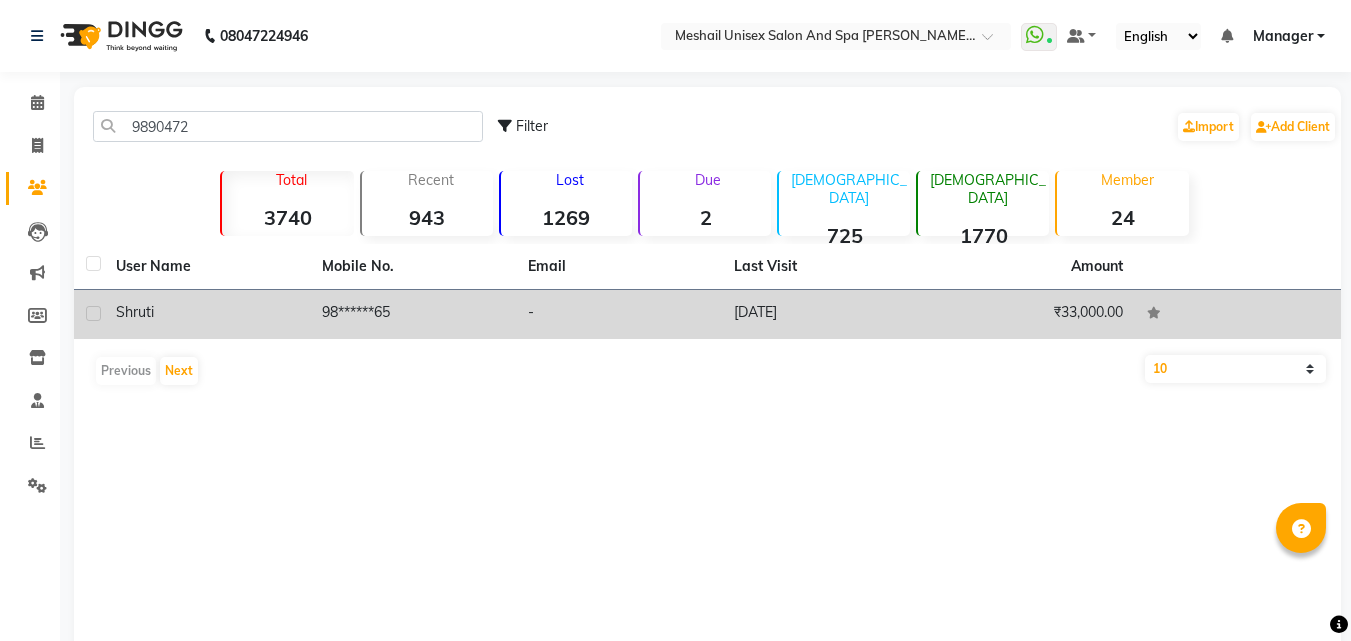 click on "[DATE]" 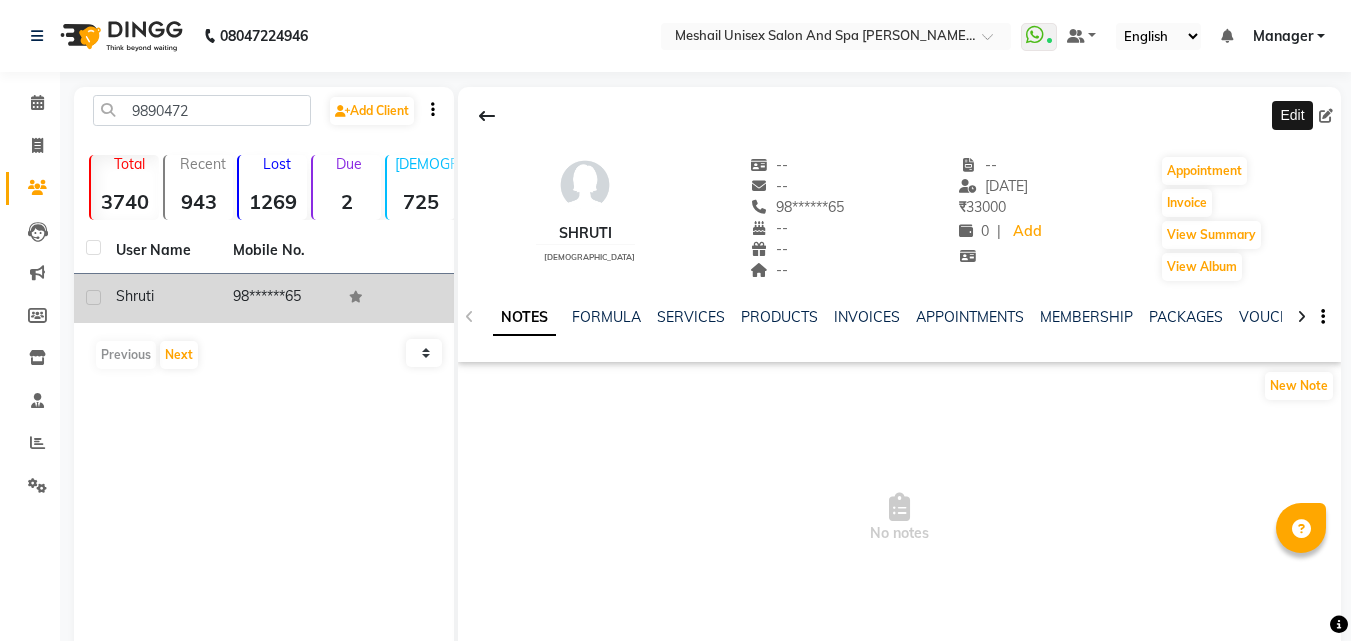 click 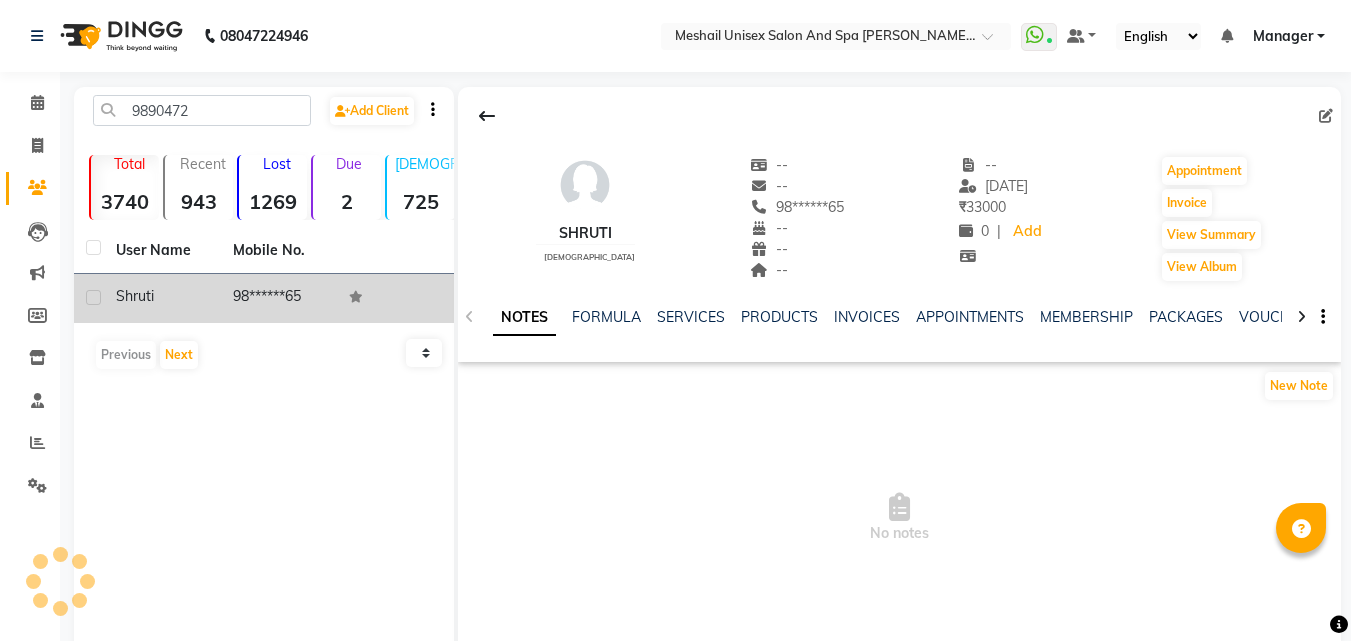 select on "[DEMOGRAPHIC_DATA]" 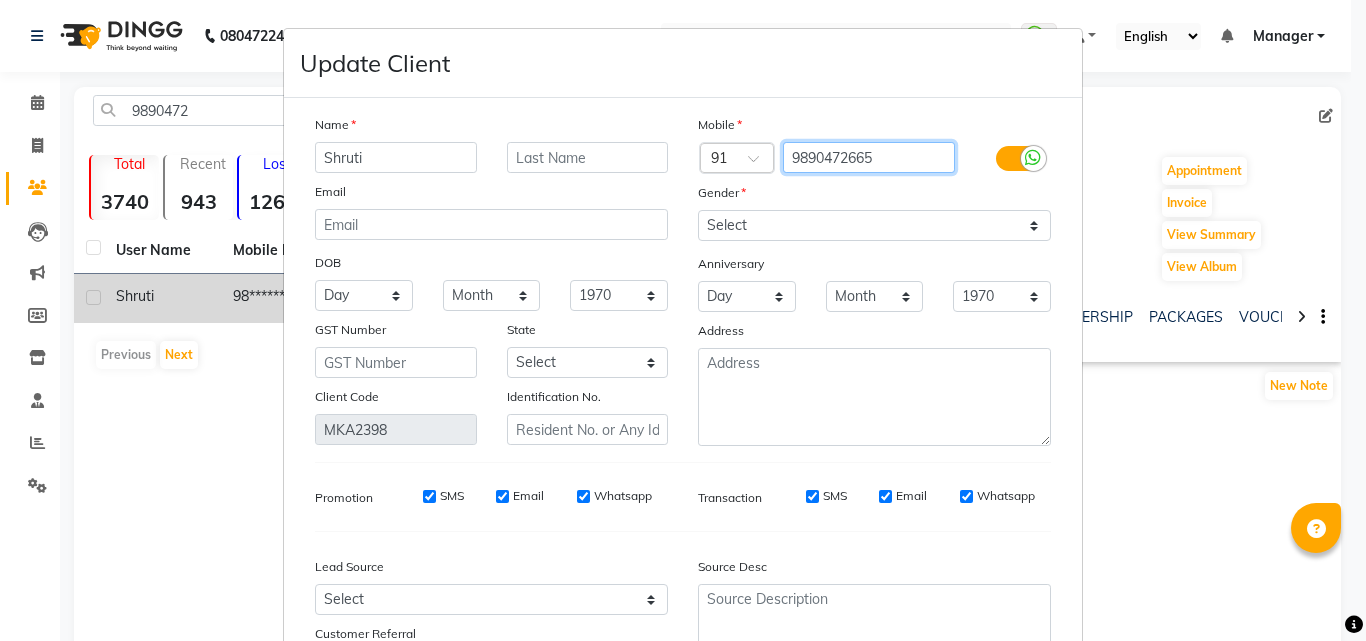 click on "9890472665" at bounding box center (869, 157) 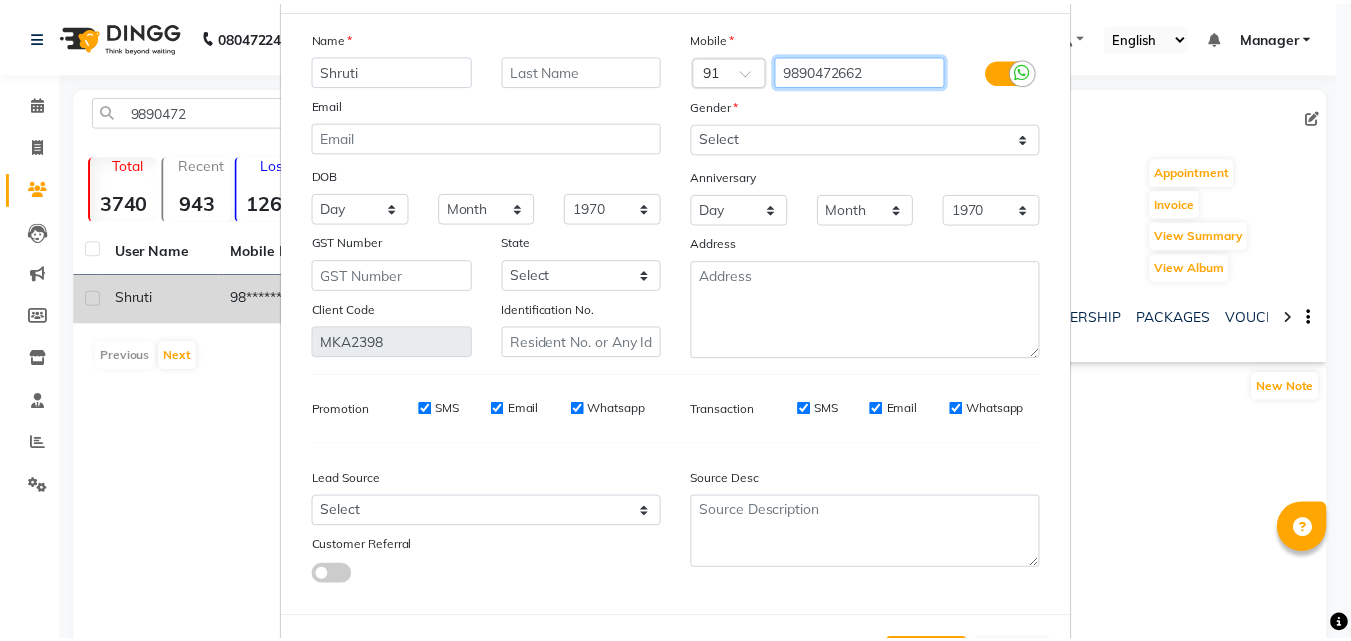 scroll, scrollTop: 172, scrollLeft: 0, axis: vertical 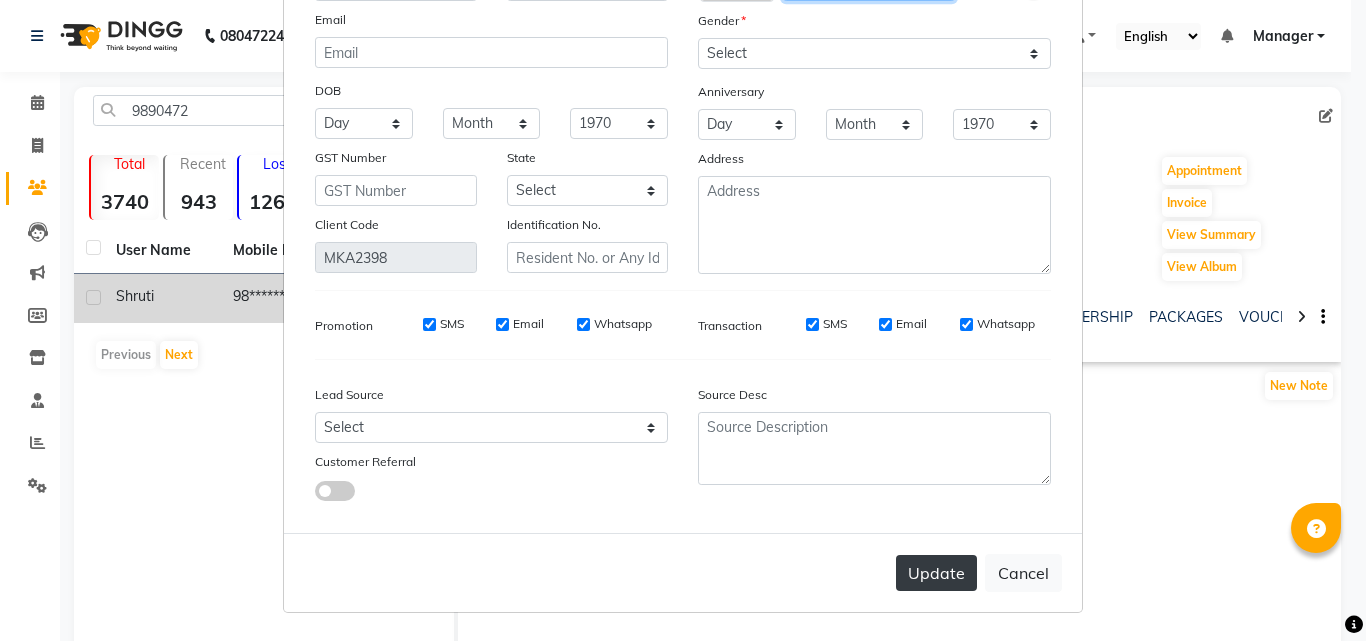 type on "9890472662" 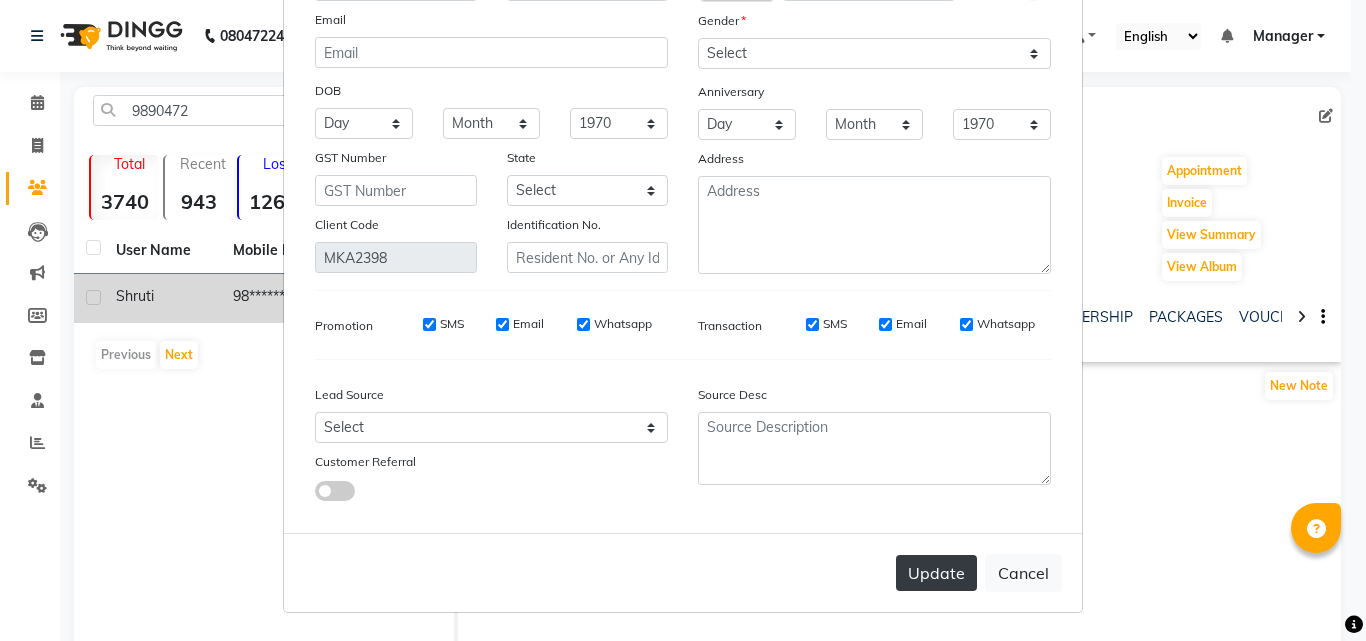 click on "Update" at bounding box center [936, 573] 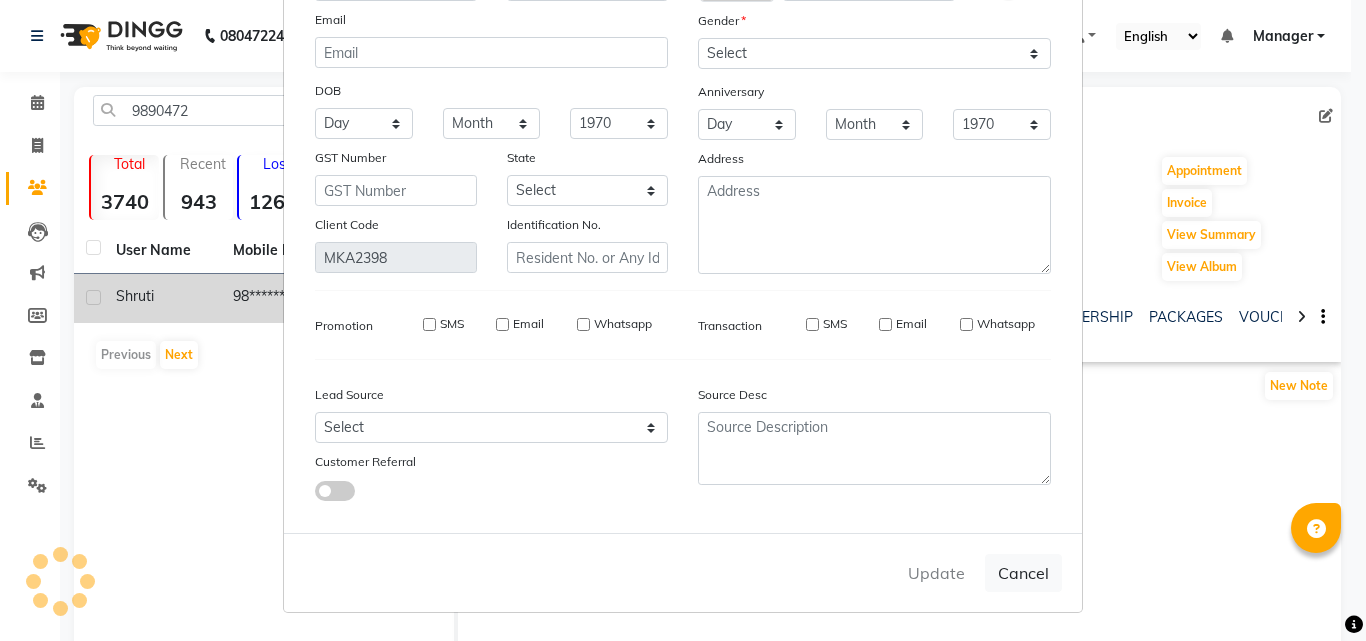 type 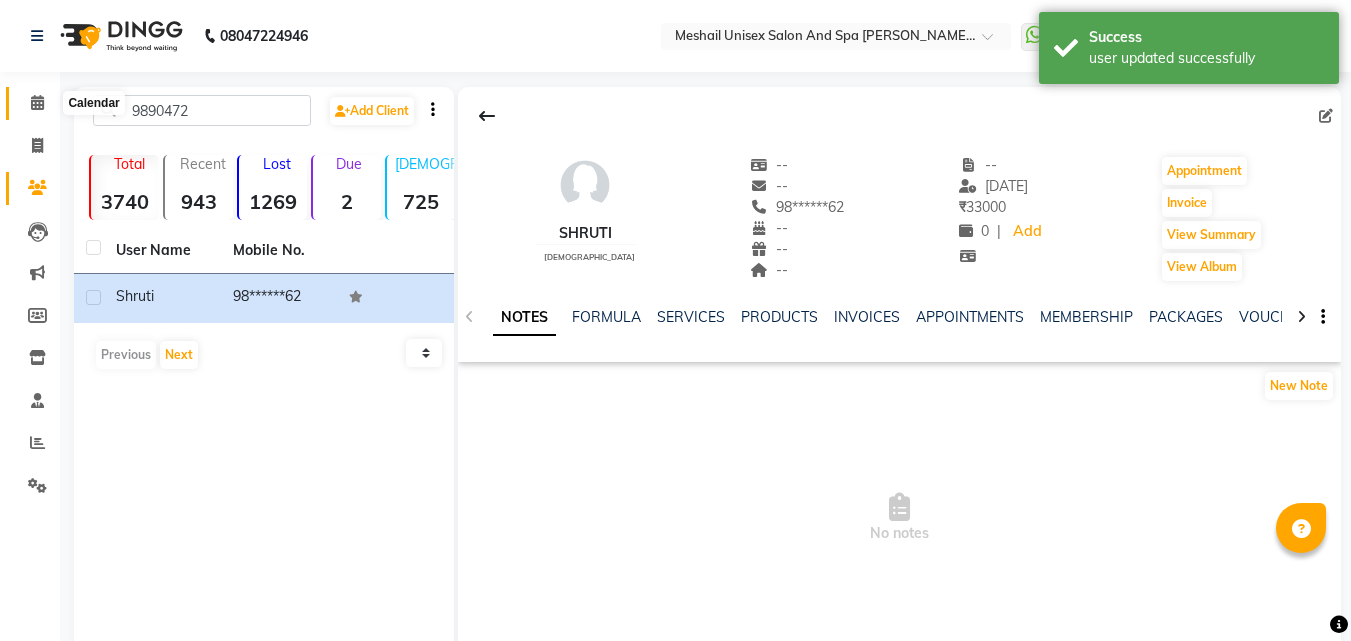 click 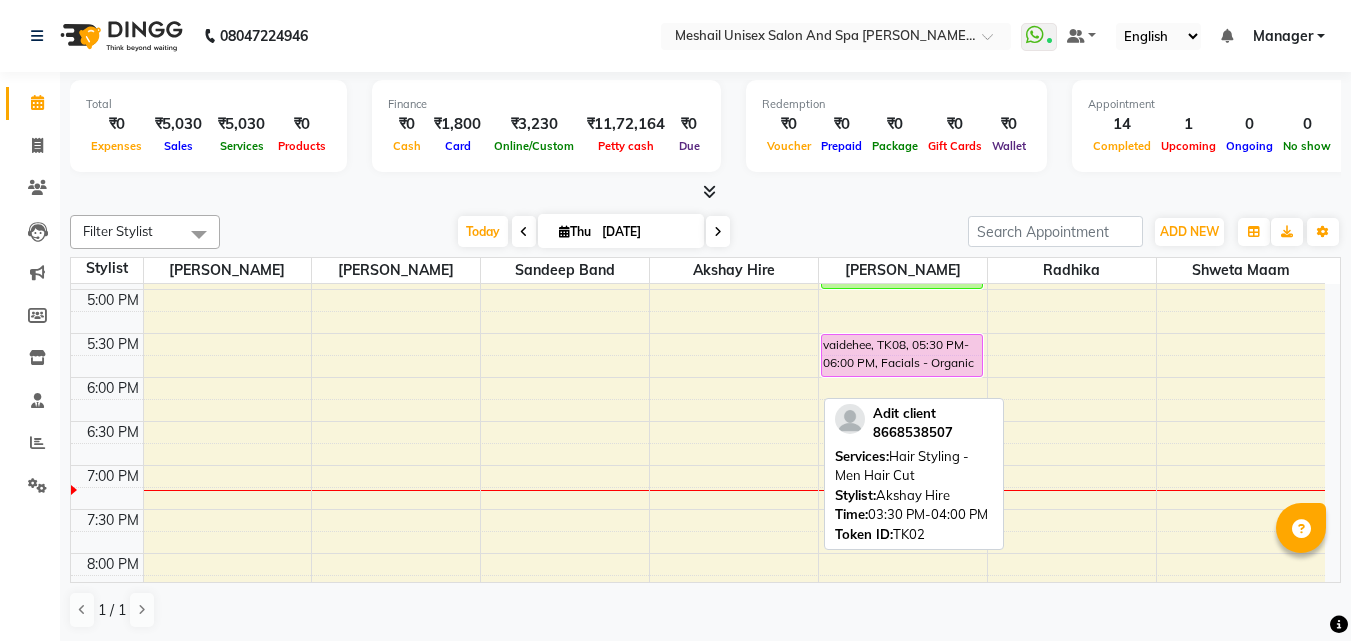 scroll, scrollTop: 700, scrollLeft: 0, axis: vertical 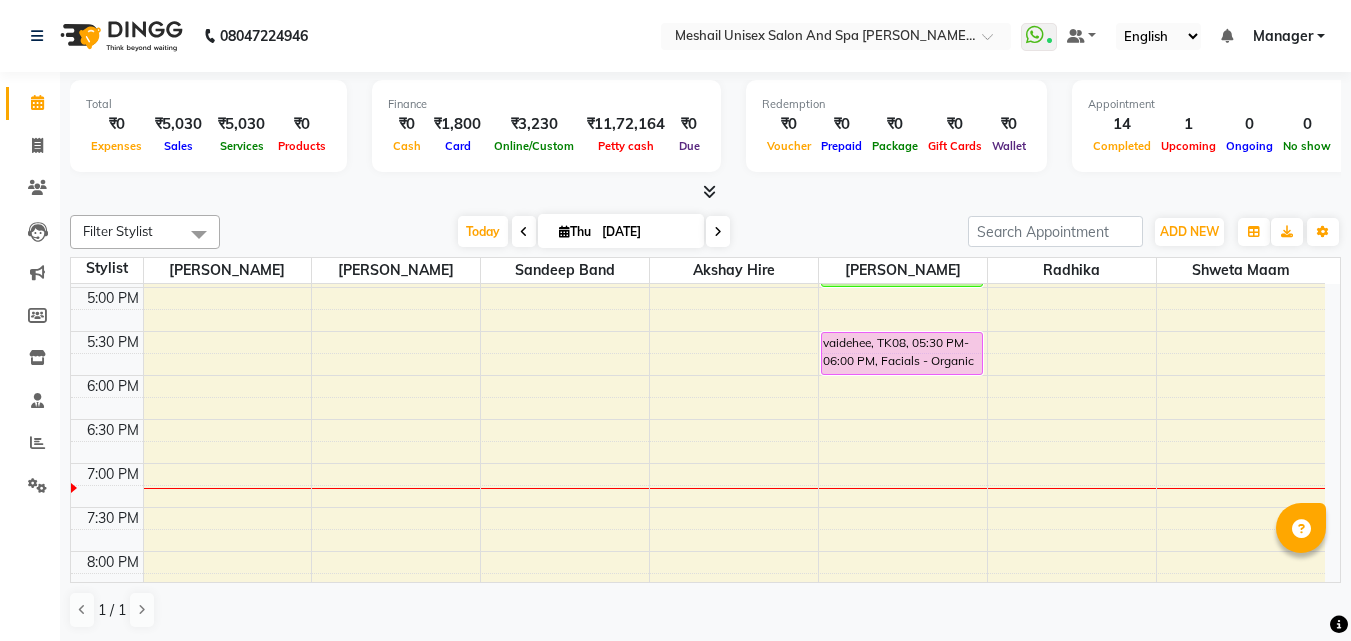 click on "9:00 AM 9:30 AM 10:00 AM 10:30 AM 11:00 AM 11:30 AM 12:00 PM 12:30 PM 1:00 PM 1:30 PM 2:00 PM 2:30 PM 3:00 PM 3:30 PM 4:00 PM 4:30 PM 5:00 PM 5:30 PM 6:00 PM 6:30 PM 7:00 PM 7:30 PM 8:00 PM 8:30 PM 9:00 PM 9:30 PM    [PERSON_NAME], TK03, 04:00 PM-04:30 PM, Hair Styling - Women Hair Cut With Wash    [PERSON_NAME], TK01, 10:30 AM-11:00 AM, Hair Styling - Women Hair Wash    [PERSON_NAME], TK04, 12:00 PM-12:30 PM, Hair Styling - Men Hair Cut With Wash    Manoj, TK06, 02:30 PM-03:00 PM, Hair Styling - Men [PERSON_NAME] Trim    Adit client, TK02, 03:30 PM-04:00 PM, Hair Styling - Men Hair Cut    [PERSON_NAME], TK05, 09:30 AM-10:00 AM, Waxing - WAXING Woman Imported Under Arms    [PERSON_NAME], TK05, 10:00 AM-10:30 AM, Waxing - WAXING Woman Imported Eyebrows    [PERSON_NAME], TK05, 10:30 AM-11:00 AM, Waxing - WAXING Woman Imported Half Legs    [PERSON_NAME], TK05, 11:00 AM-11:30 AM, Waxing - WAXING Woman Imported Full Hands    [PERSON_NAME], TK01, 11:30 AM-12:00 PM, Waxing - WAXING Woman Imported Under Arms" at bounding box center [698, 155] 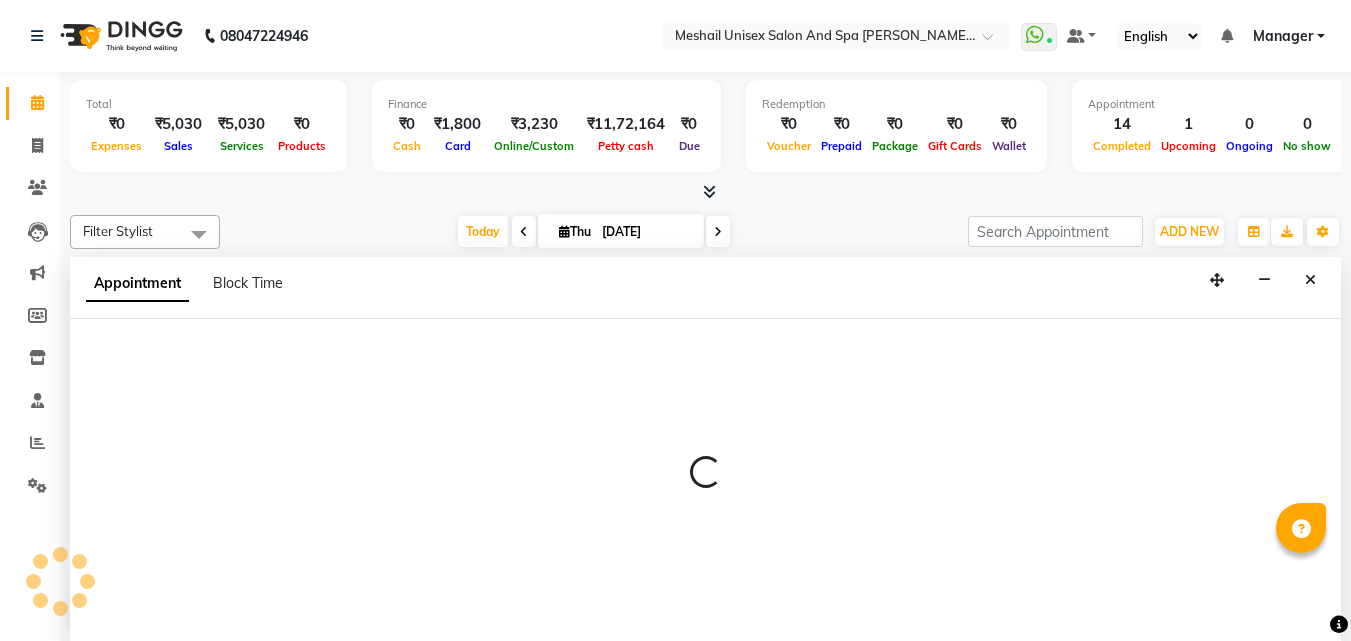 scroll, scrollTop: 1, scrollLeft: 0, axis: vertical 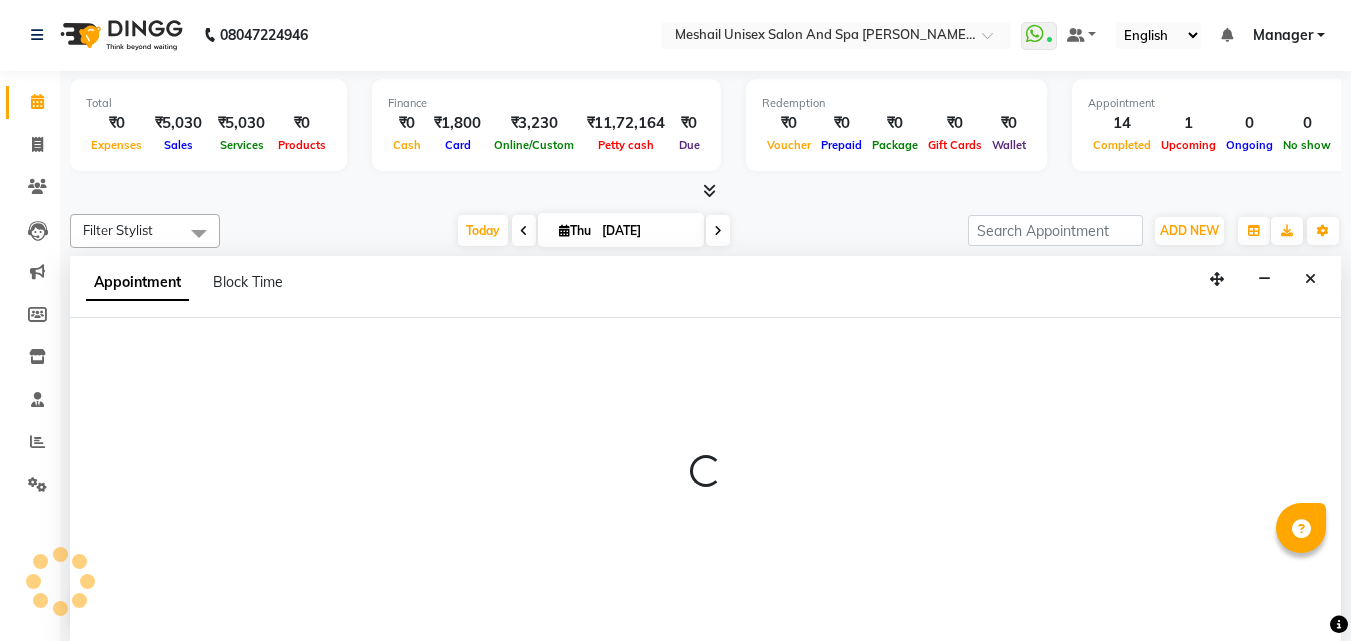 select on "52968" 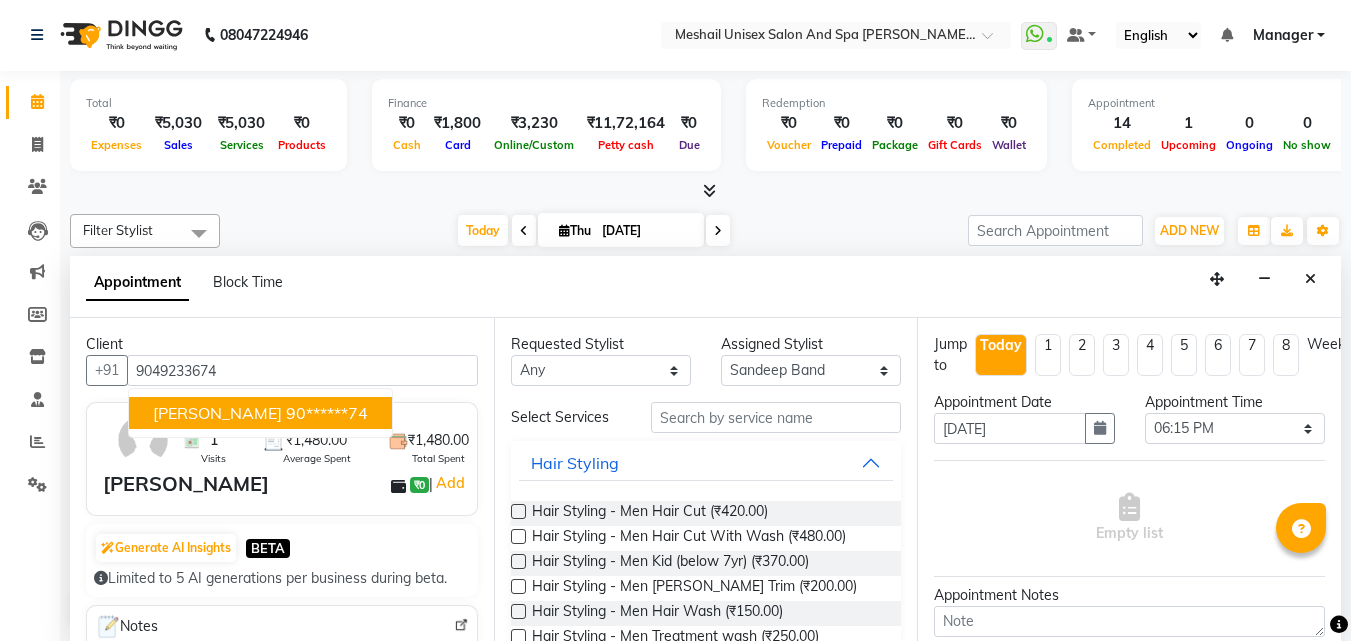 click on "90******74" at bounding box center (327, 413) 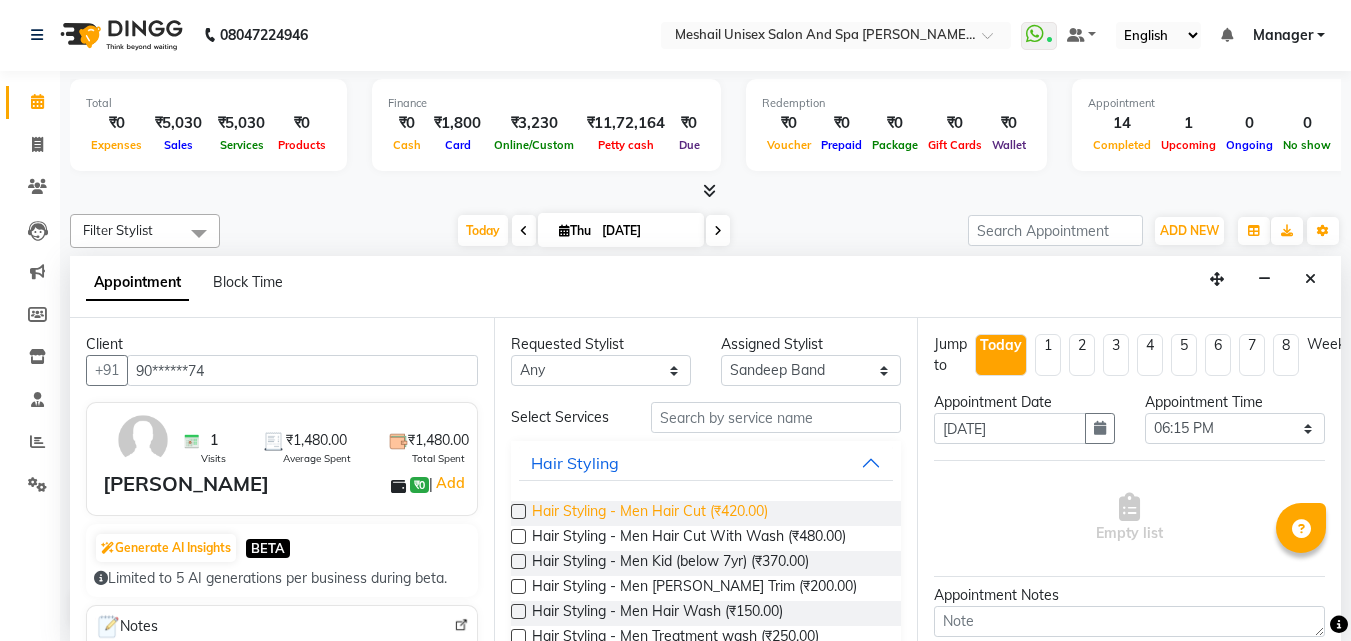 type on "90******74" 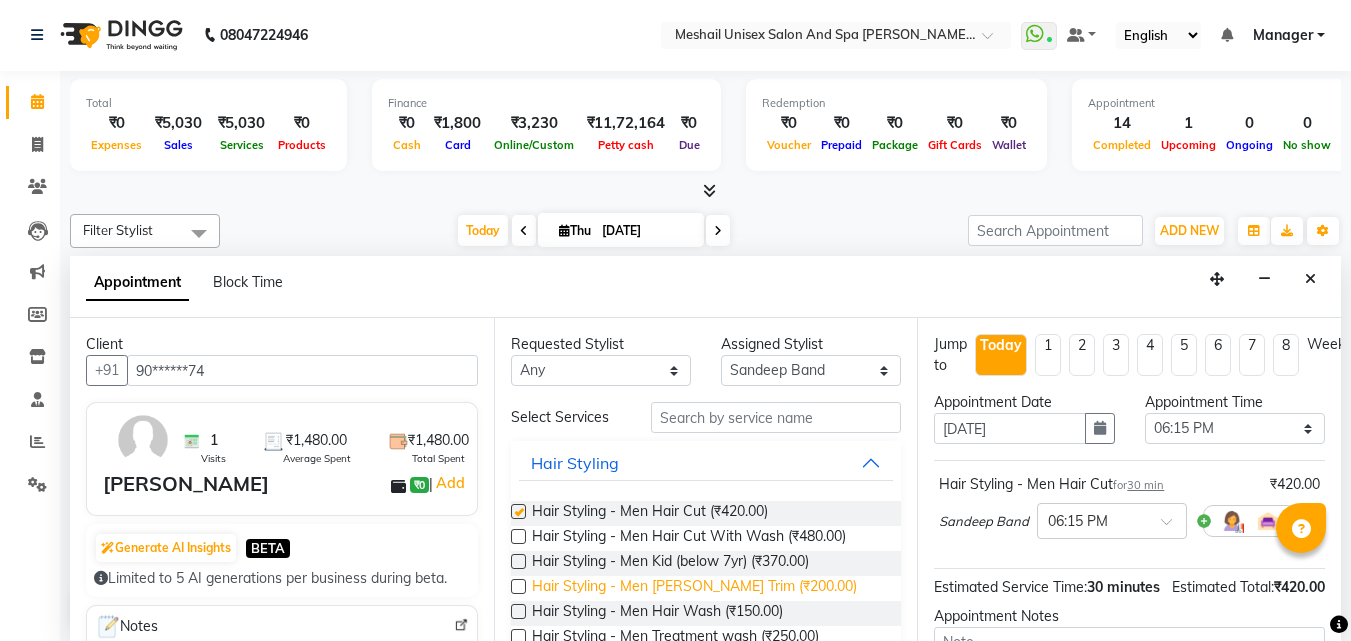 checkbox on "false" 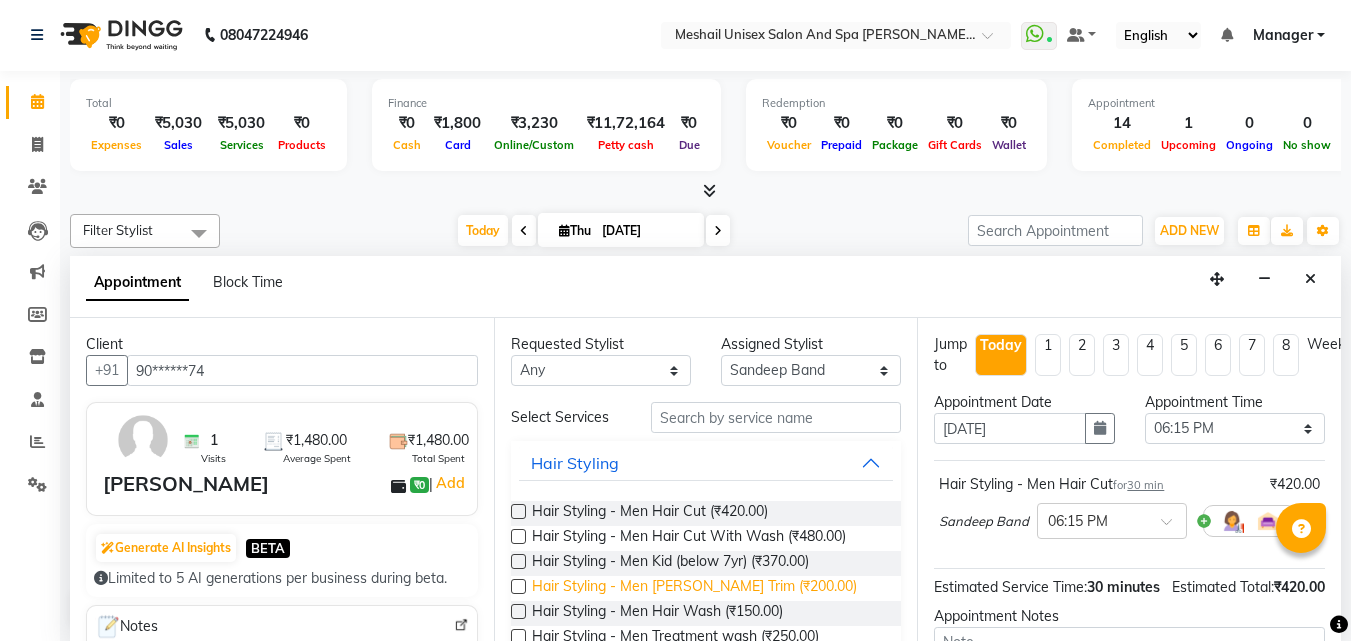 click on "Hair Styling - Men [PERSON_NAME] Trim (₹200.00)" at bounding box center (694, 588) 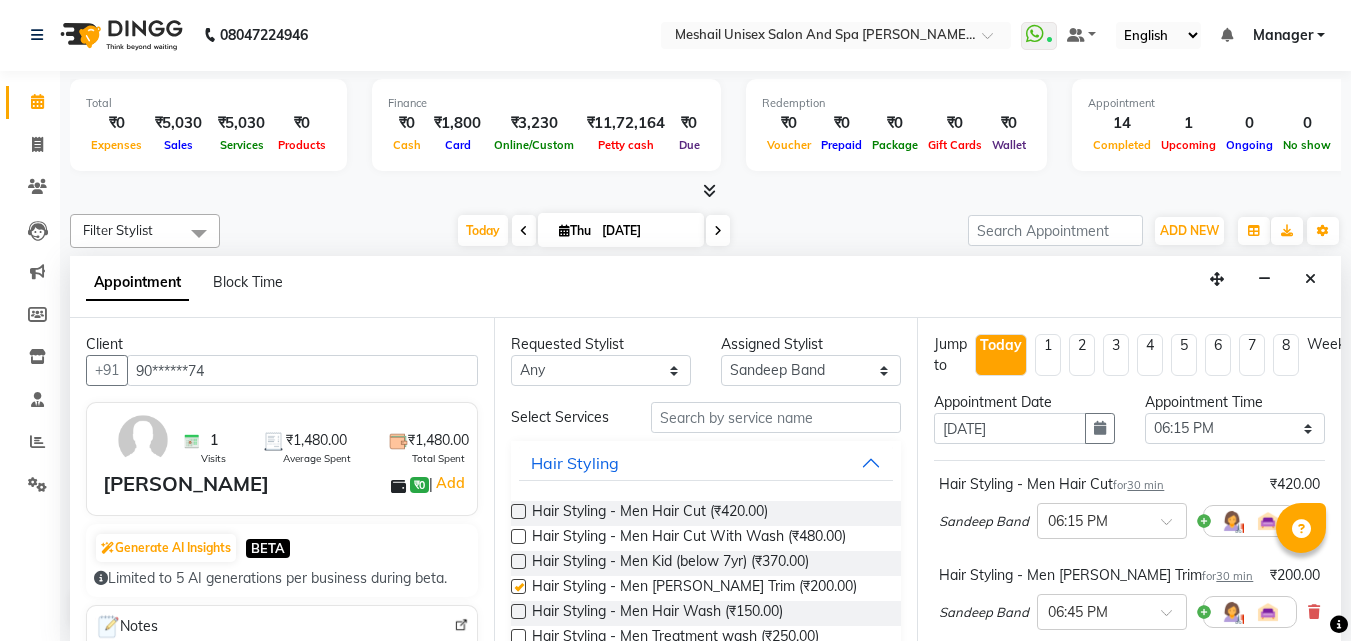 checkbox on "false" 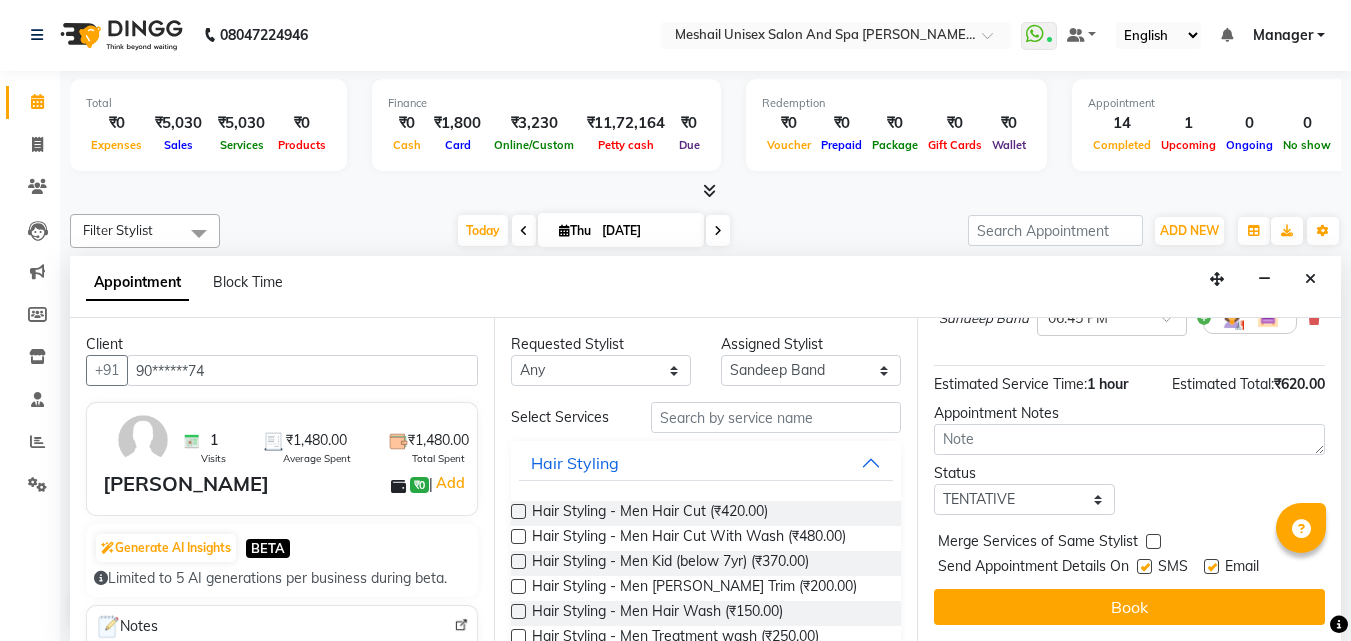 scroll, scrollTop: 315, scrollLeft: 0, axis: vertical 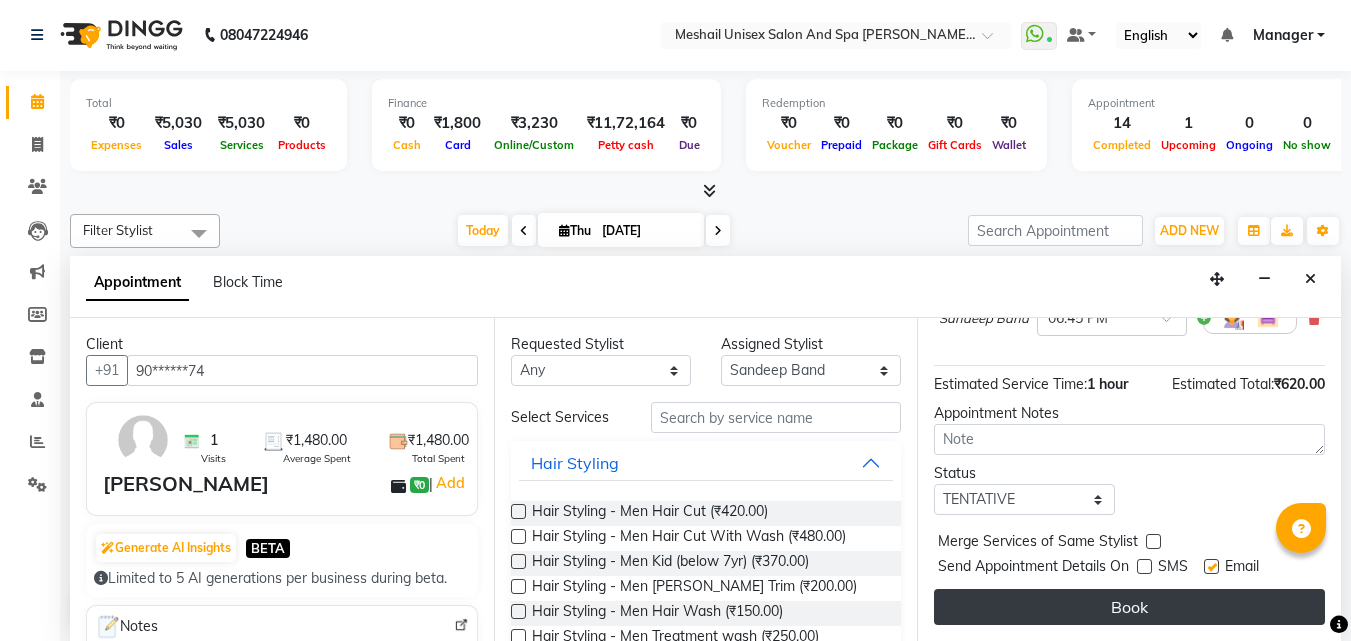 click on "Book" at bounding box center (1129, 607) 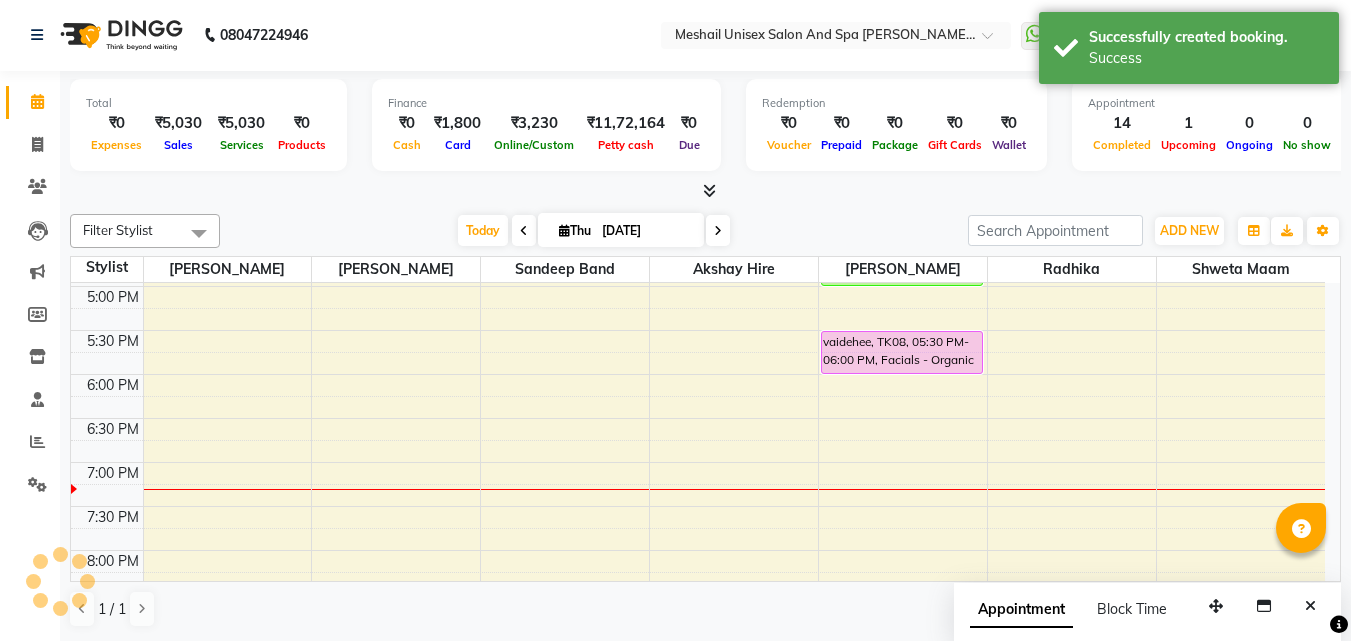 scroll, scrollTop: 0, scrollLeft: 0, axis: both 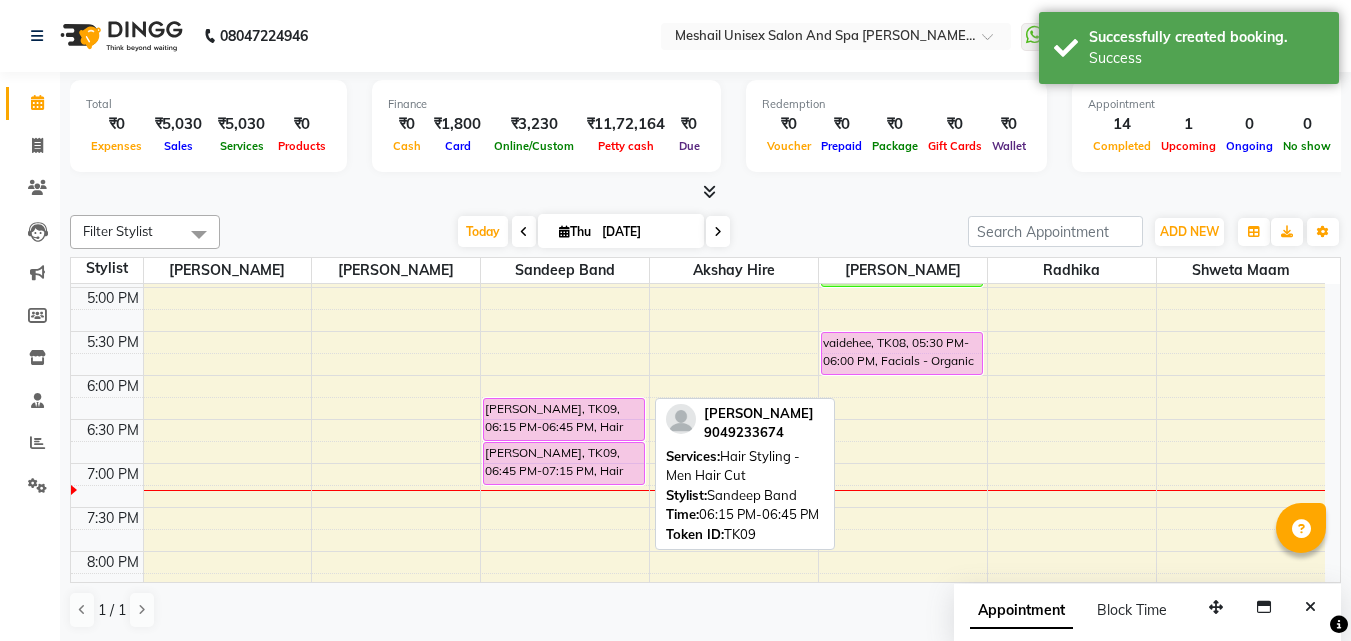 click on "[PERSON_NAME], TK09, 06:15 PM-06:45 PM, Hair Styling - Men Hair Cut" at bounding box center [564, 419] 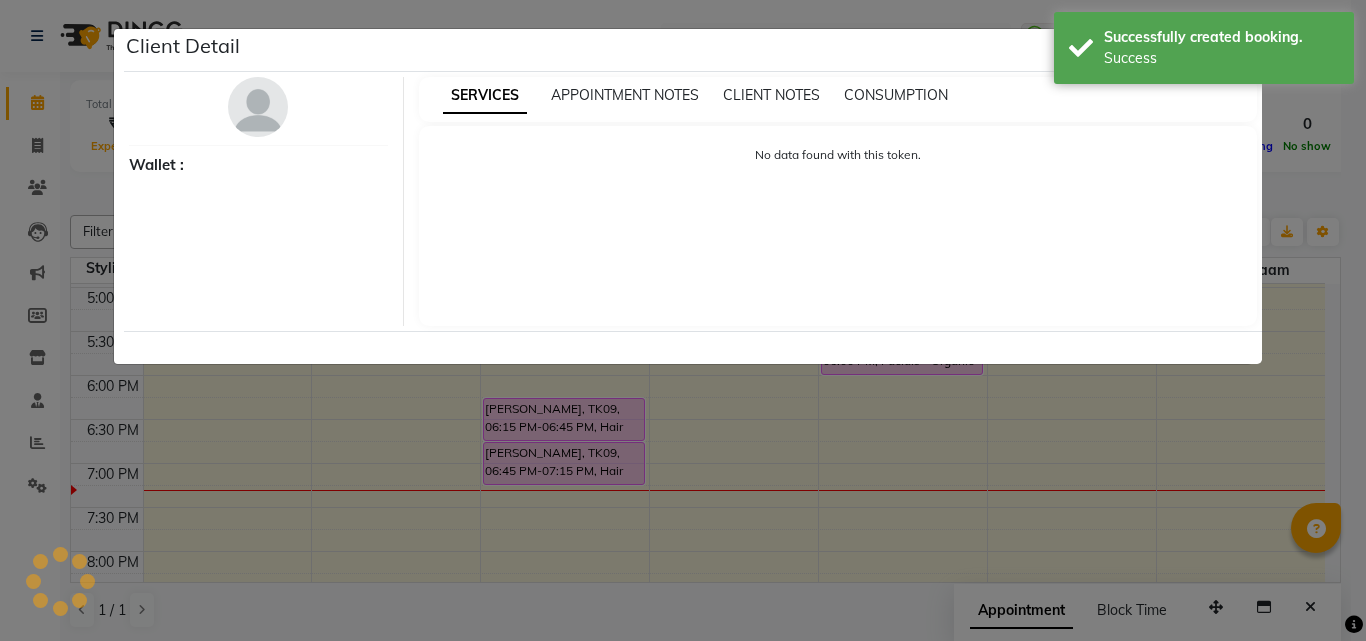 select on "7" 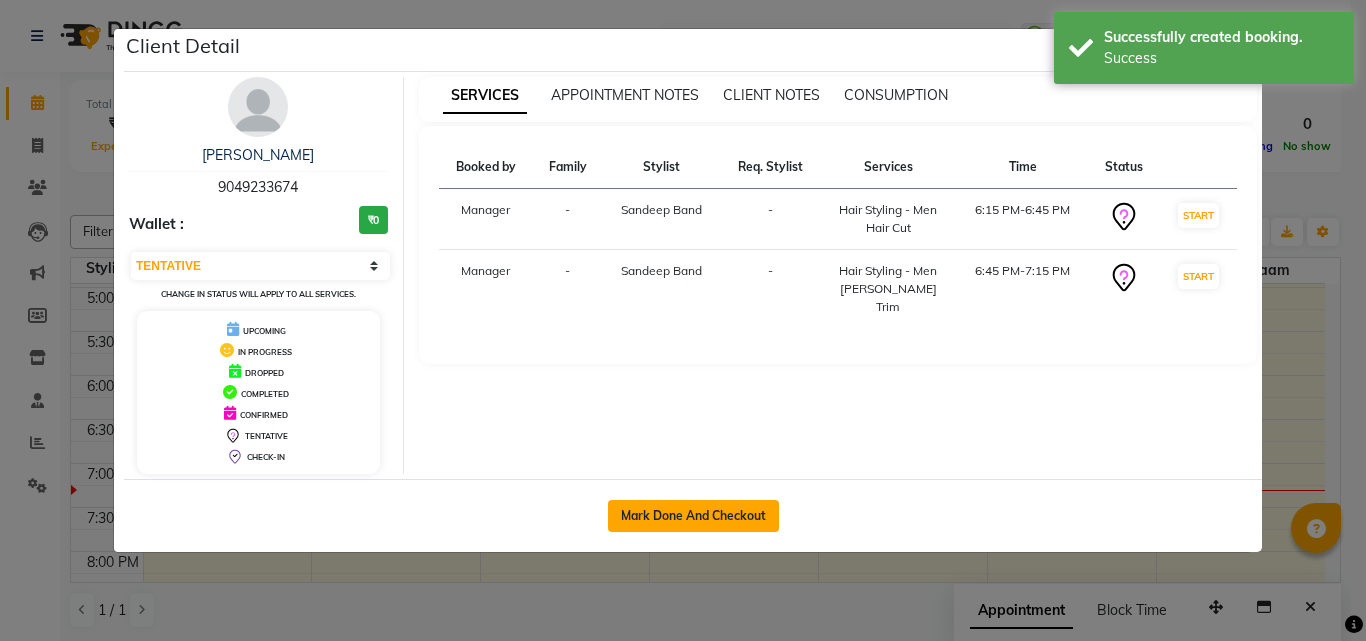click on "Mark Done And Checkout" 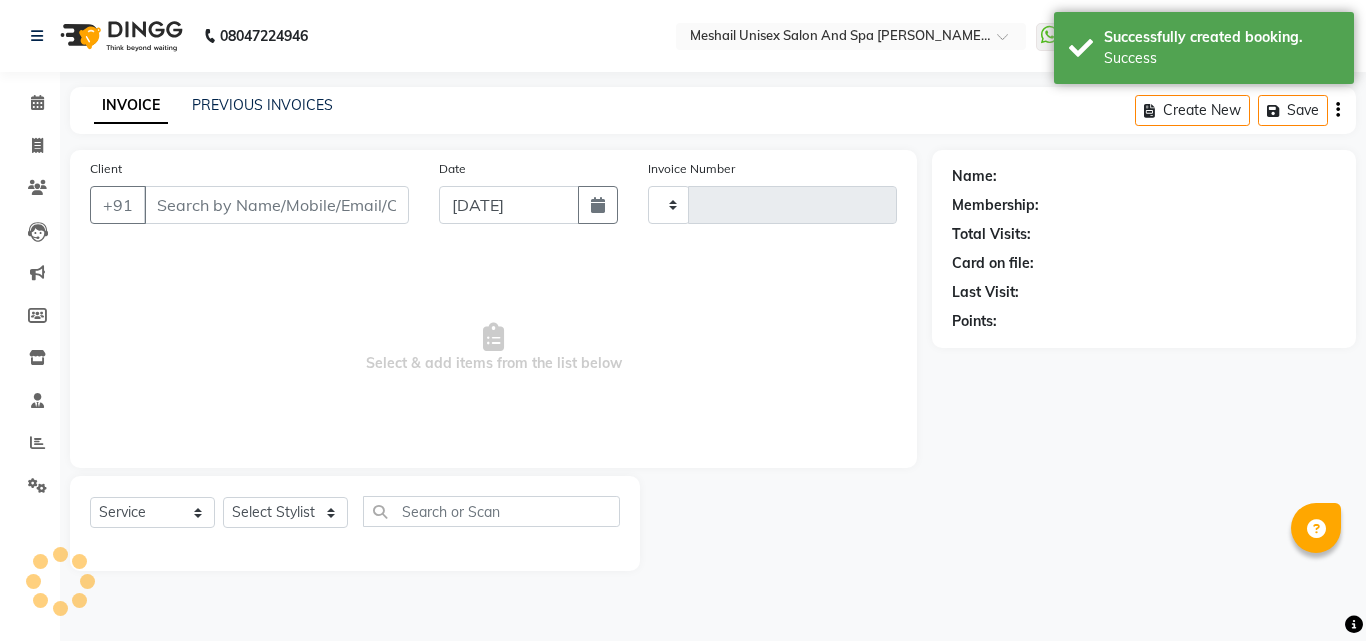 type on "1635" 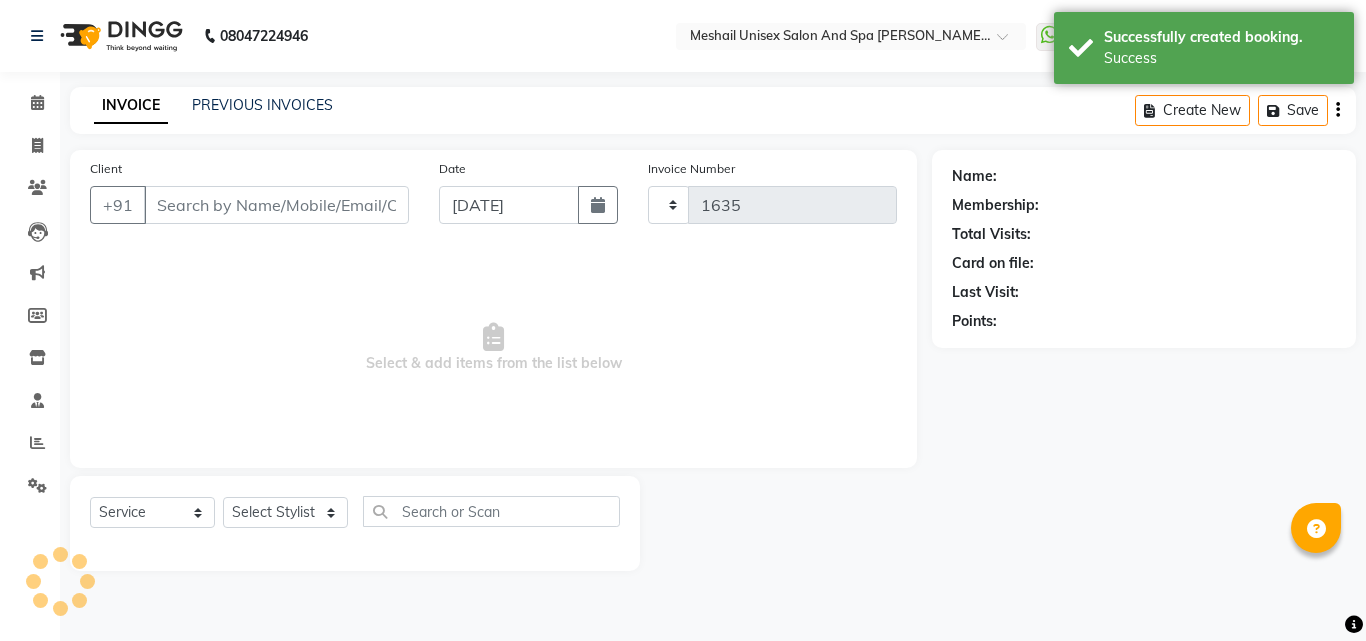 select on "6713" 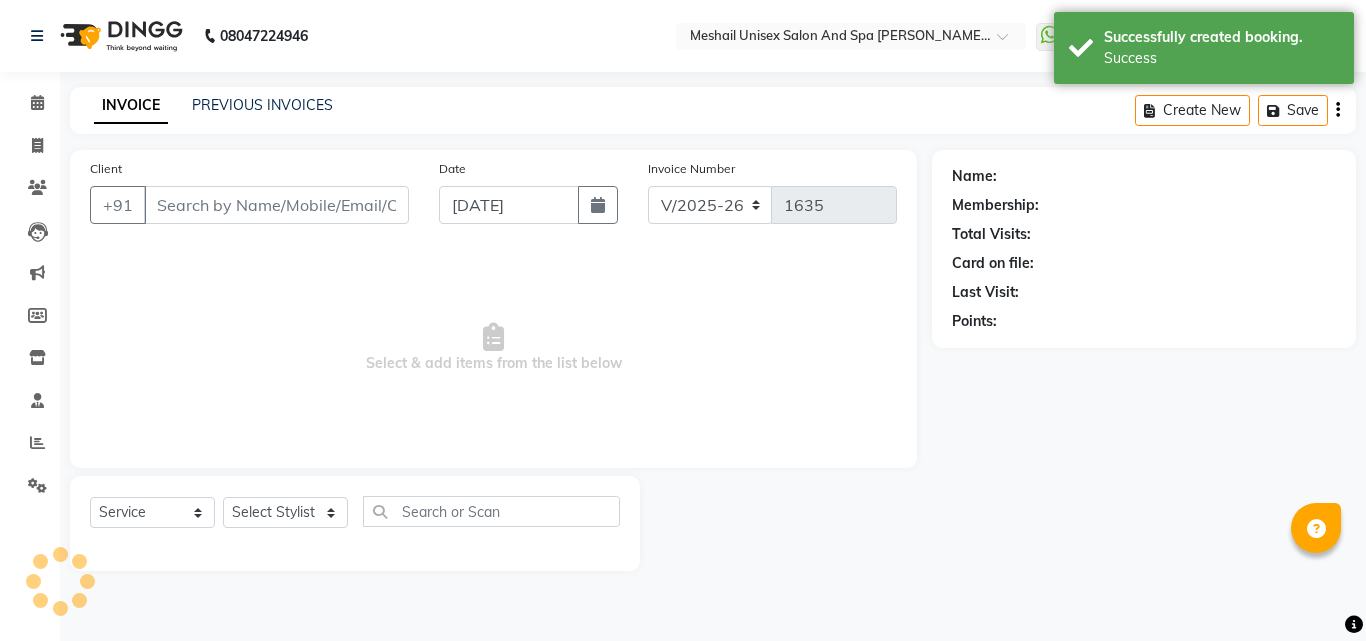 type on "90******74" 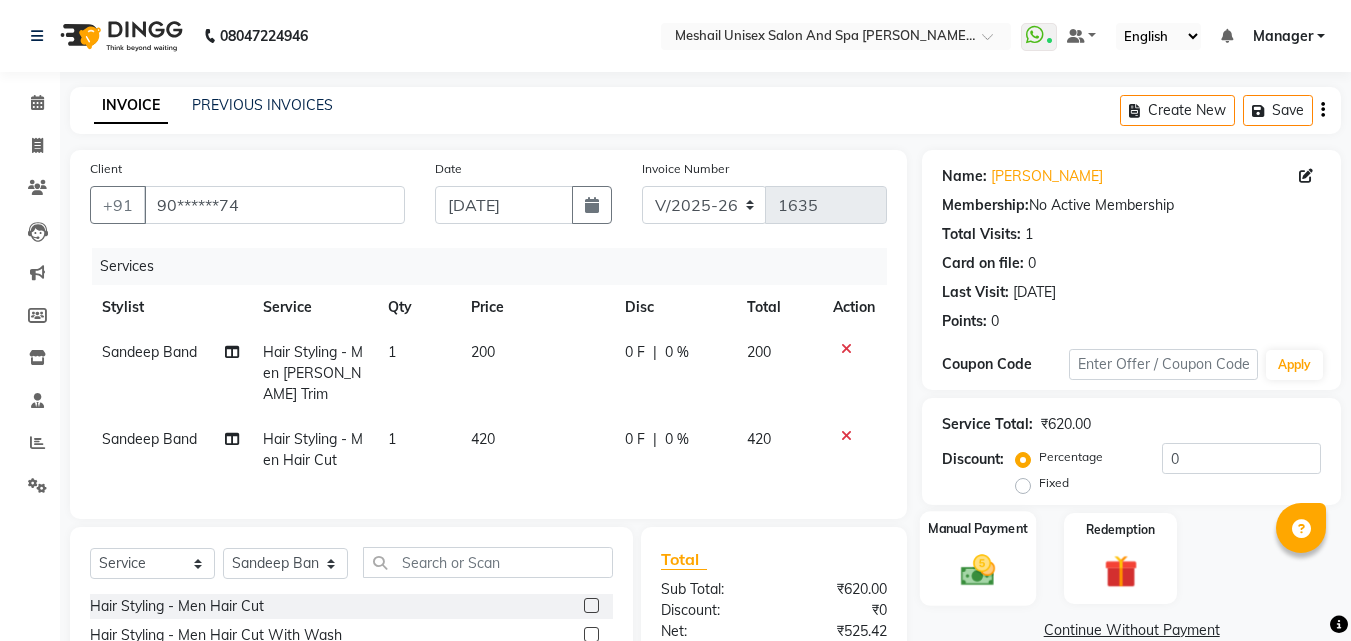 click 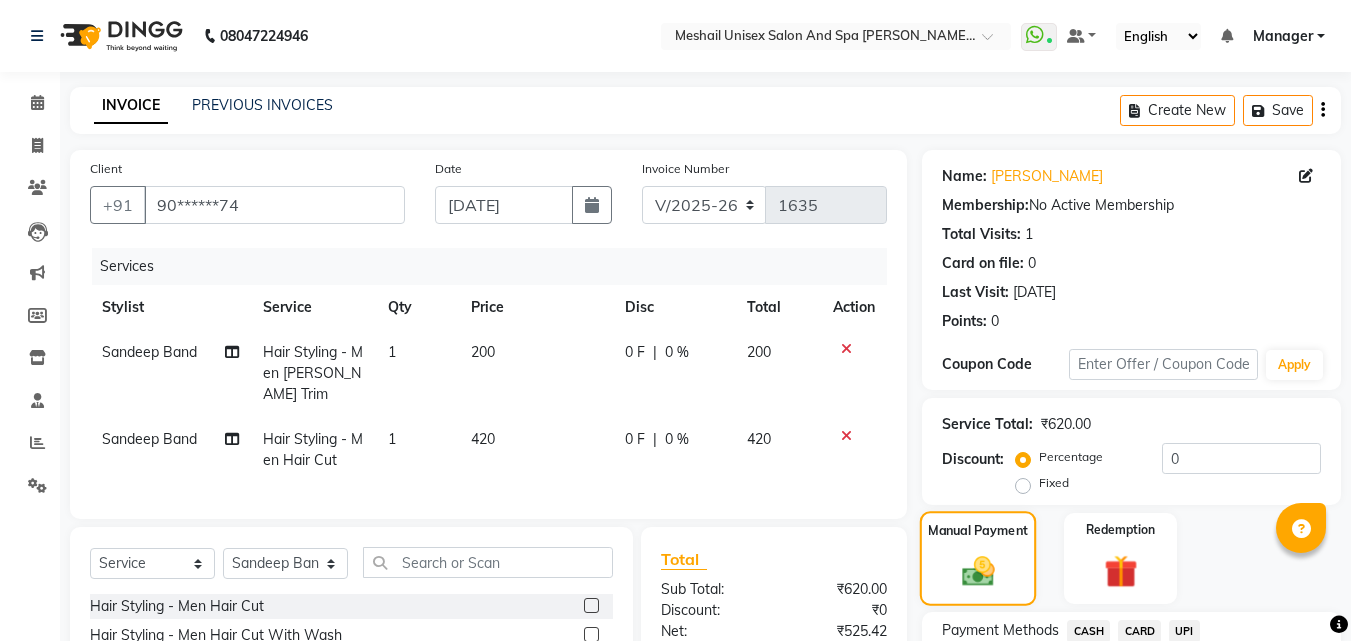 scroll, scrollTop: 226, scrollLeft: 0, axis: vertical 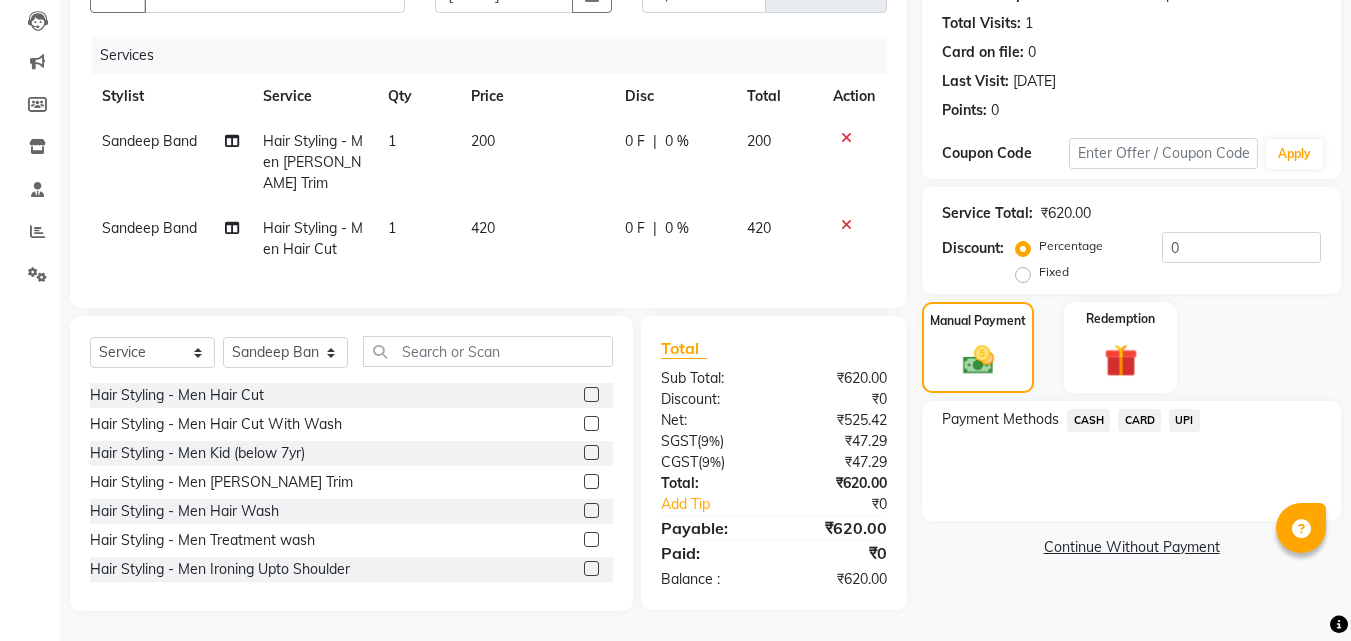 click on "UPI" 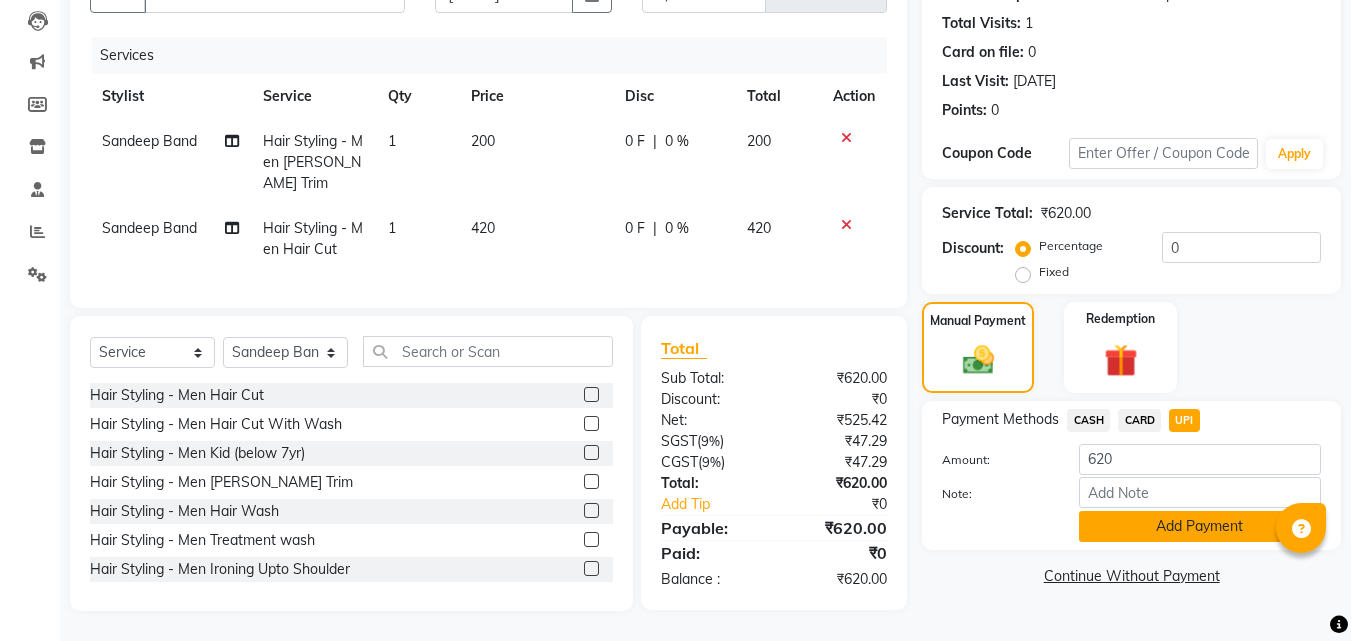 click on "Add Payment" 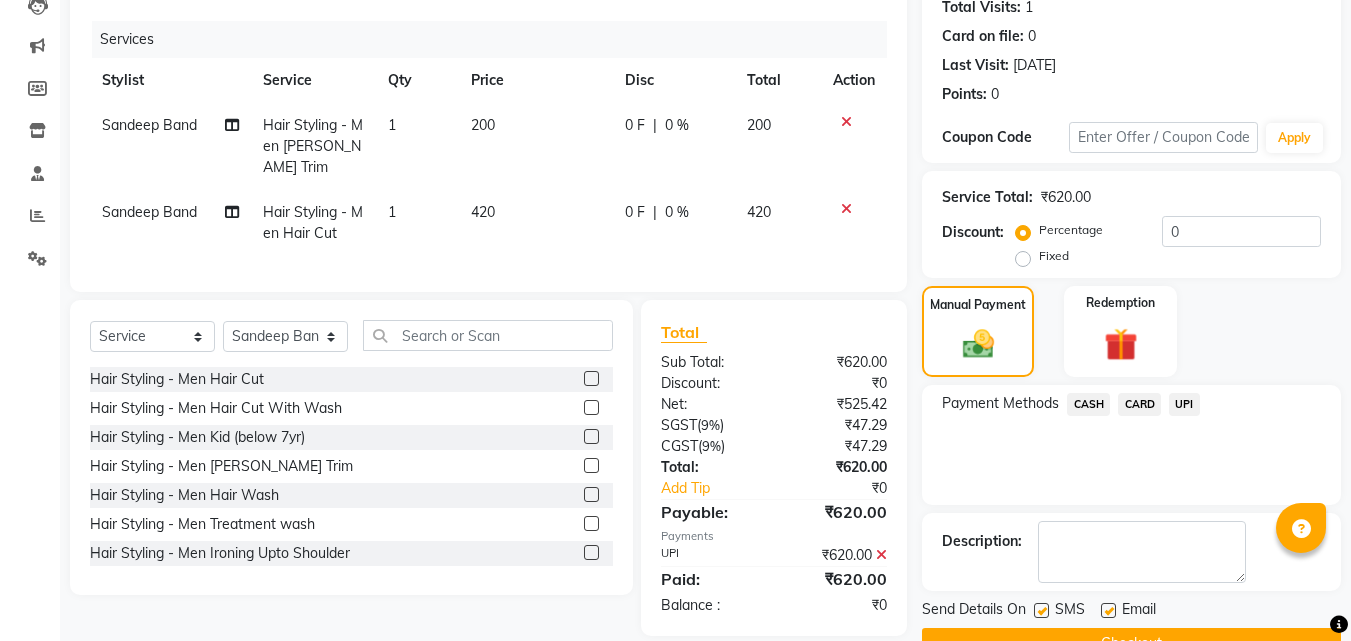 scroll, scrollTop: 275, scrollLeft: 0, axis: vertical 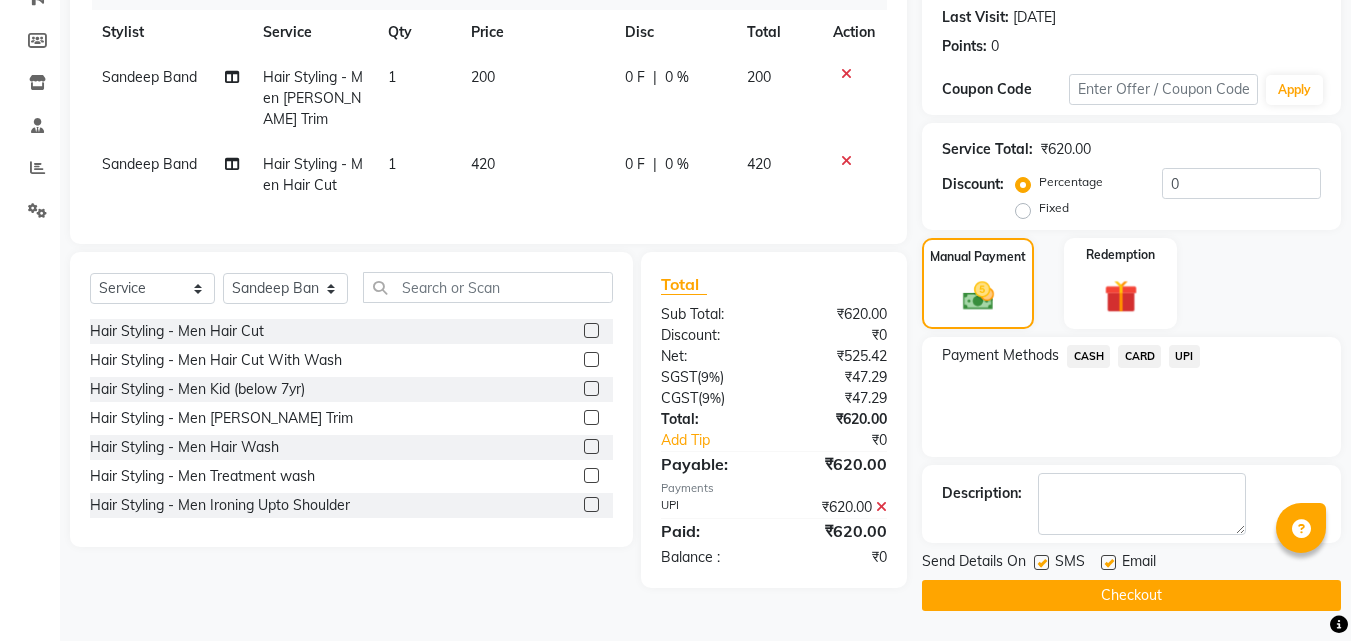 click on "Checkout" 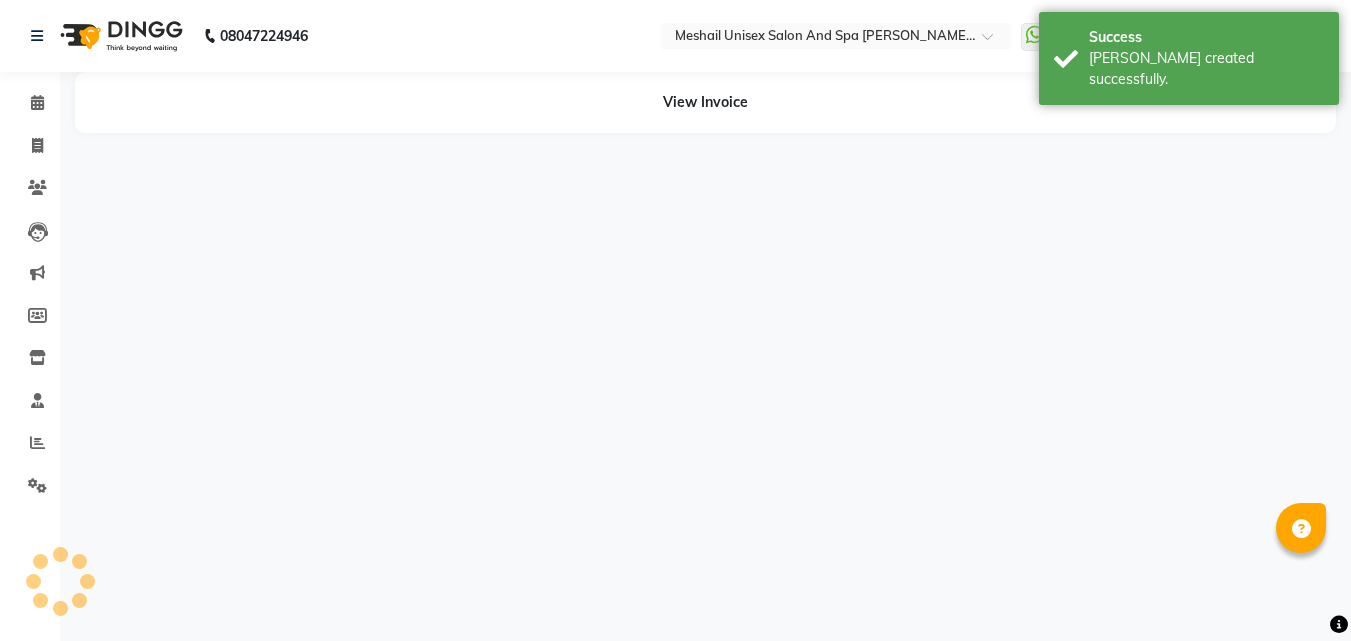 scroll, scrollTop: 0, scrollLeft: 0, axis: both 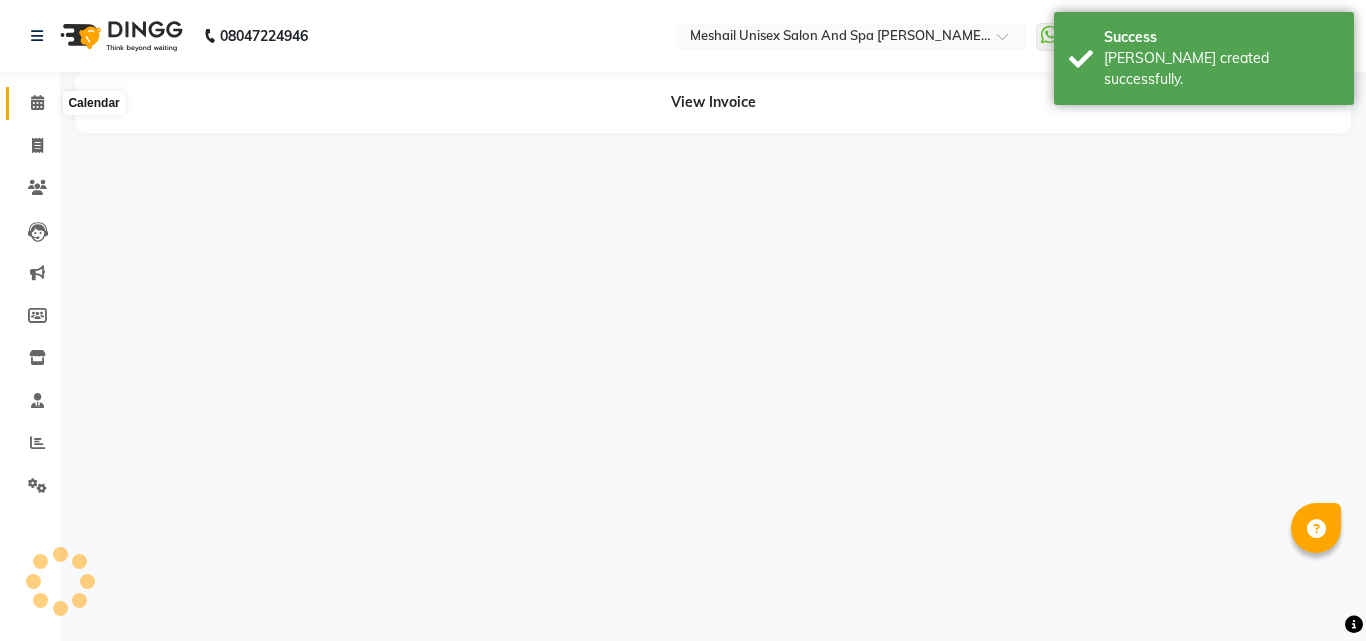 click 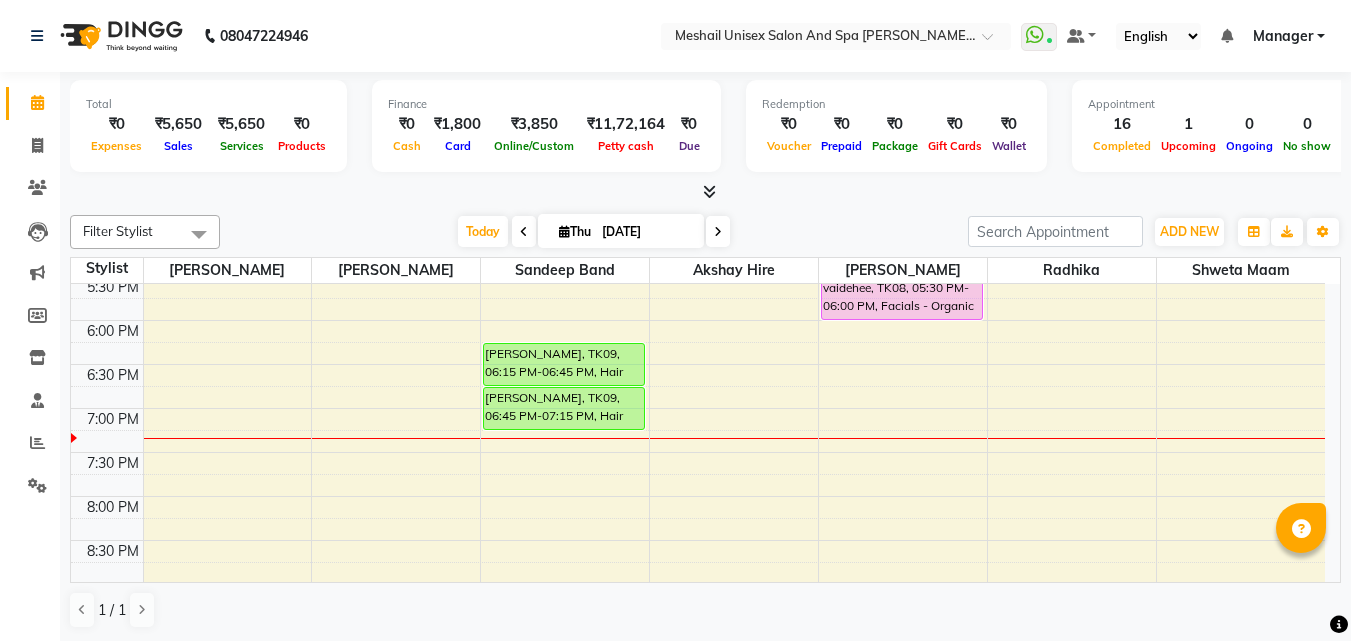 scroll, scrollTop: 707, scrollLeft: 0, axis: vertical 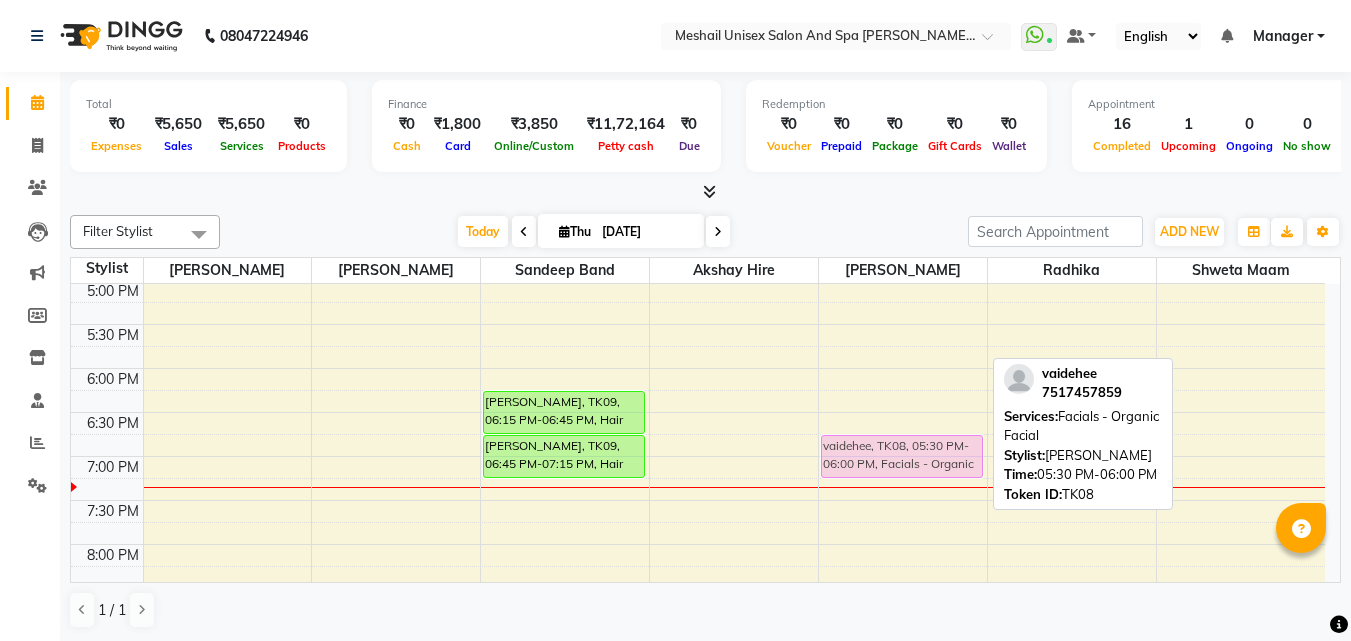 drag, startPoint x: 870, startPoint y: 344, endPoint x: 876, endPoint y: 463, distance: 119.15116 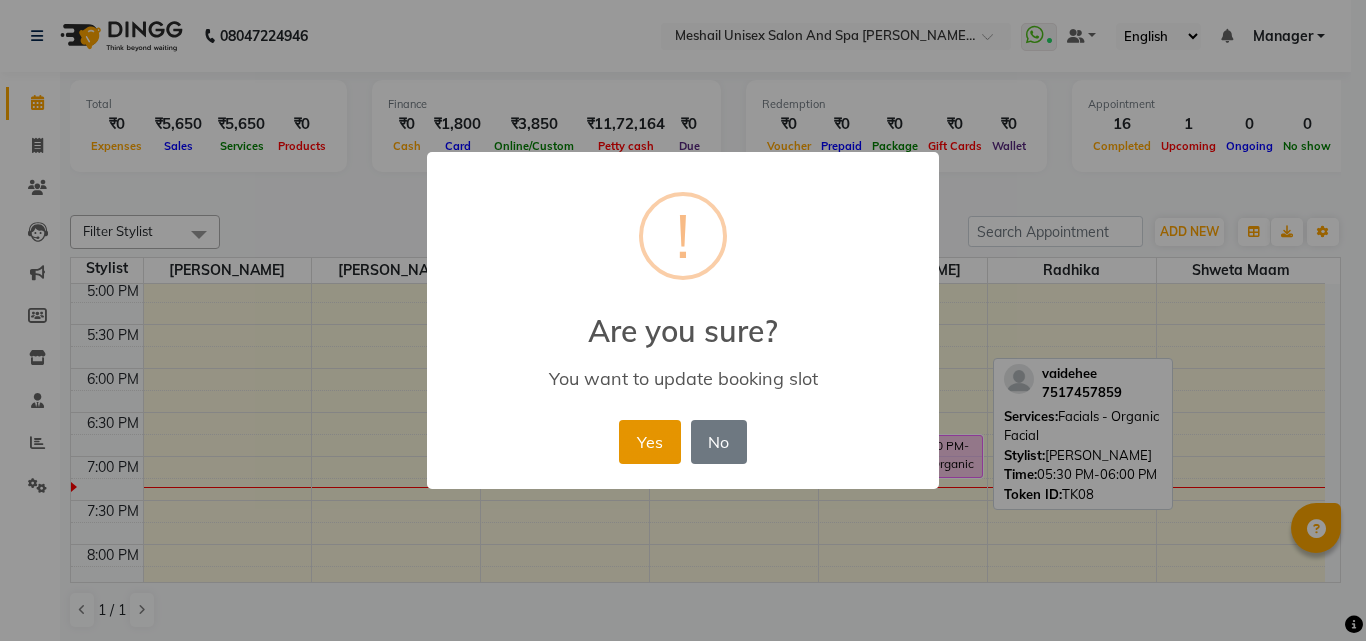 click on "Yes" at bounding box center (649, 442) 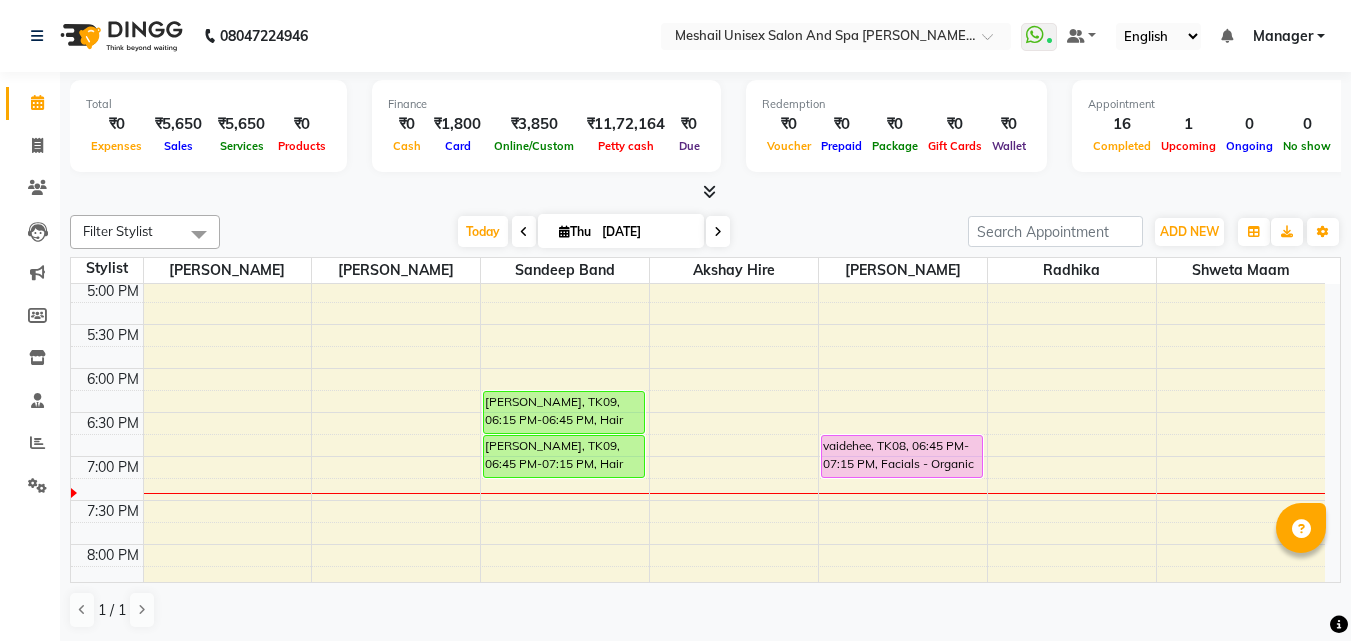 click on "9:00 AM 9:30 AM 10:00 AM 10:30 AM 11:00 AM 11:30 AM 12:00 PM 12:30 PM 1:00 PM 1:30 PM 2:00 PM 2:30 PM 3:00 PM 3:30 PM 4:00 PM 4:30 PM 5:00 PM 5:30 PM 6:00 PM 6:30 PM 7:00 PM 7:30 PM 8:00 PM 8:30 PM 9:00 PM 9:30 PM    [PERSON_NAME], TK03, 04:00 PM-04:30 PM, Hair Styling - Women Hair Cut With Wash    [PERSON_NAME], TK09, 06:15 PM-06:45 PM, Hair Styling - Men Hair Cut    [PERSON_NAME], TK09, 06:45 PM-07:15 PM, Hair Styling - Men [PERSON_NAME] Trim    [PERSON_NAME], TK01, 10:30 AM-11:00 AM, Hair Styling - Women Hair Wash    [PERSON_NAME], TK04, 12:00 PM-12:30 PM, Hair Styling - Men Hair Cut With Wash    Manoj, TK06, 02:30 PM-03:00 PM, Hair Styling - Men [PERSON_NAME] Trim    Adit client, TK02, 03:30 PM-04:00 PM, Hair Styling - Men Hair Cut    [PERSON_NAME], TK05, 09:30 AM-10:00 AM, Waxing - WAXING Woman Imported Under Arms    [PERSON_NAME], TK05, 10:00 AM-10:30 AM, Waxing - WAXING Woman Imported Eyebrows    [PERSON_NAME], TK05, 10:30 AM-11:00 AM, Waxing - WAXING Woman Imported Half Legs" at bounding box center [698, 148] 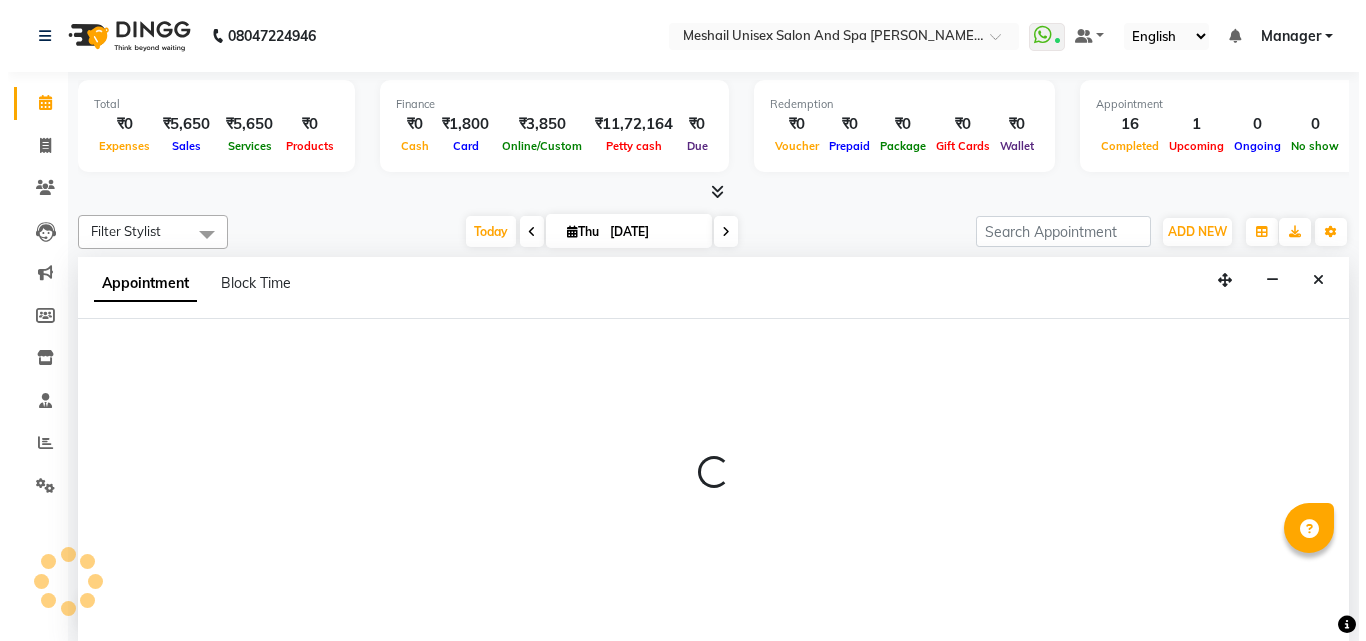 scroll, scrollTop: 1, scrollLeft: 0, axis: vertical 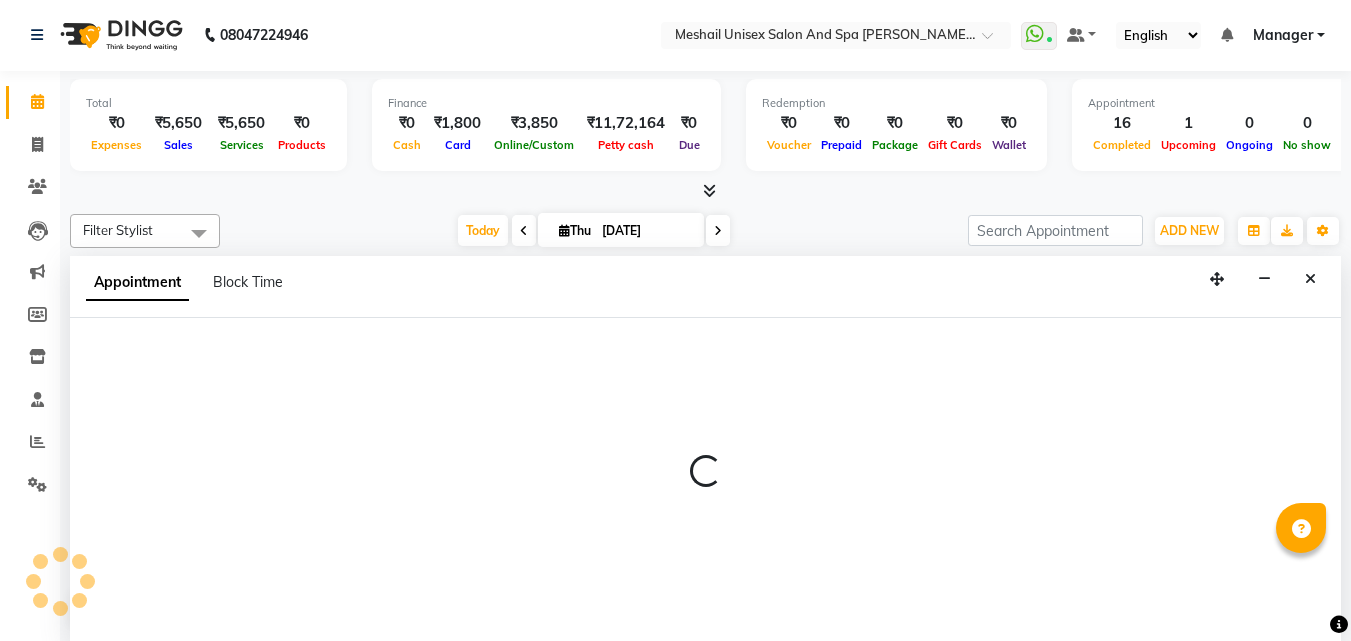 select on "52969" 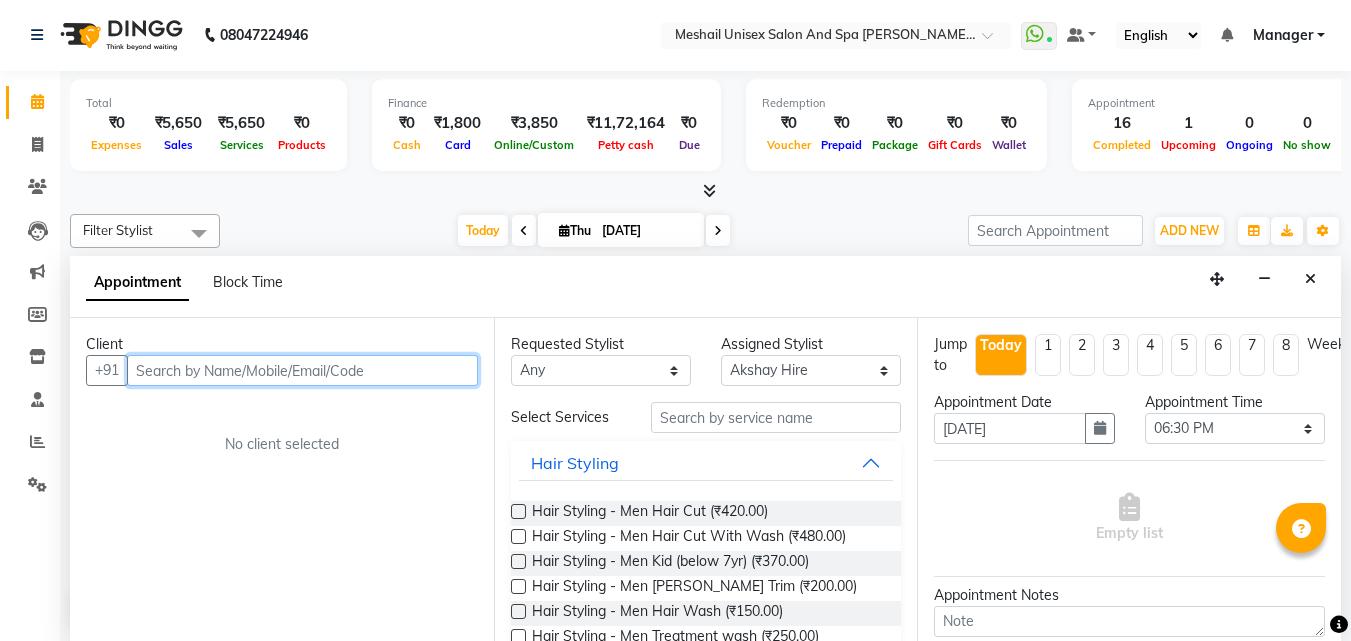 click at bounding box center (302, 370) 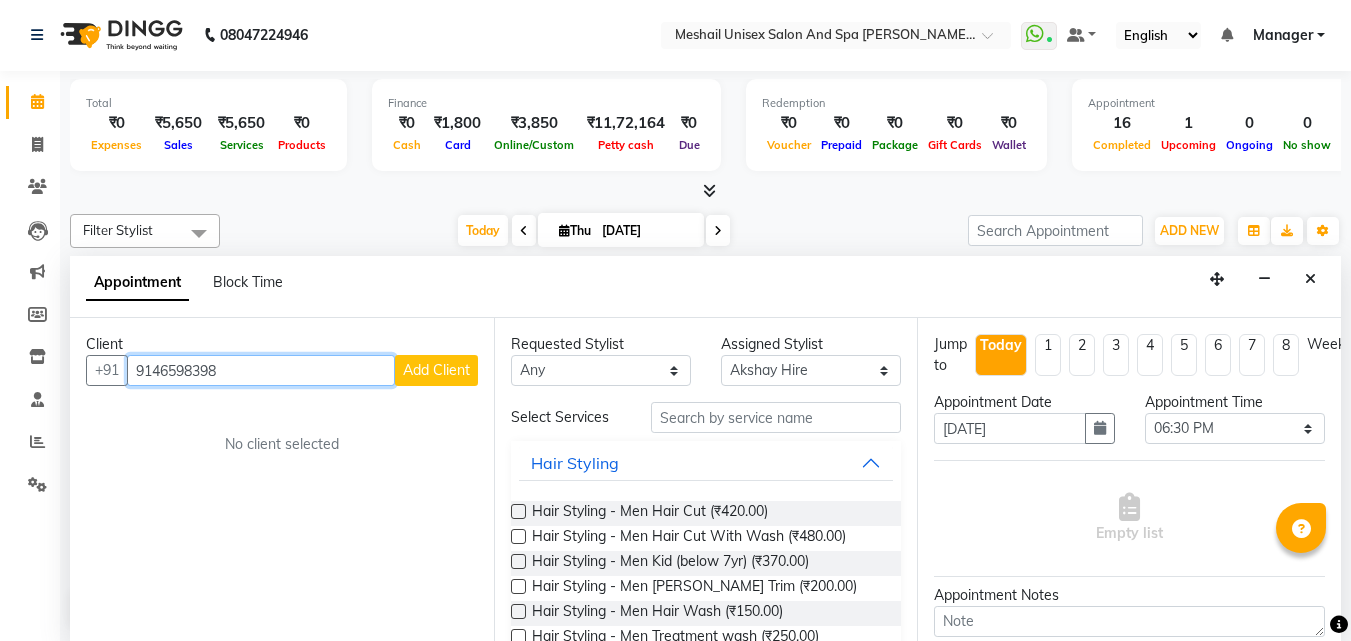 type on "9146598398" 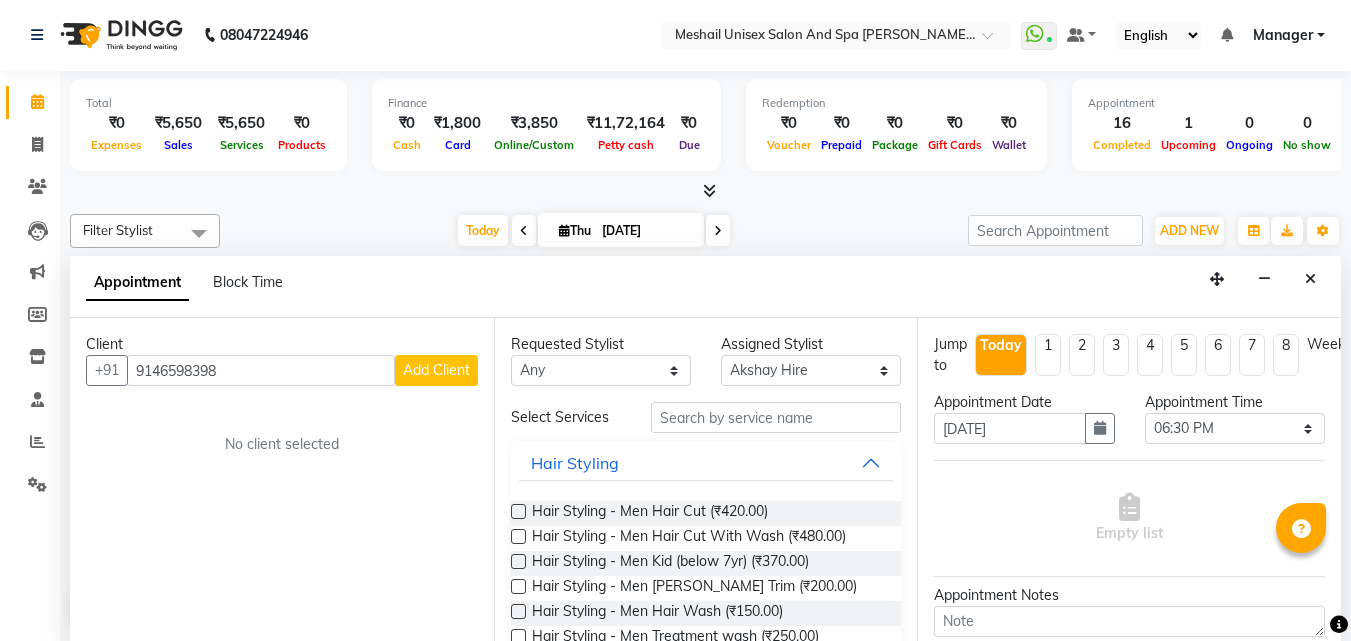 click on "Add Client" at bounding box center [436, 370] 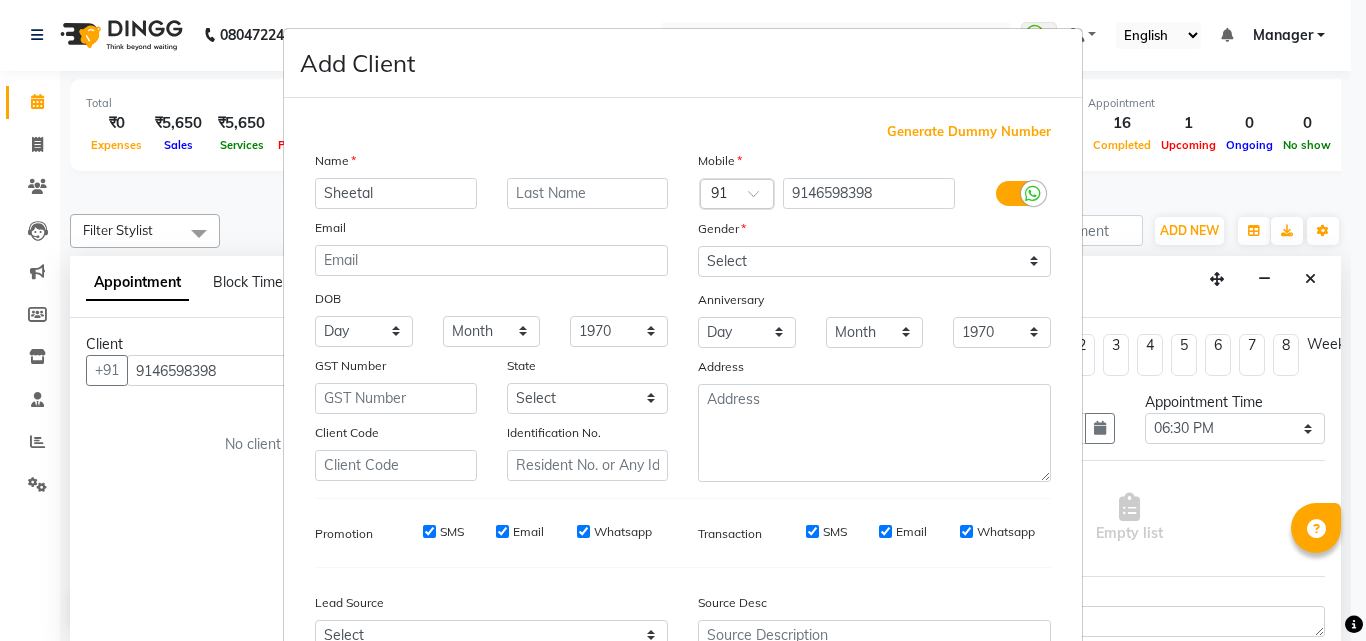 type on "Sheetal" 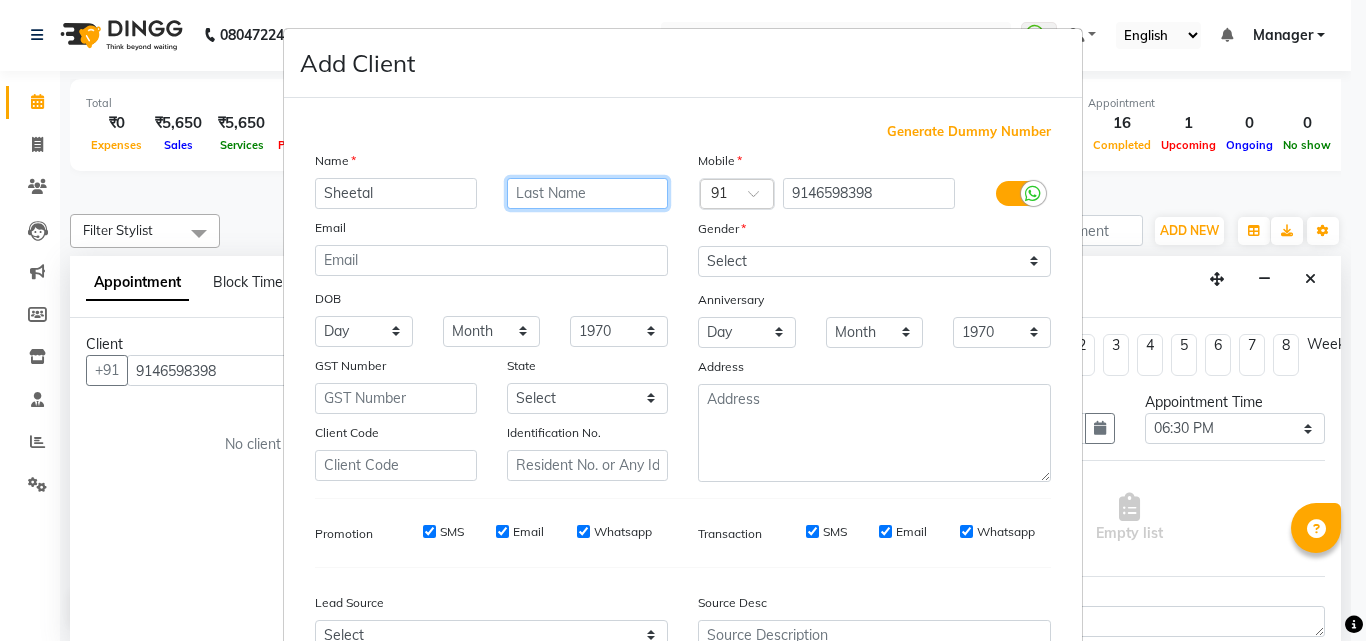 click at bounding box center (588, 193) 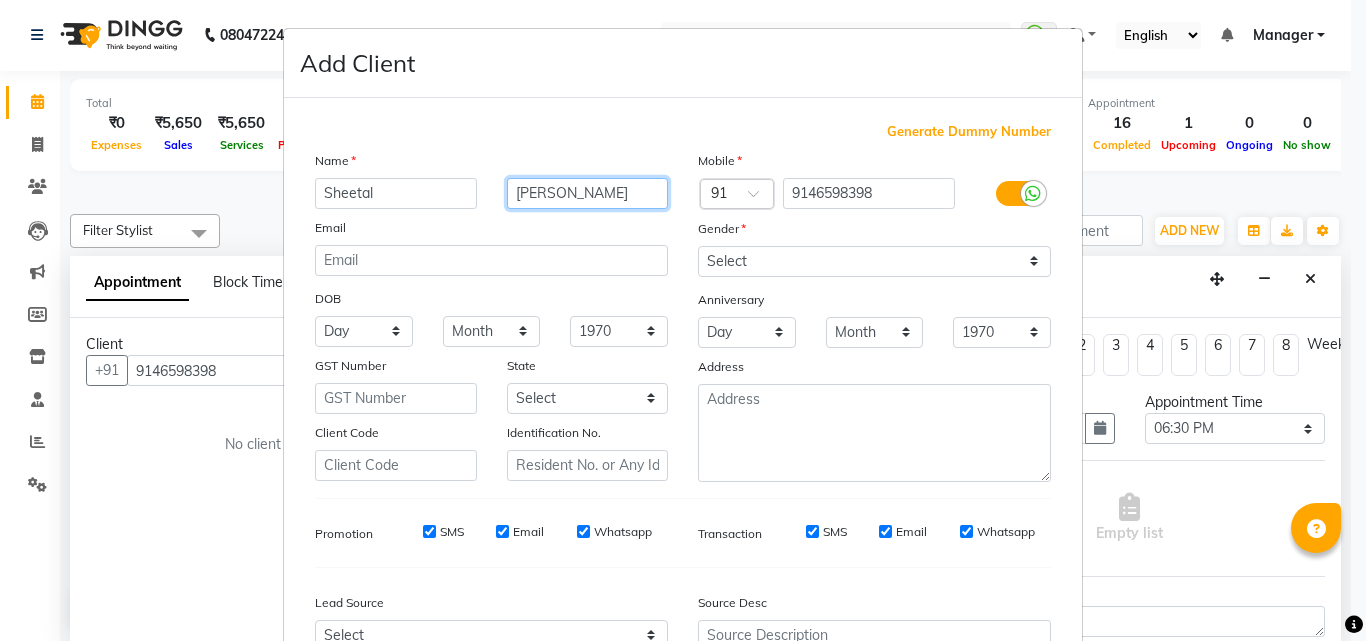 type on "[PERSON_NAME]" 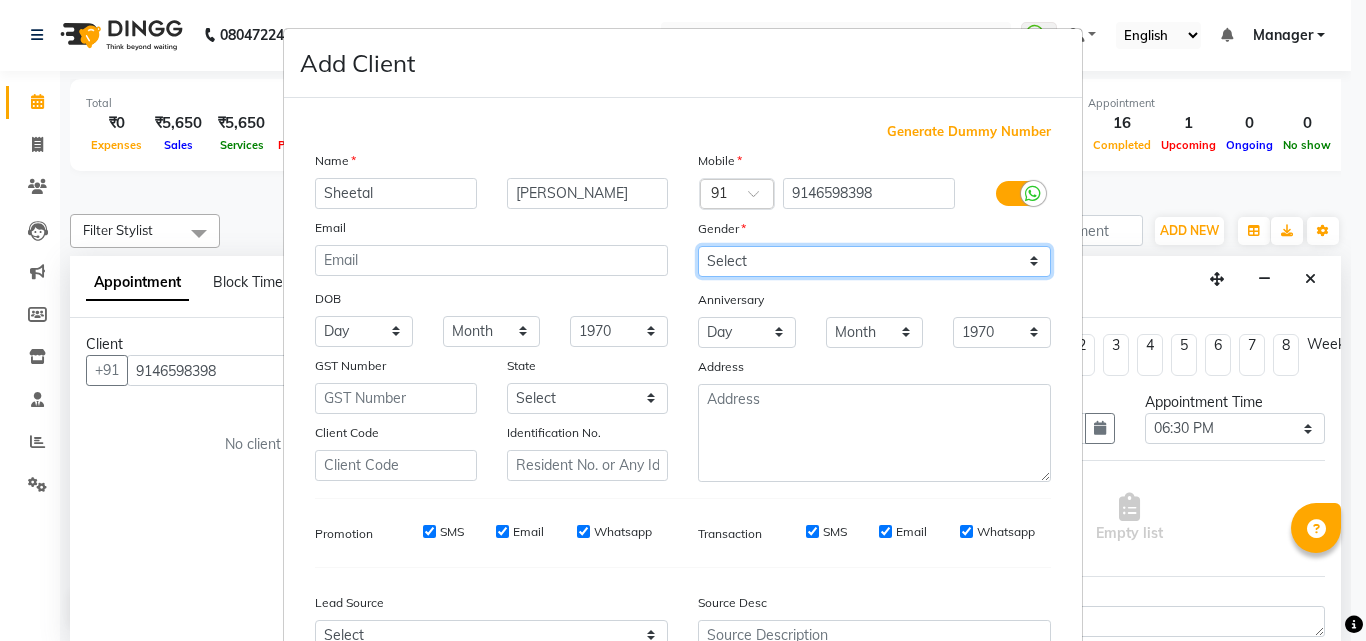 click on "Select [DEMOGRAPHIC_DATA] [DEMOGRAPHIC_DATA] Other Prefer Not To Say" at bounding box center (874, 261) 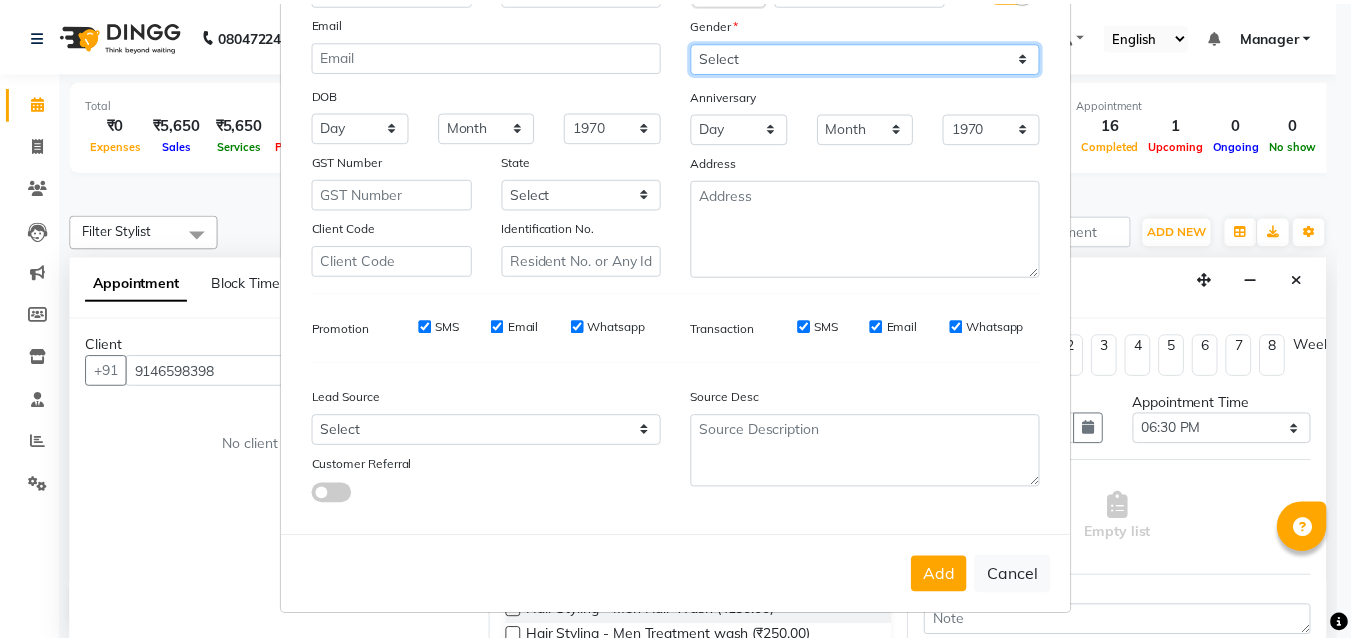 scroll, scrollTop: 208, scrollLeft: 0, axis: vertical 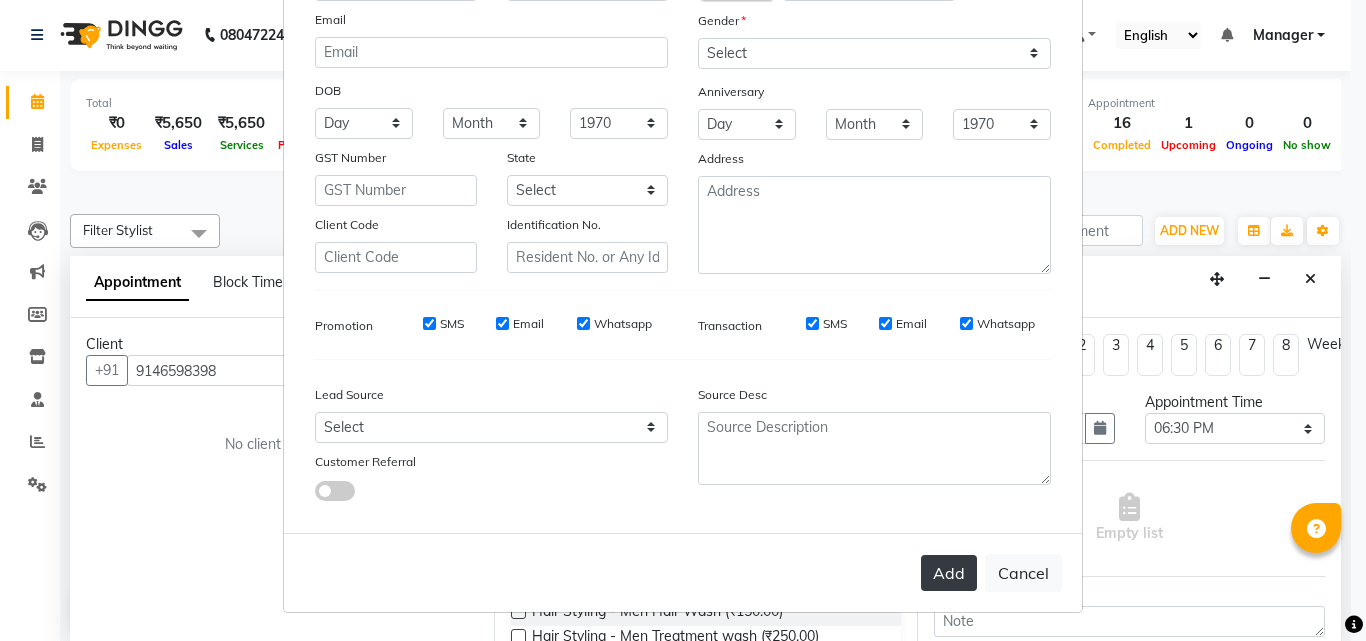 click on "Add" at bounding box center [949, 573] 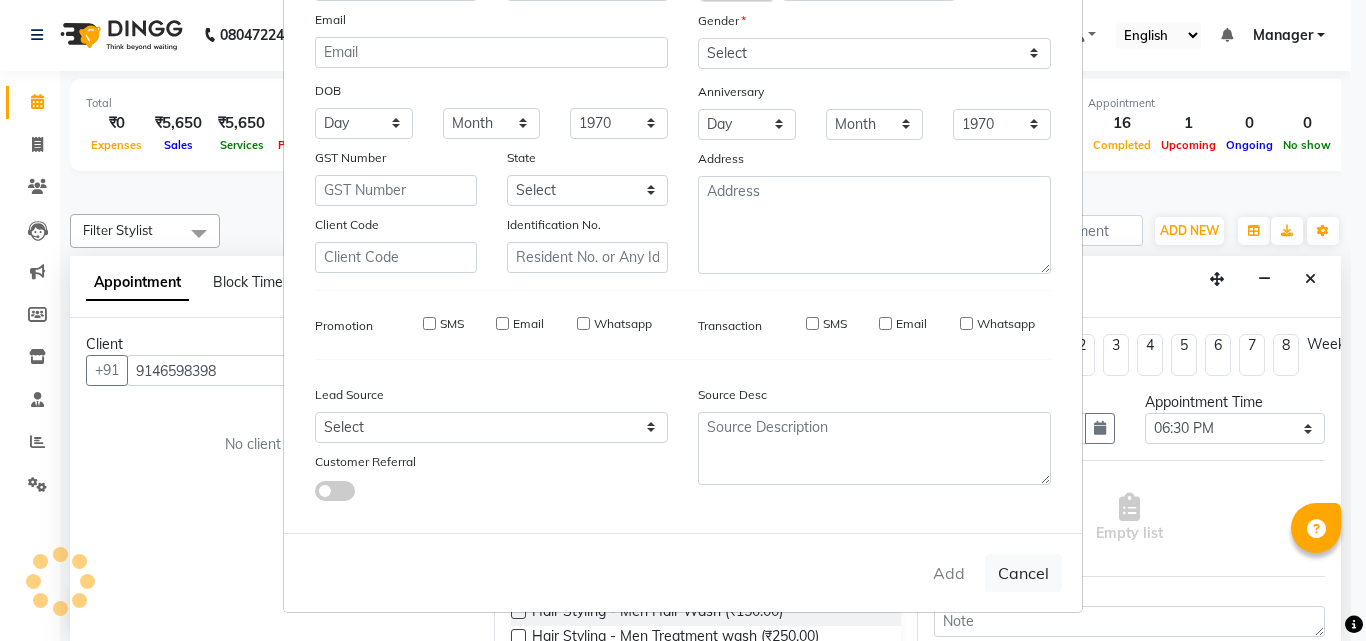 type on "91******98" 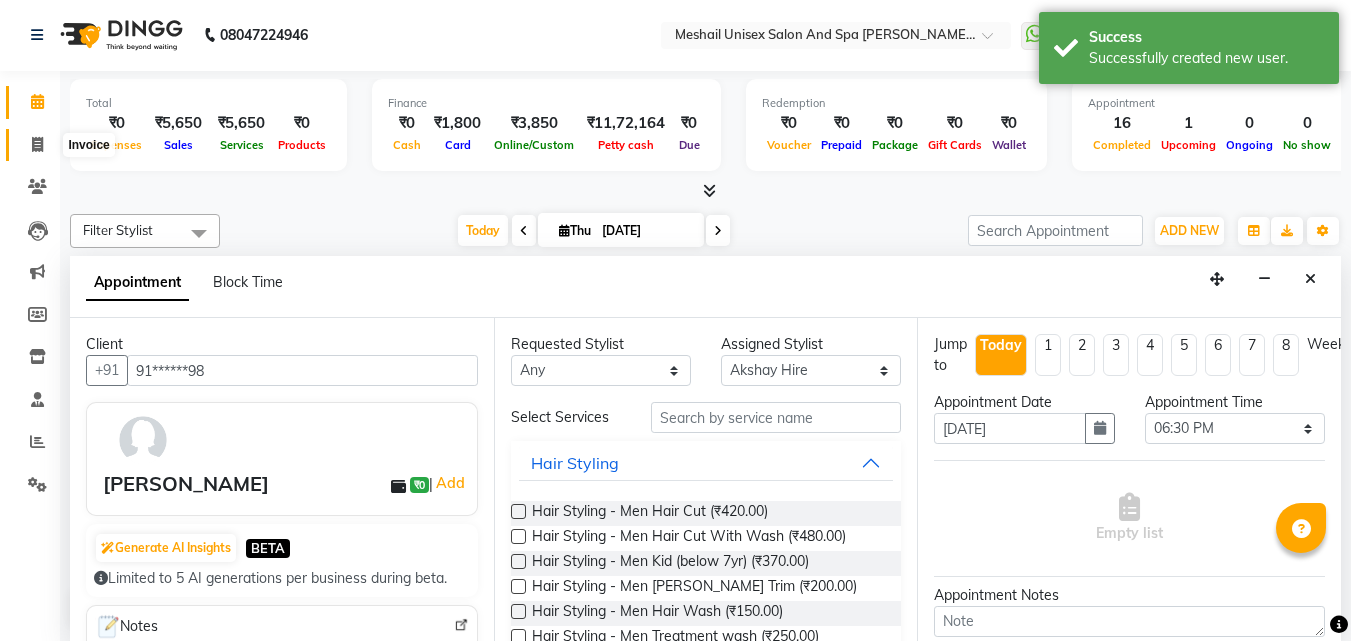click 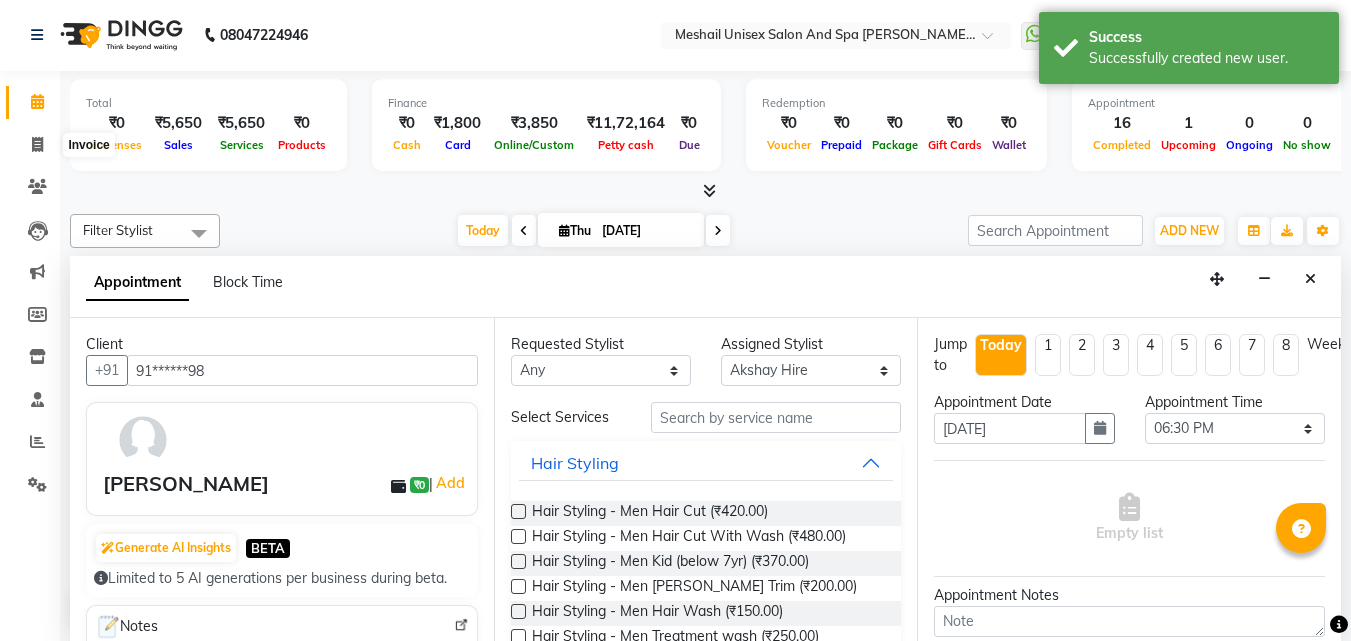 select on "service" 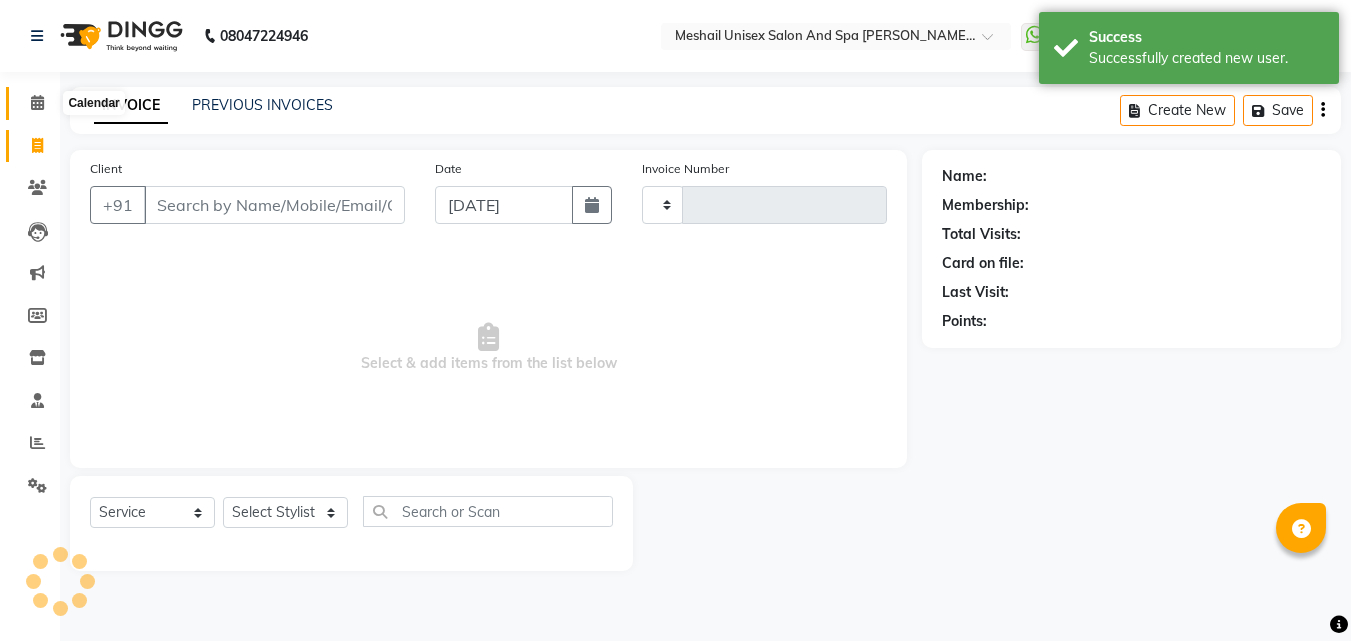 click 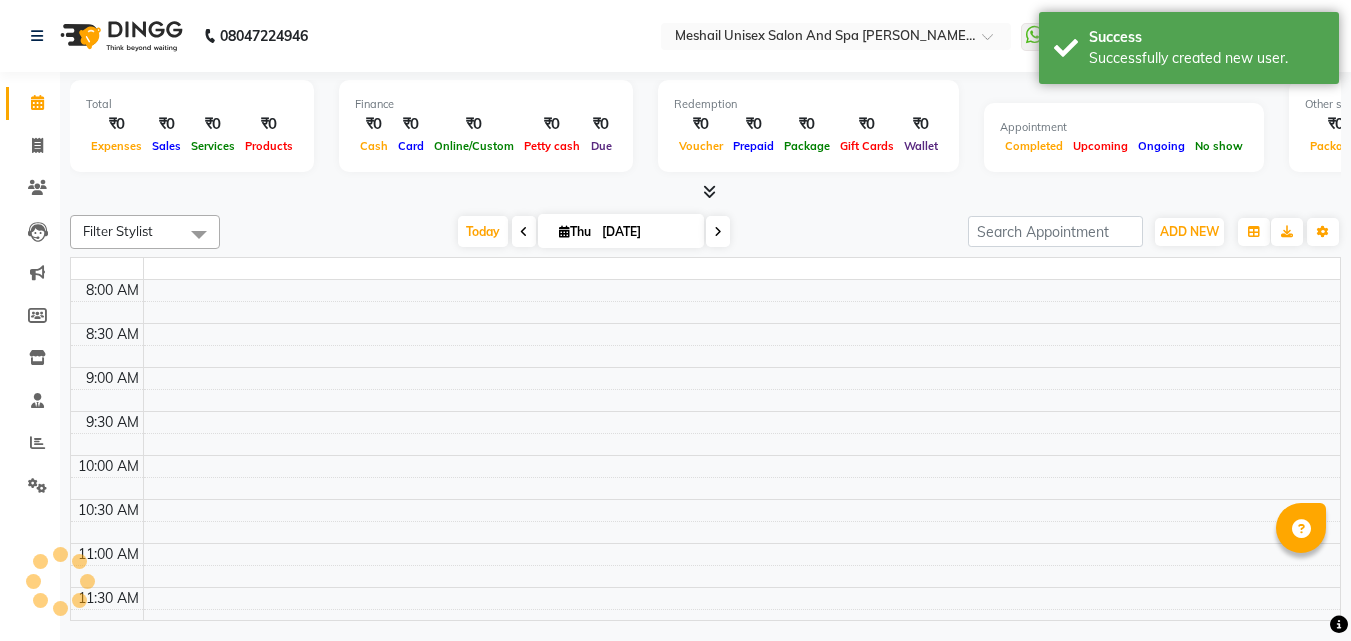 scroll, scrollTop: 0, scrollLeft: 0, axis: both 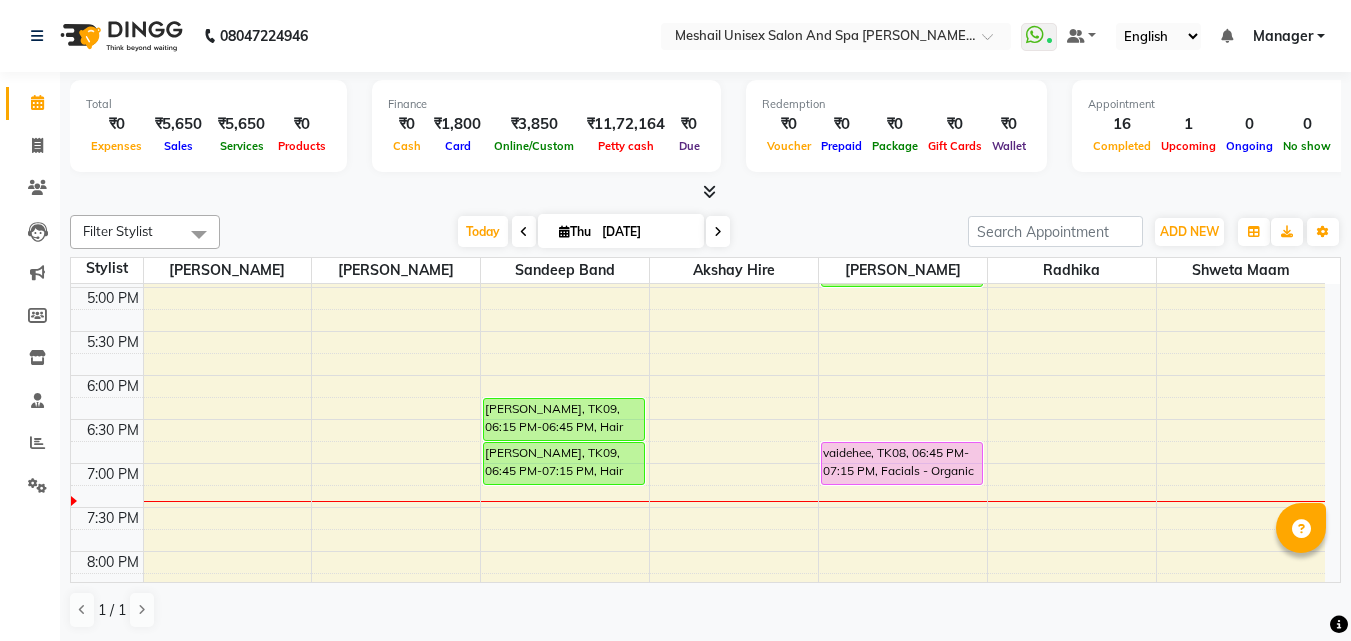 click on "9:00 AM 9:30 AM 10:00 AM 10:30 AM 11:00 AM 11:30 AM 12:00 PM 12:30 PM 1:00 PM 1:30 PM 2:00 PM 2:30 PM 3:00 PM 3:30 PM 4:00 PM 4:30 PM 5:00 PM 5:30 PM 6:00 PM 6:30 PM 7:00 PM 7:30 PM 8:00 PM 8:30 PM 9:00 PM 9:30 PM    [PERSON_NAME], TK03, 04:00 PM-04:30 PM, Hair Styling - Women Hair Cut With Wash    [PERSON_NAME], TK09, 06:15 PM-06:45 PM, Hair Styling - Men Hair Cut    [PERSON_NAME], TK09, 06:45 PM-07:15 PM, Hair Styling - Men [PERSON_NAME] Trim    [PERSON_NAME], TK01, 10:30 AM-11:00 AM, Hair Styling - Women Hair Wash    [PERSON_NAME], TK04, 12:00 PM-12:30 PM, Hair Styling - Men Hair Cut With Wash    Manoj, TK06, 02:30 PM-03:00 PM, Hair Styling - Men [PERSON_NAME] Trim    Adit client, TK02, 03:30 PM-04:00 PM, Hair Styling - Men Hair Cut    [PERSON_NAME], TK05, 09:30 AM-10:00 AM, Waxing - WAXING Woman Imported Under Arms    [PERSON_NAME], TK05, 10:00 AM-10:30 AM, Waxing - WAXING Woman Imported Eyebrows    [PERSON_NAME], TK05, 10:30 AM-11:00 AM, Waxing - WAXING Woman Imported Half Legs" at bounding box center [698, 155] 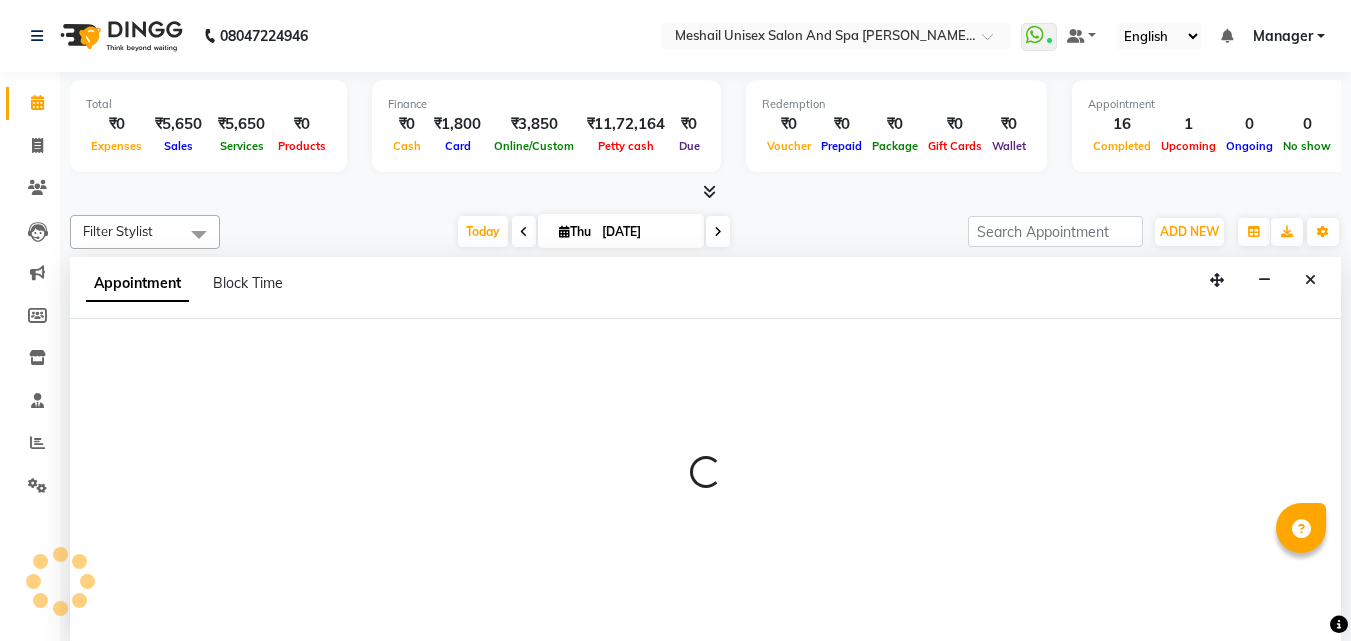 scroll, scrollTop: 1, scrollLeft: 0, axis: vertical 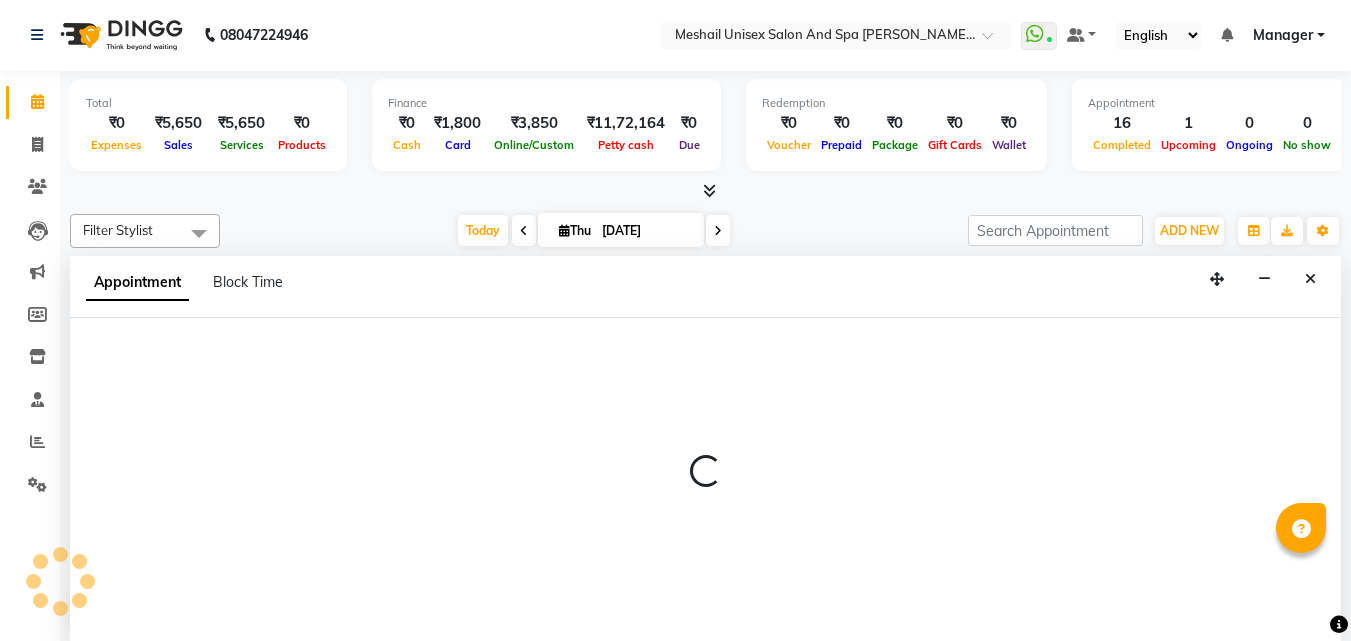 select on "52969" 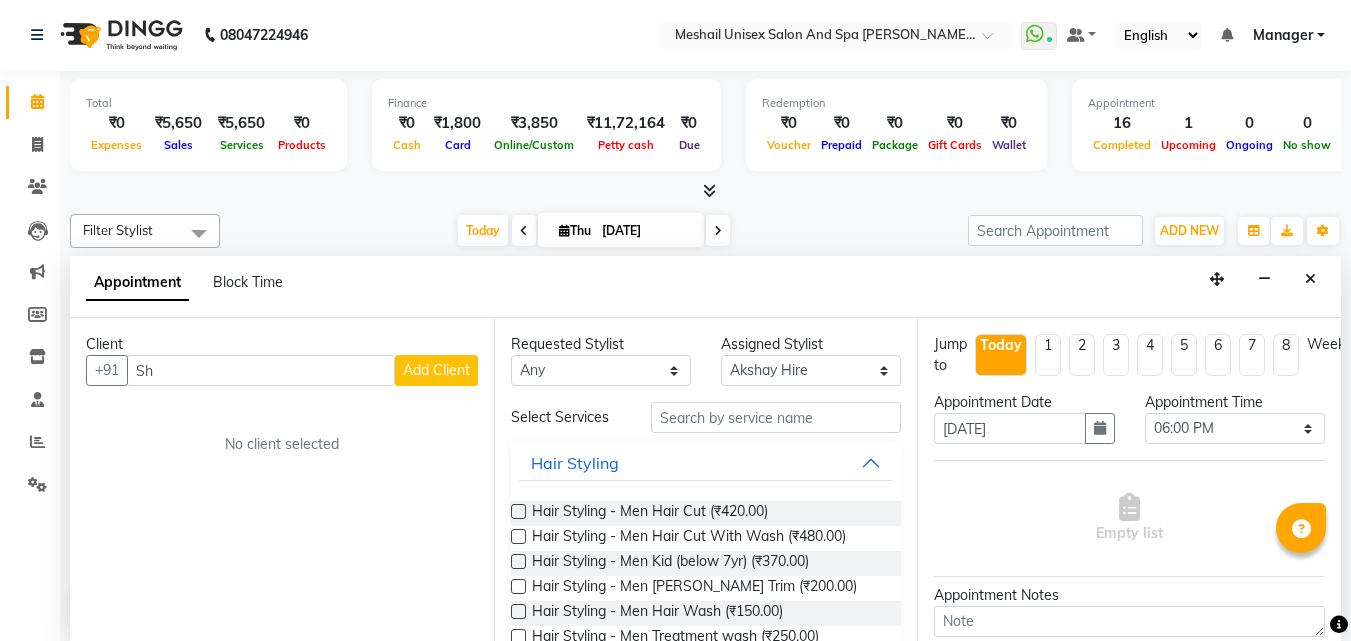 type on "S" 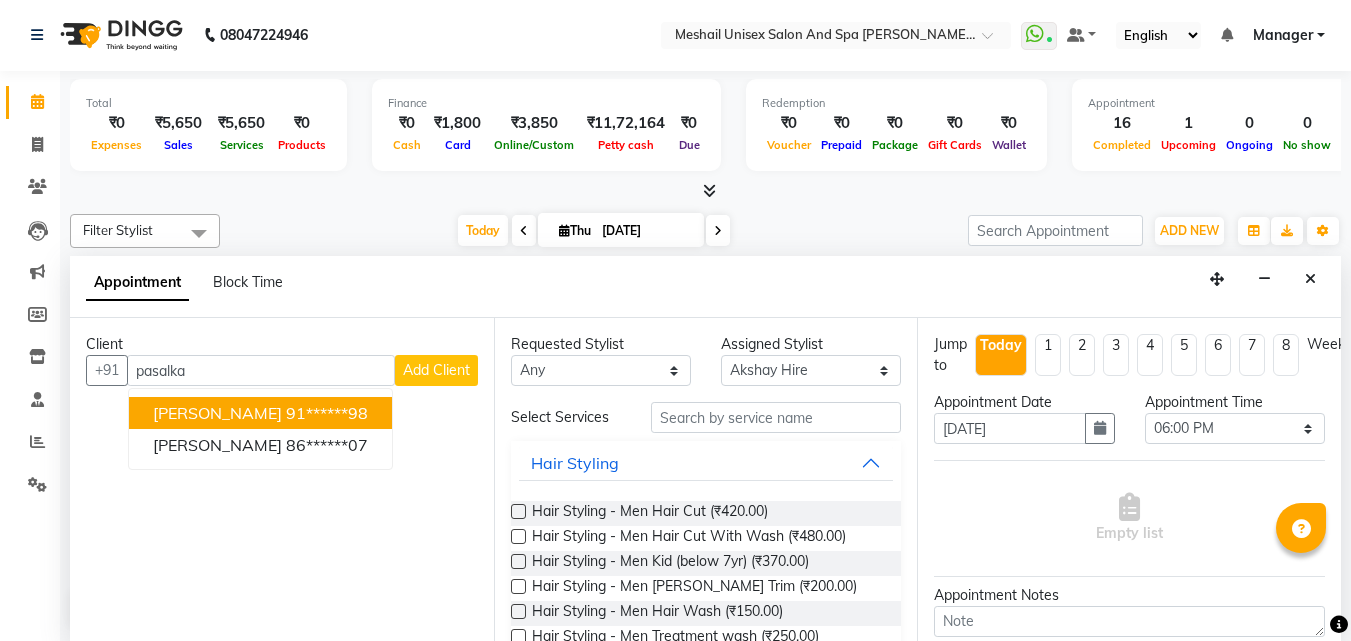 click on "[PERSON_NAME]" at bounding box center [217, 413] 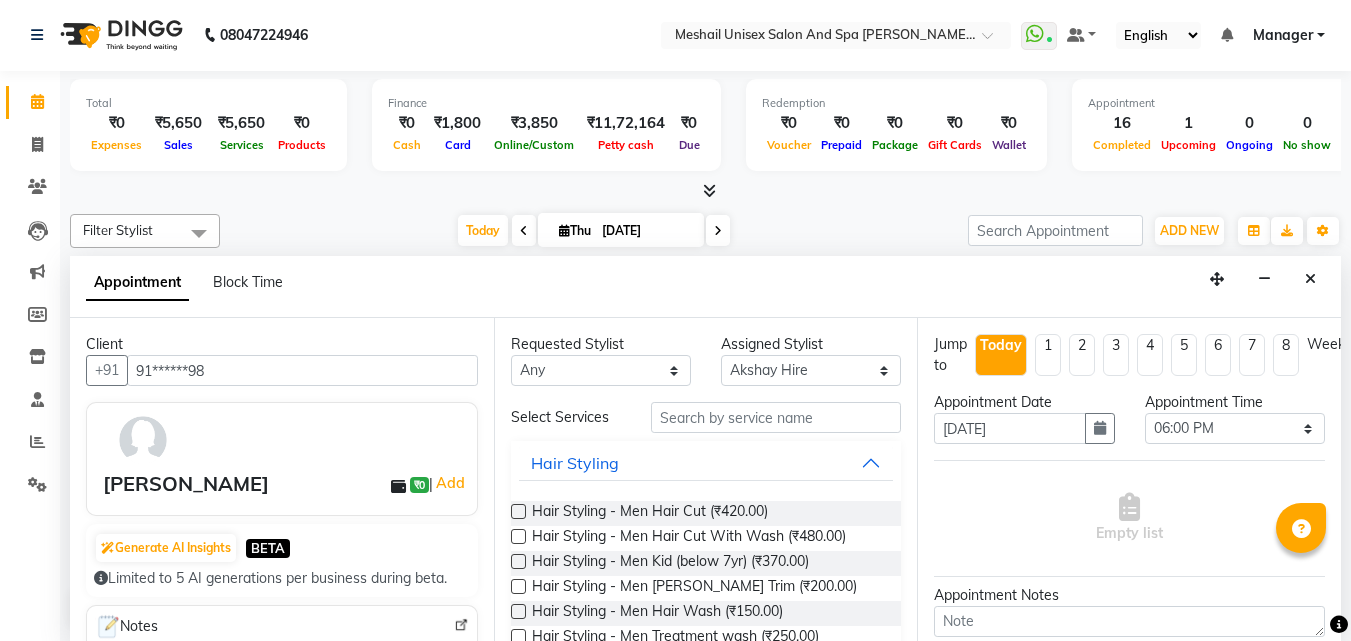 type on "91******98" 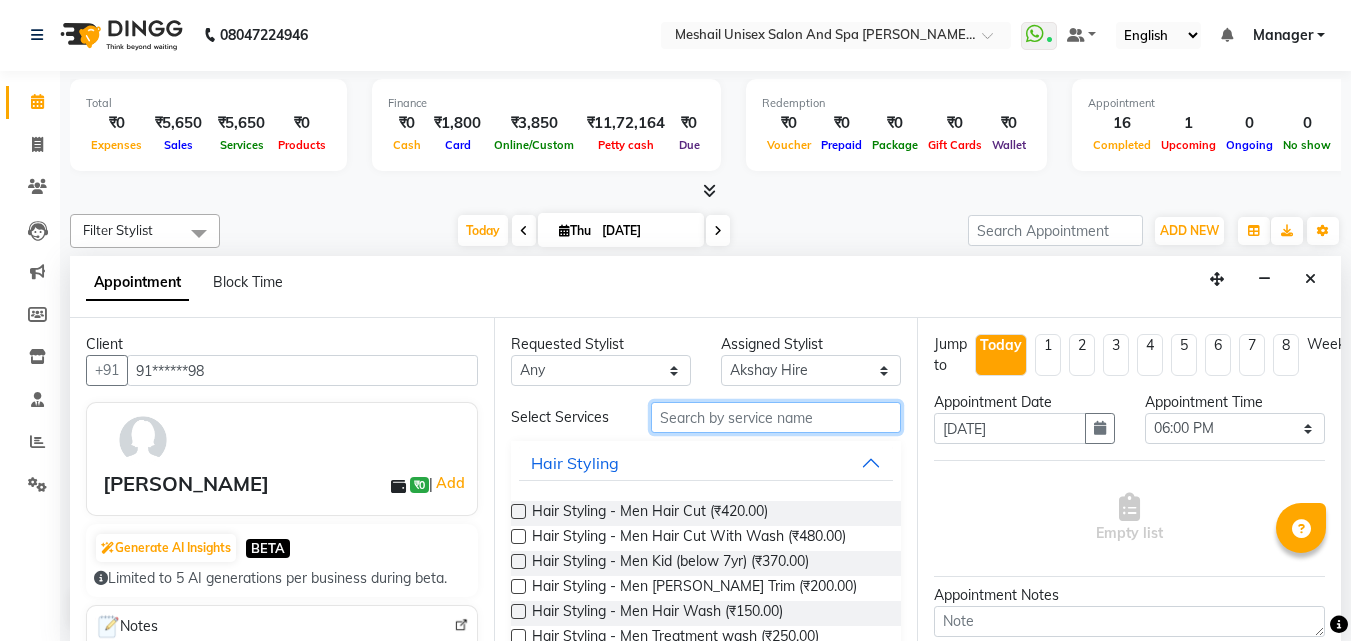 click at bounding box center (776, 417) 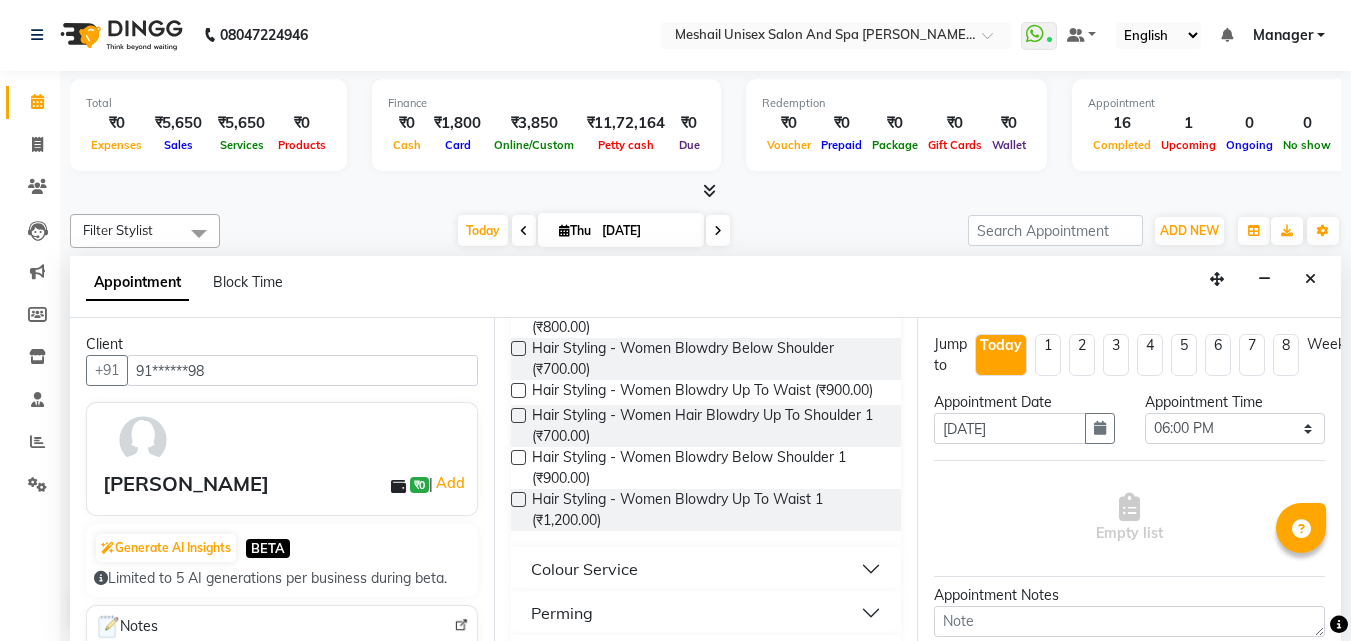 scroll, scrollTop: 300, scrollLeft: 0, axis: vertical 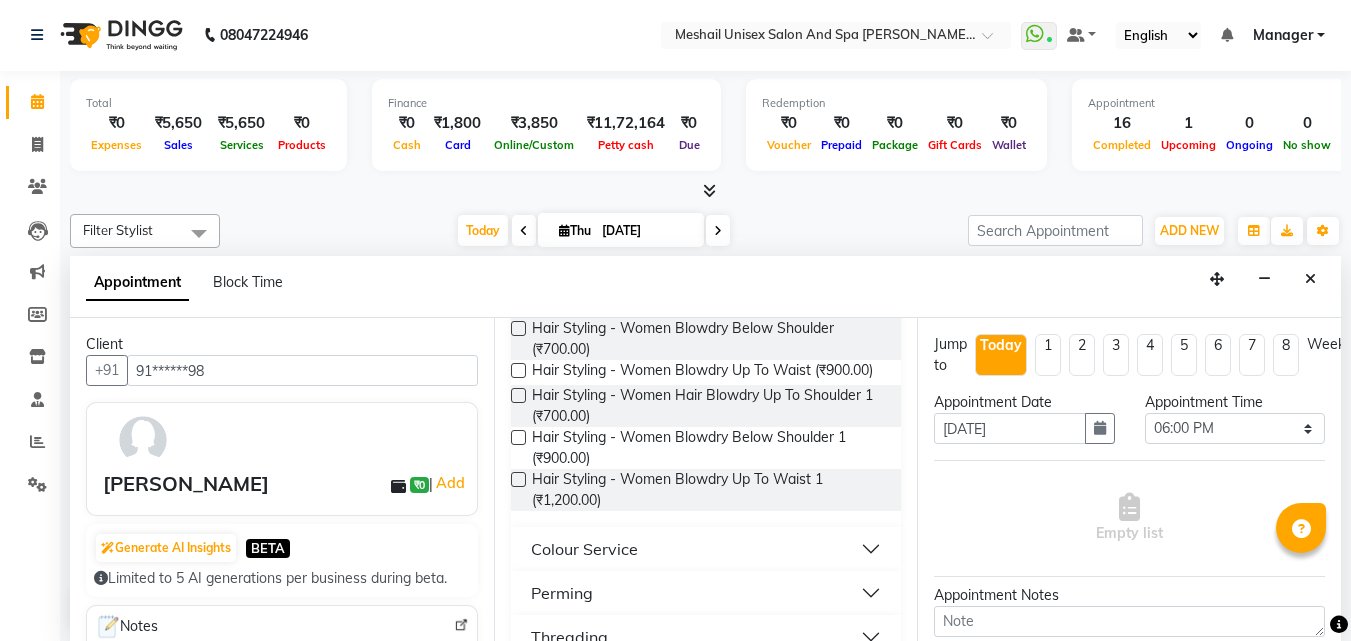 type on "l" 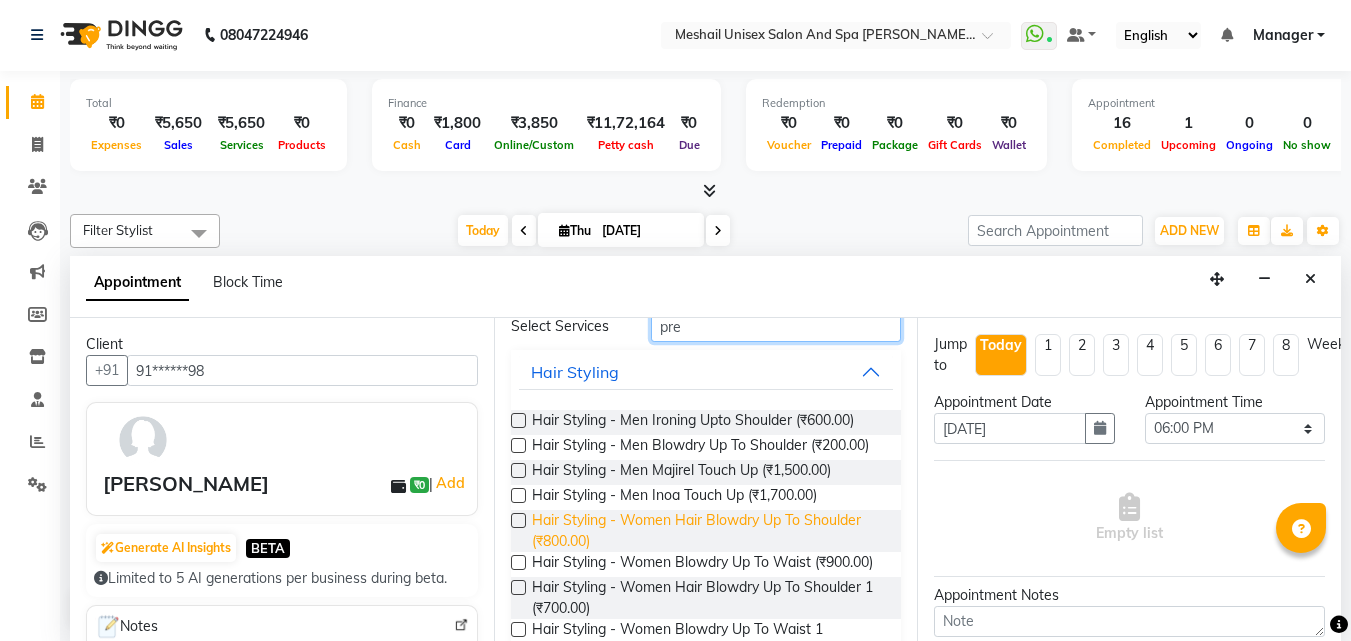scroll, scrollTop: 0, scrollLeft: 0, axis: both 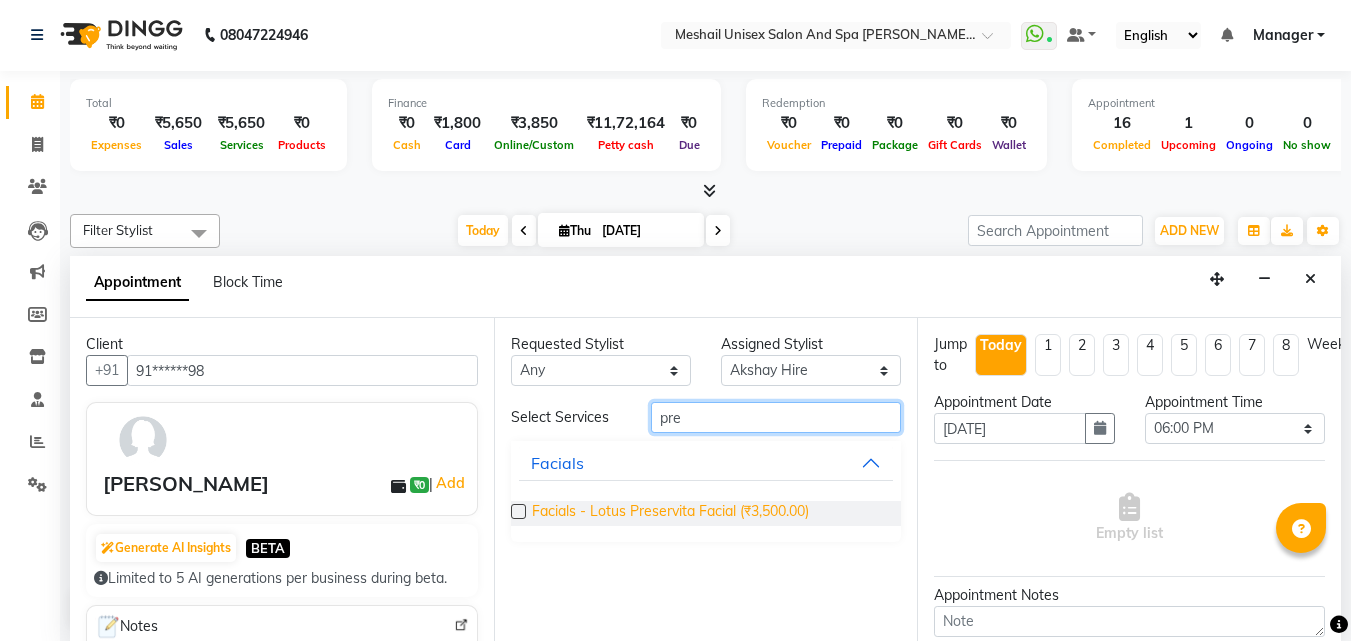 type on "pre" 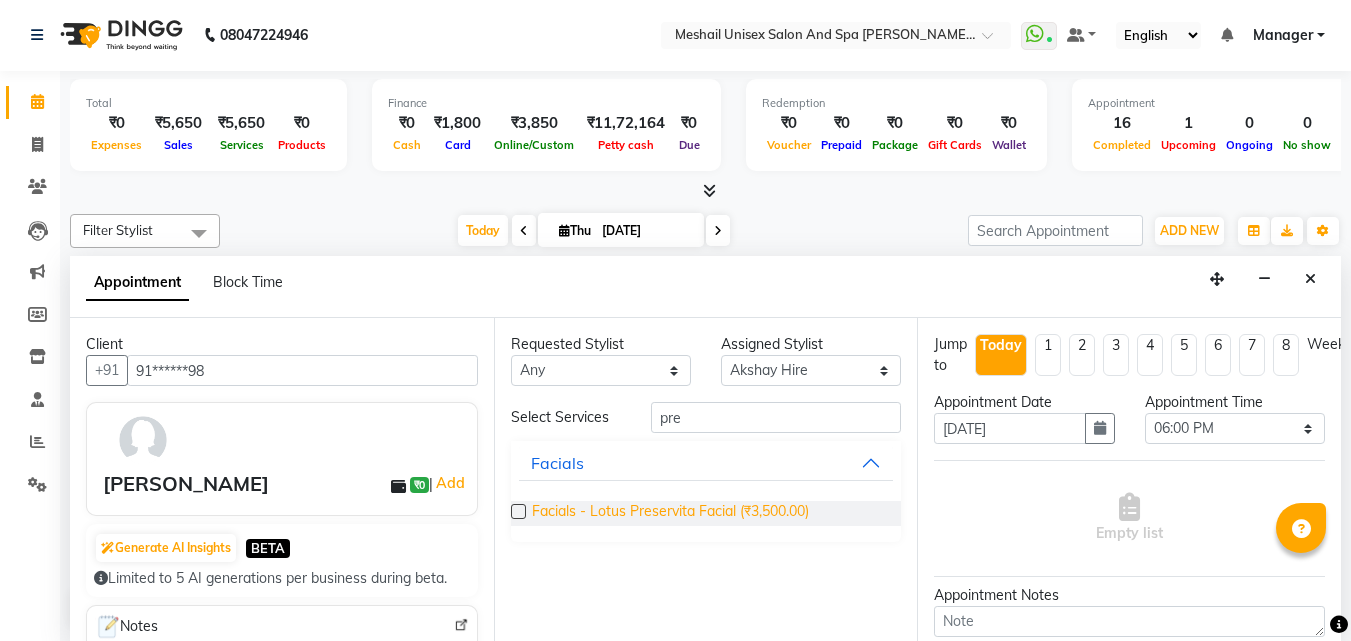 click on "Facials  - Lotus Preservita Facial (₹3,500.00)" at bounding box center [670, 513] 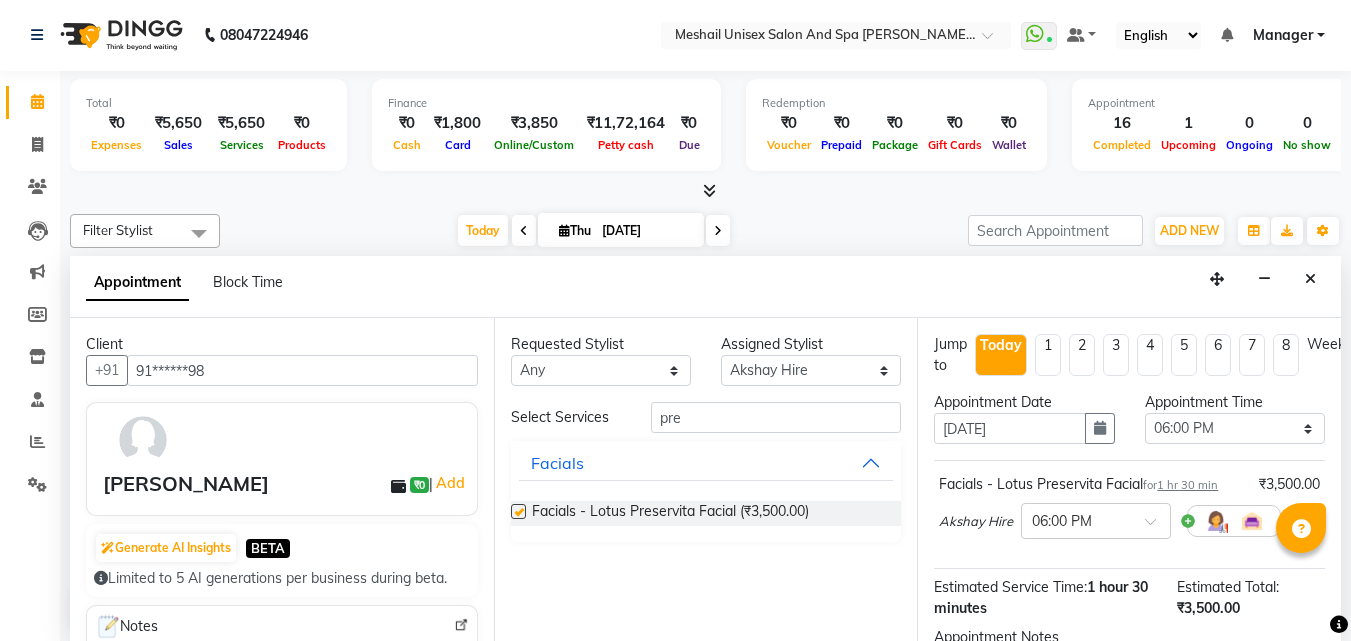 checkbox on "false" 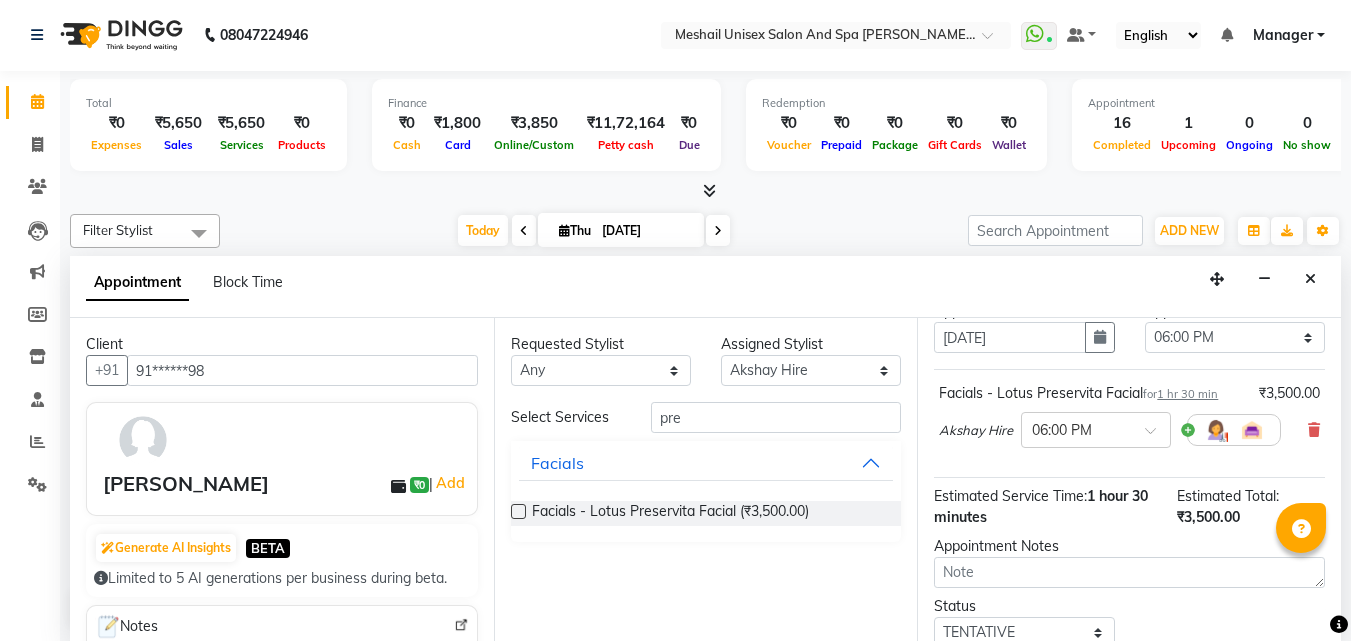 scroll, scrollTop: 239, scrollLeft: 0, axis: vertical 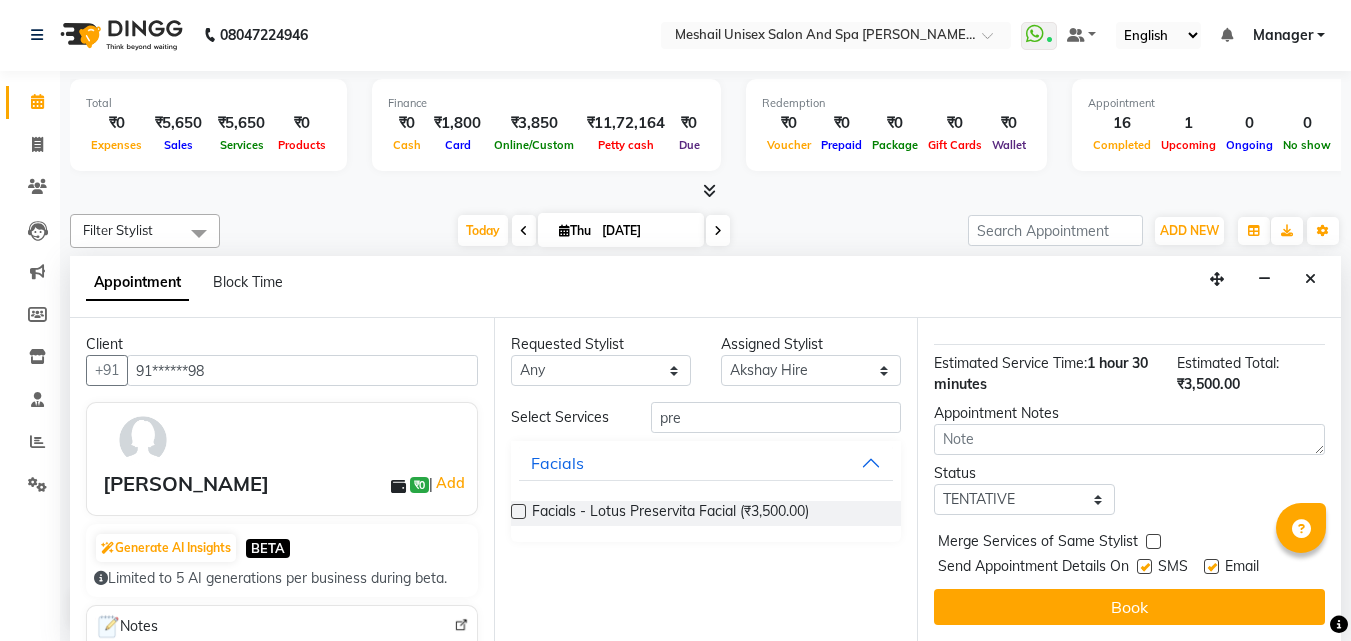 click at bounding box center [1144, 566] 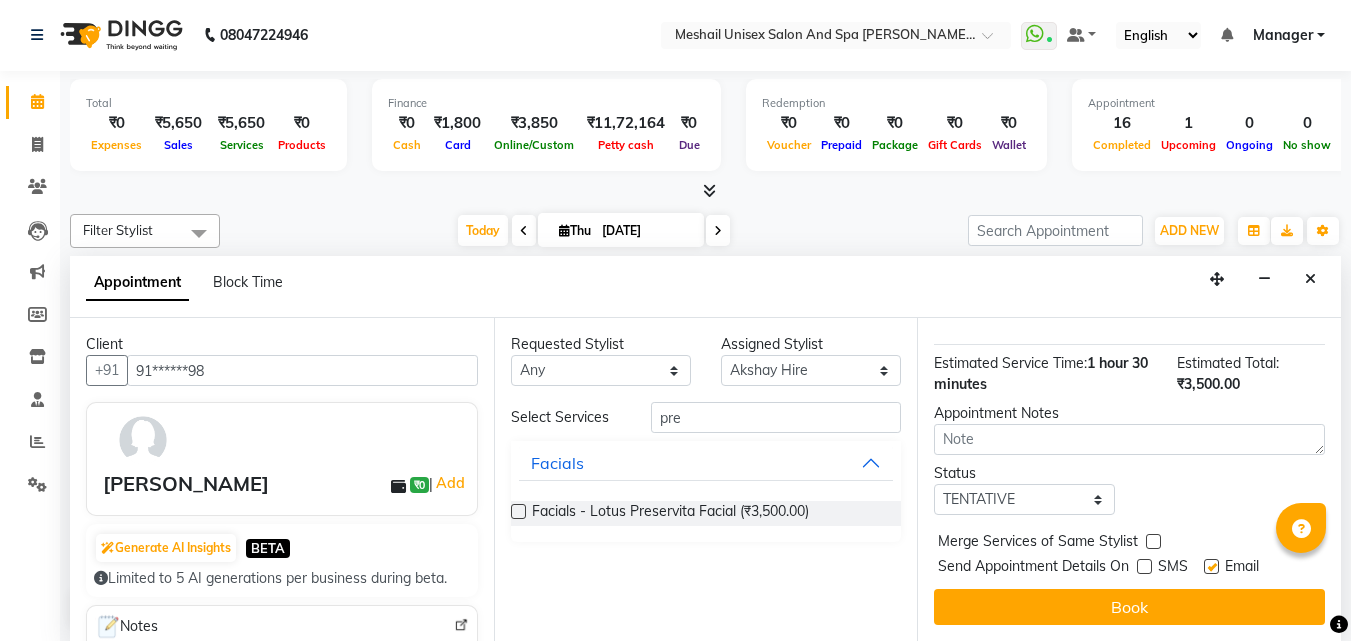 click at bounding box center [1211, 566] 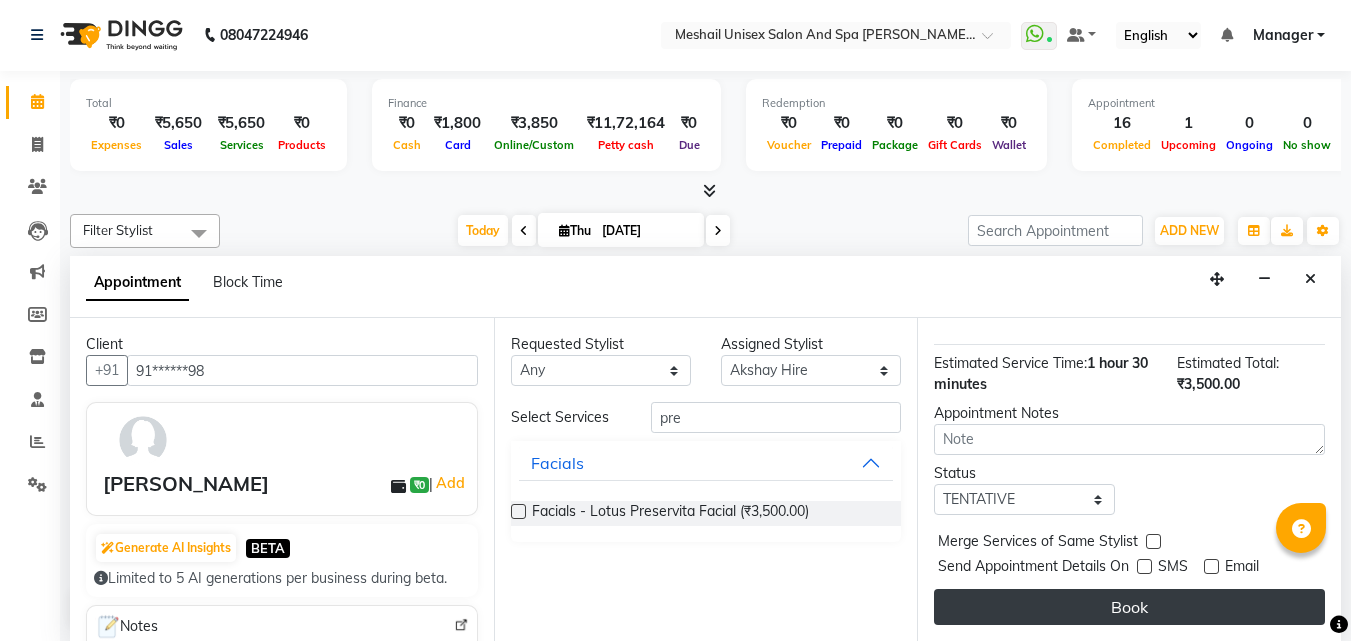 click on "Book" at bounding box center [1129, 607] 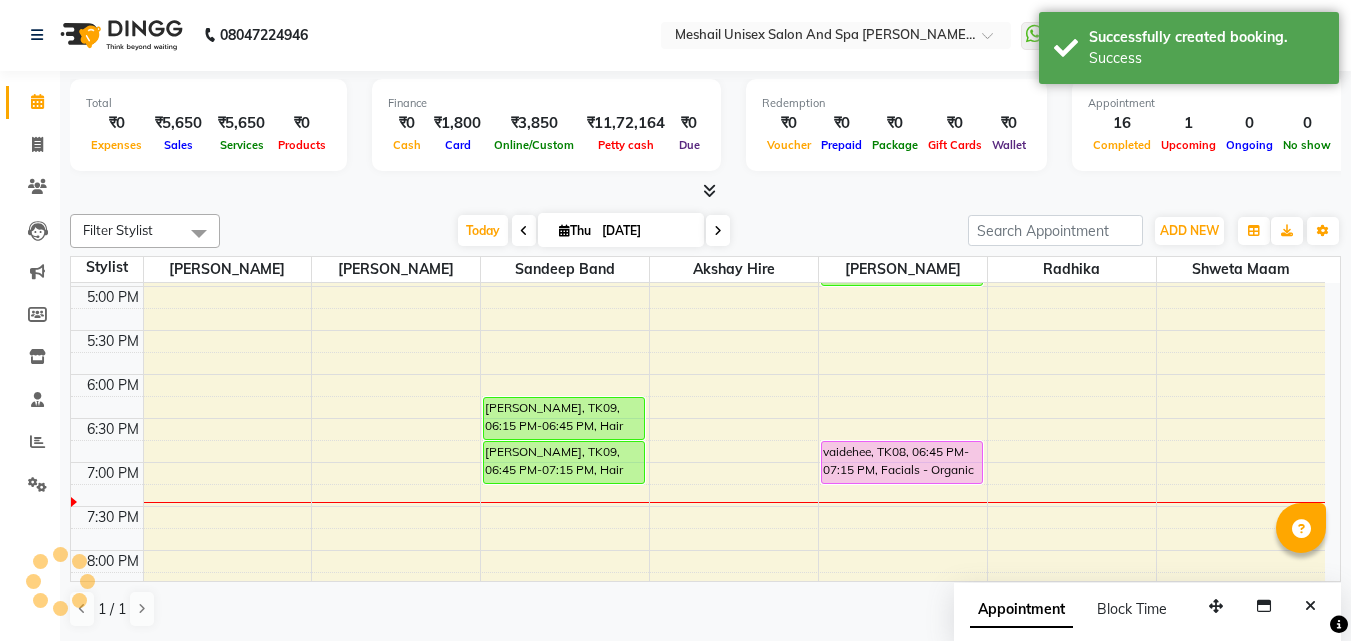 scroll, scrollTop: 0, scrollLeft: 0, axis: both 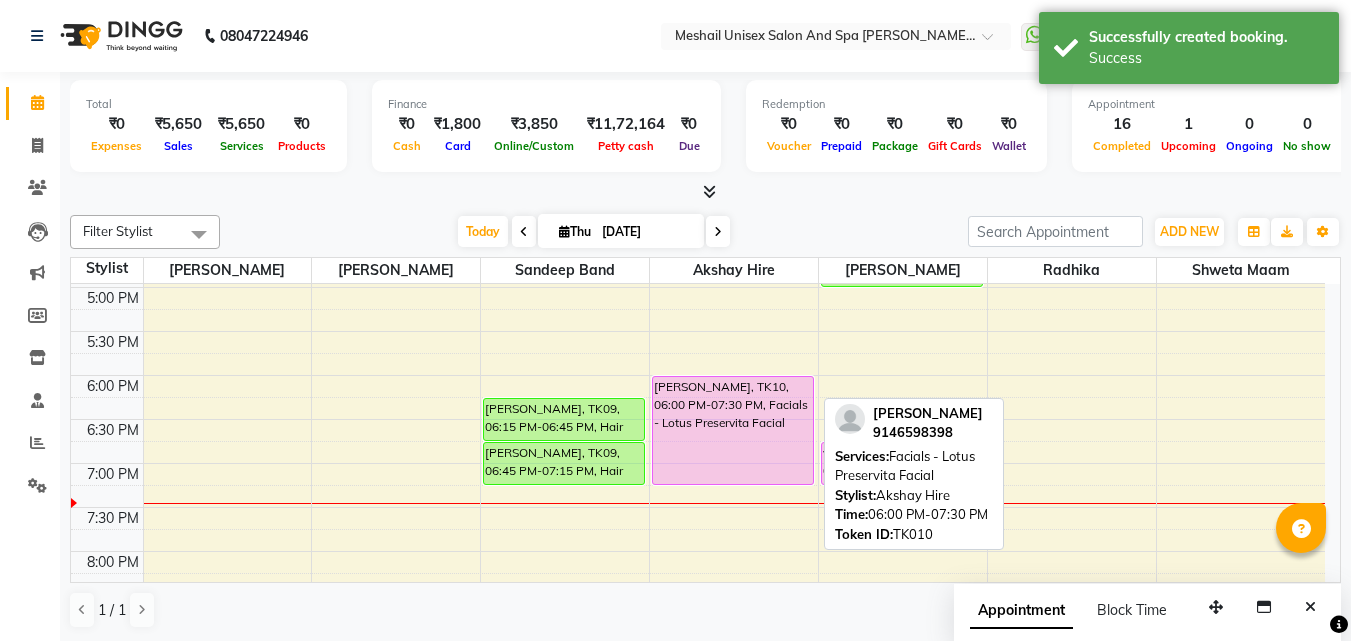 drag, startPoint x: 727, startPoint y: 505, endPoint x: 735, endPoint y: 476, distance: 30.083218 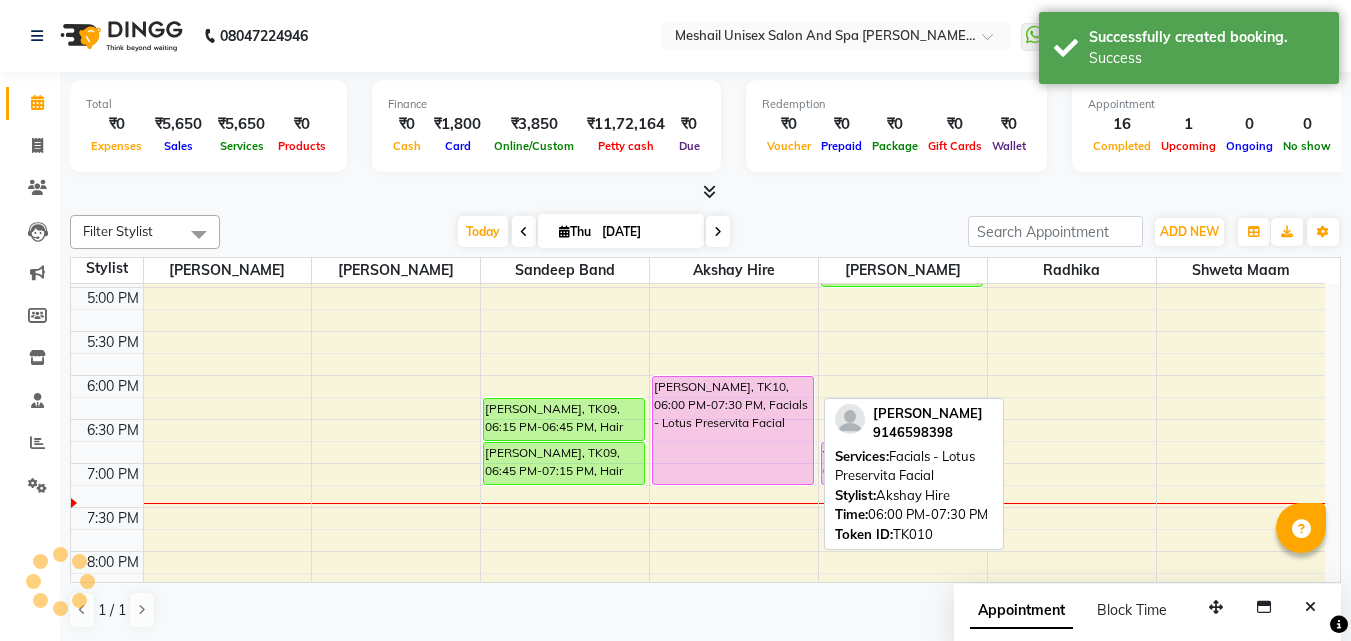 click on "[PERSON_NAME], TK10, 06:00 PM-07:30 PM, Facials  - Lotus Preservita Facial" at bounding box center (733, 430) 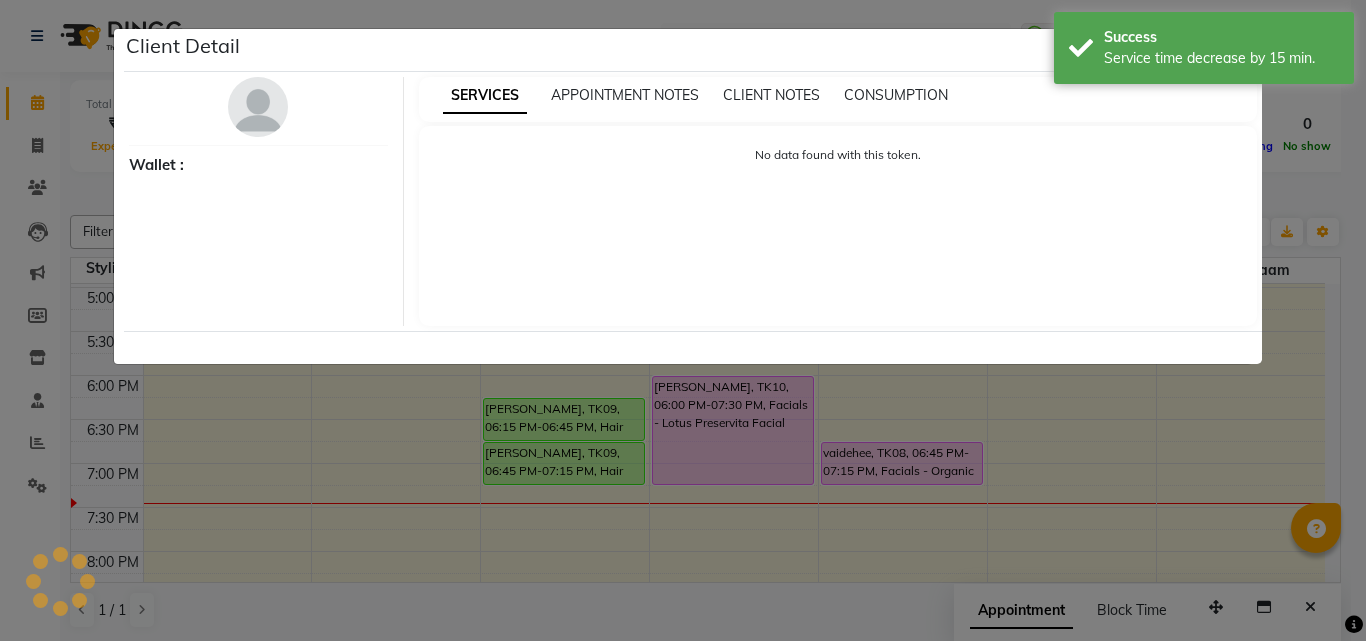 select on "7" 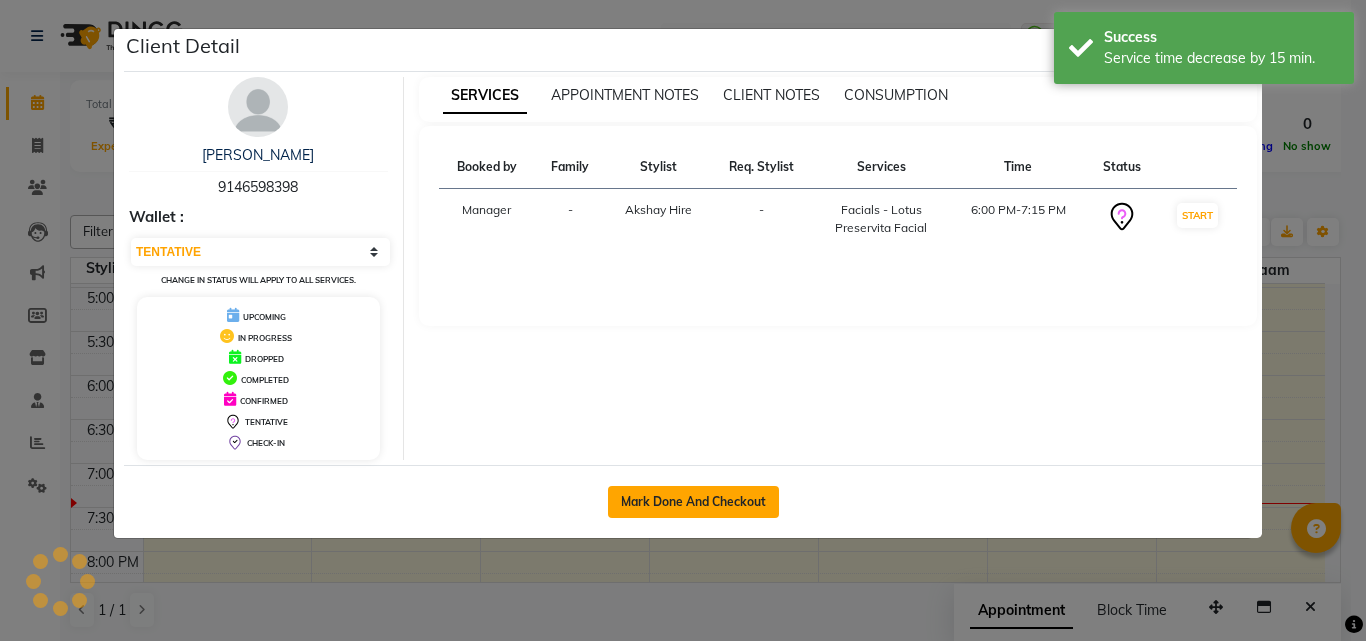 click on "Mark Done And Checkout" 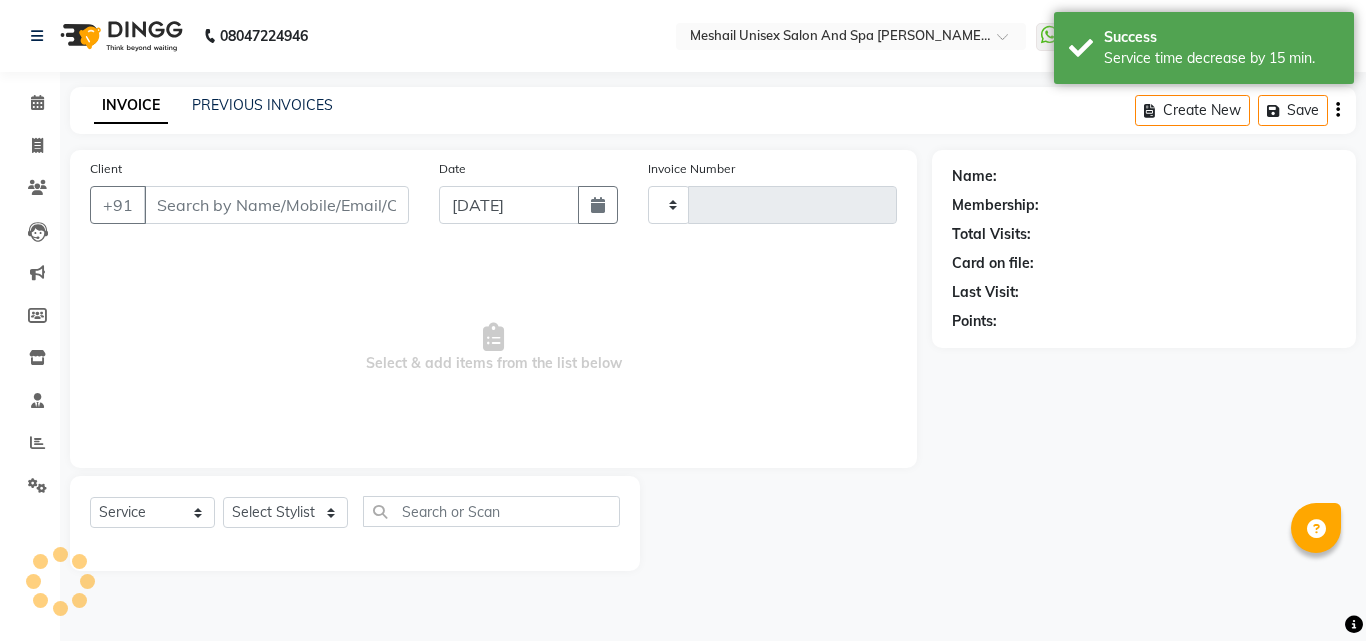 type on "1636" 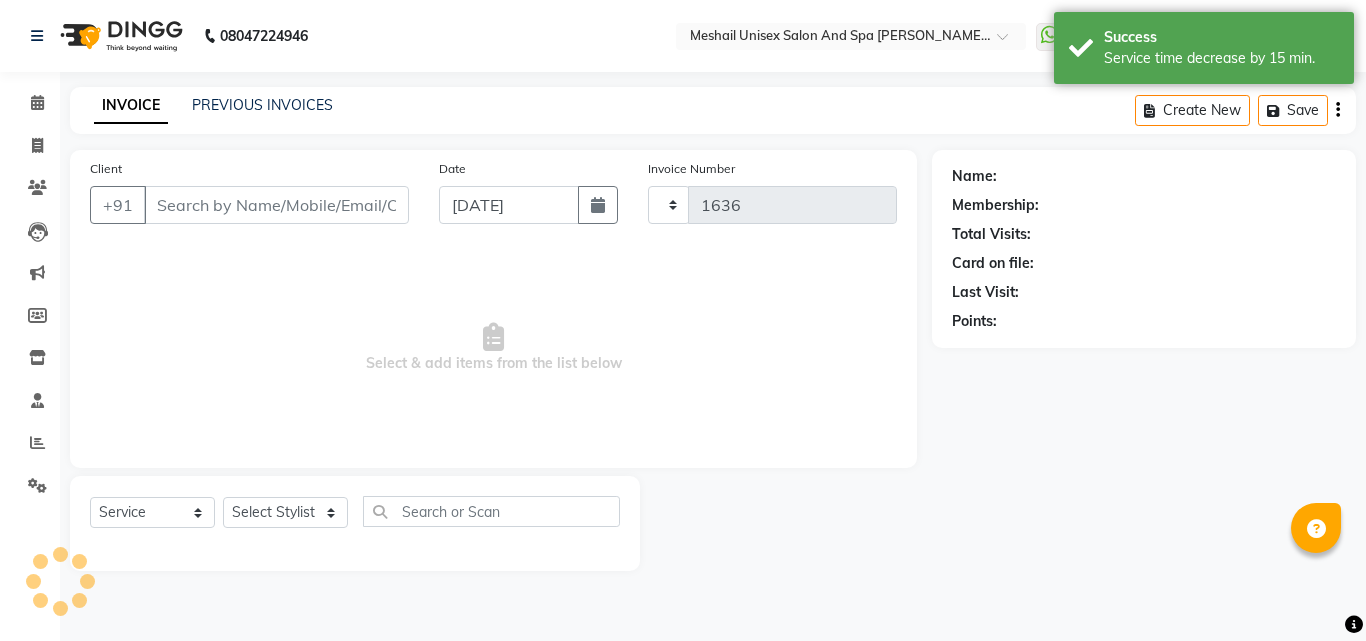 select on "6713" 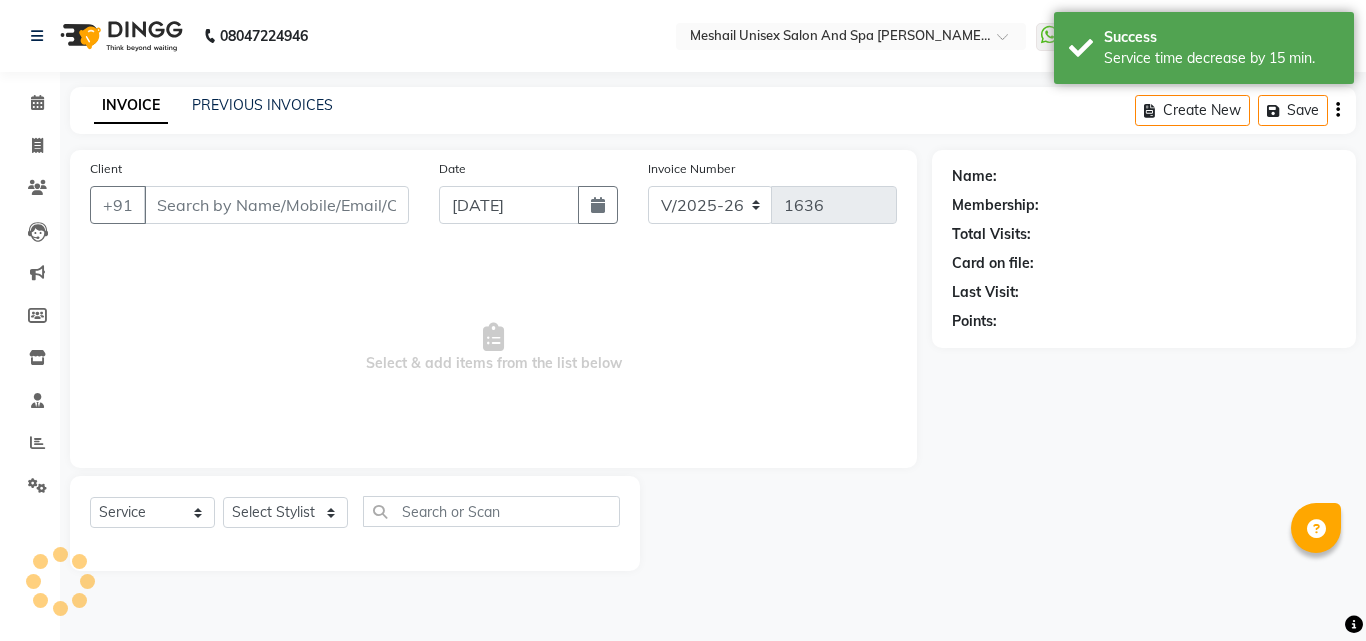 type on "91******98" 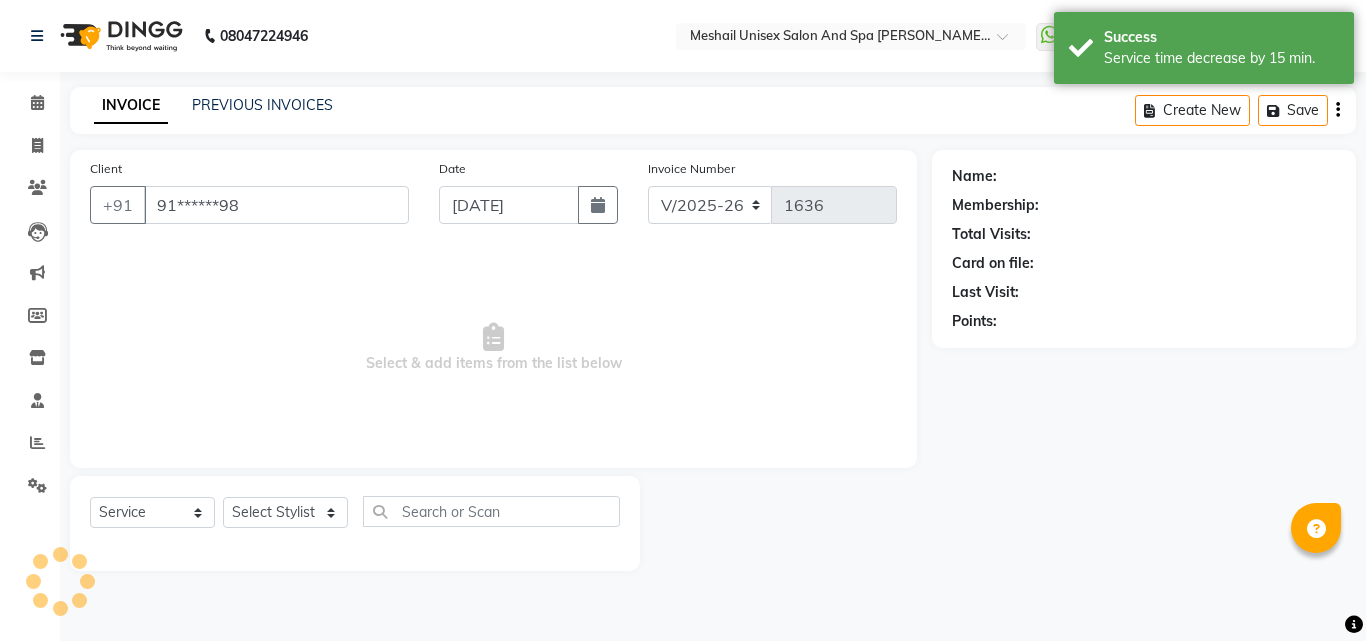 select on "52969" 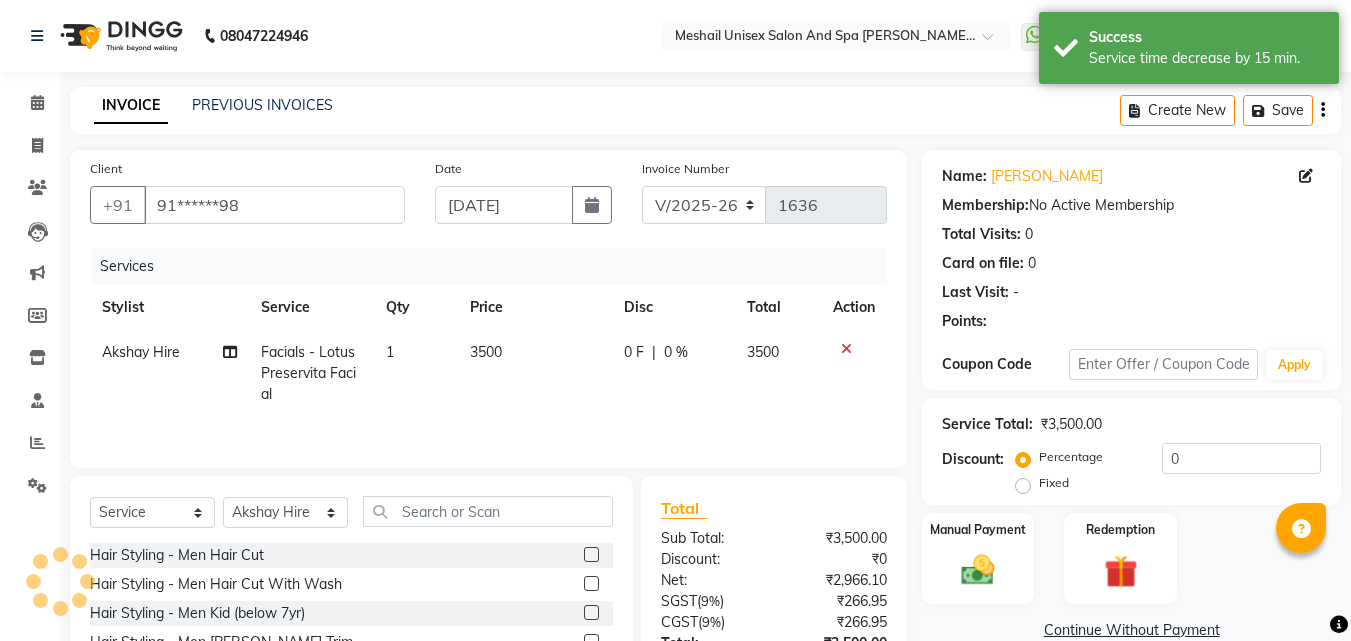 click on "Facials  - Lotus Preservita Facial" 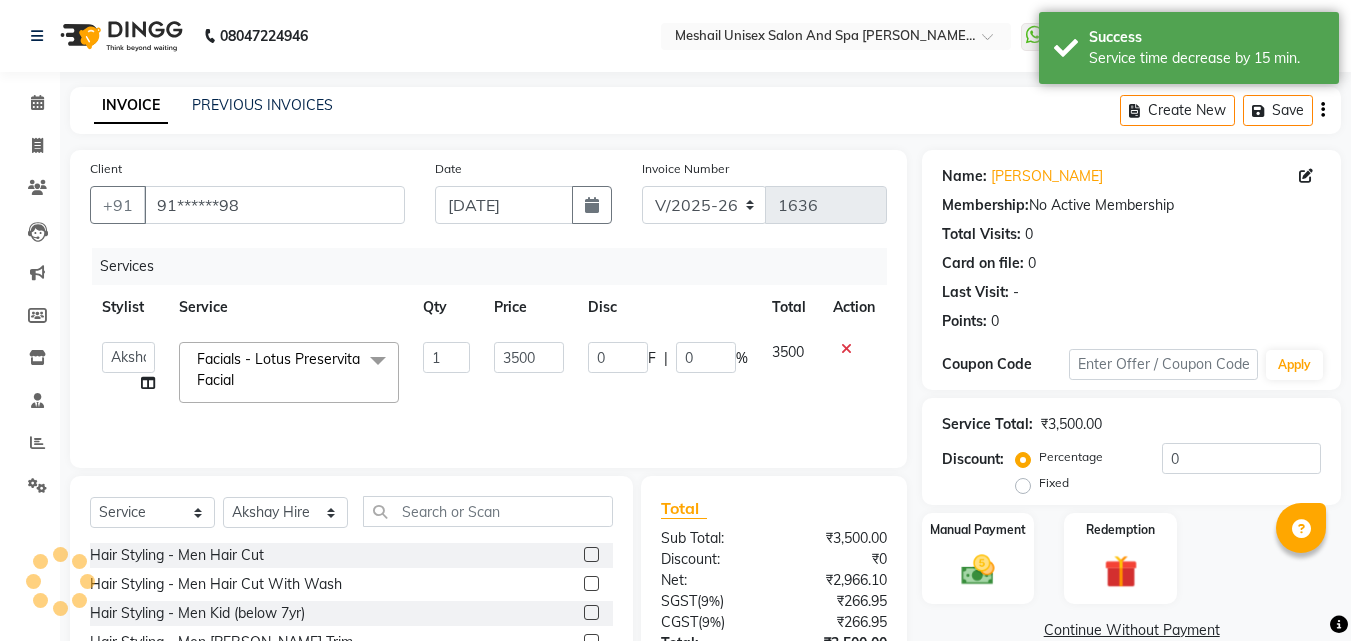 click on "Facials  - Lotus Preservita Facial  x" 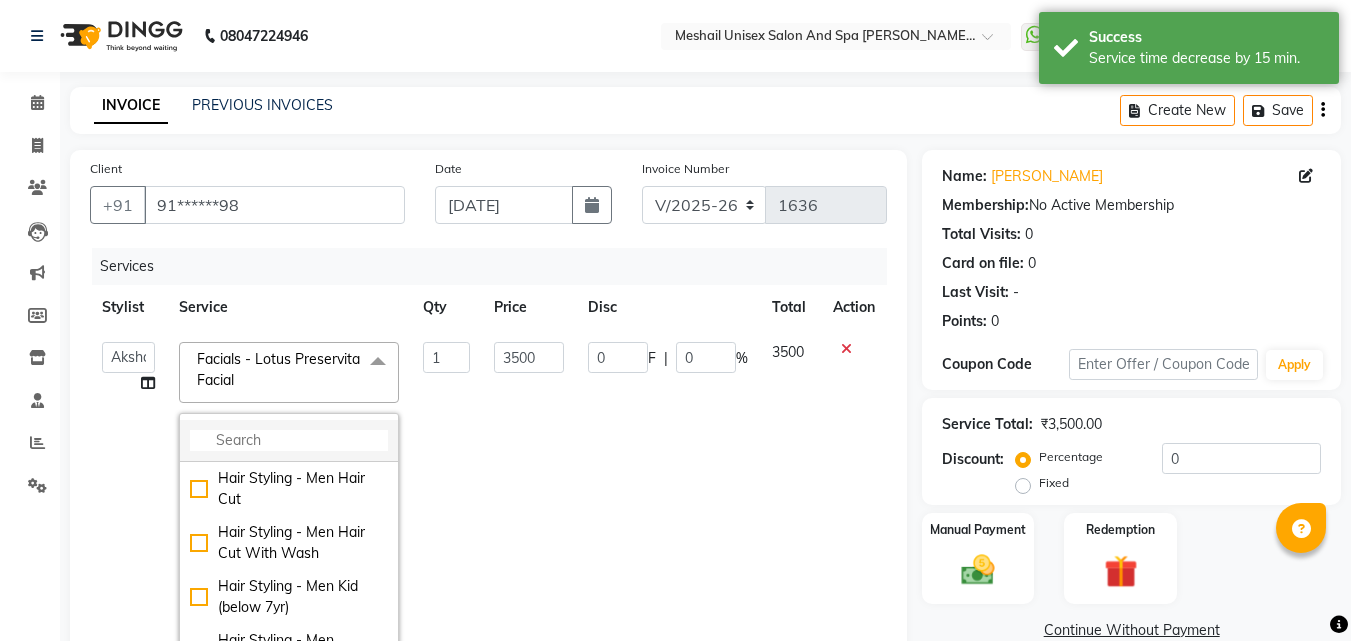 click 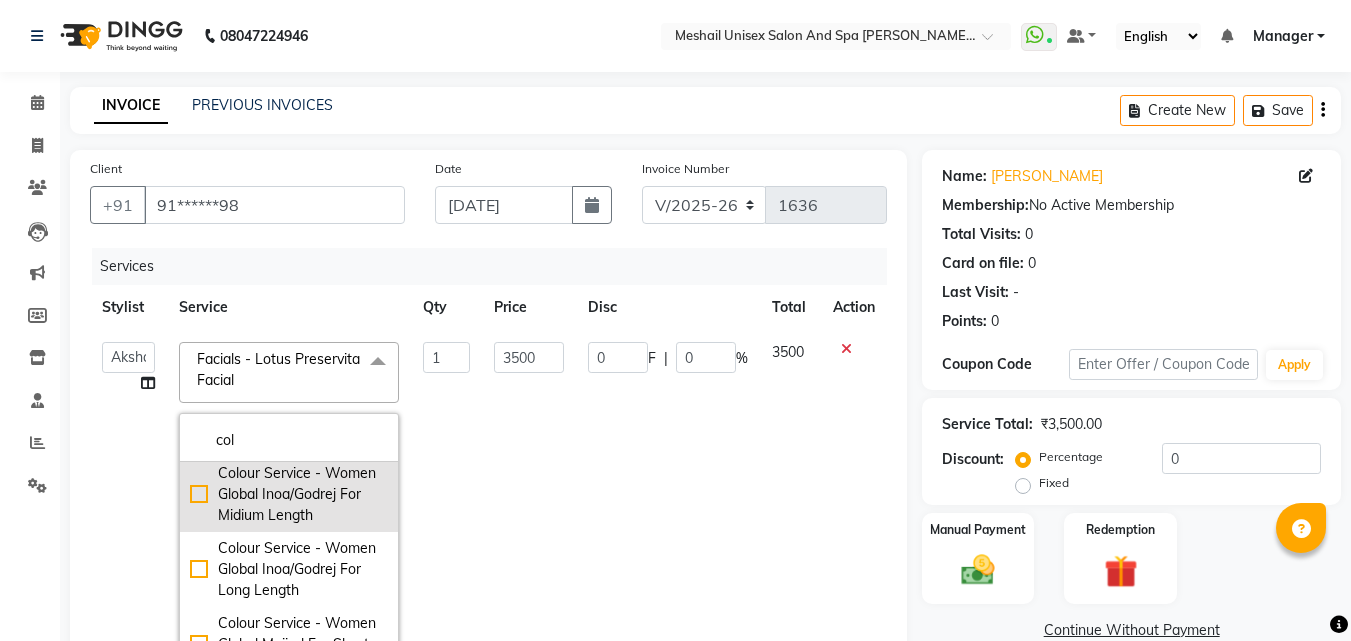 scroll, scrollTop: 100, scrollLeft: 0, axis: vertical 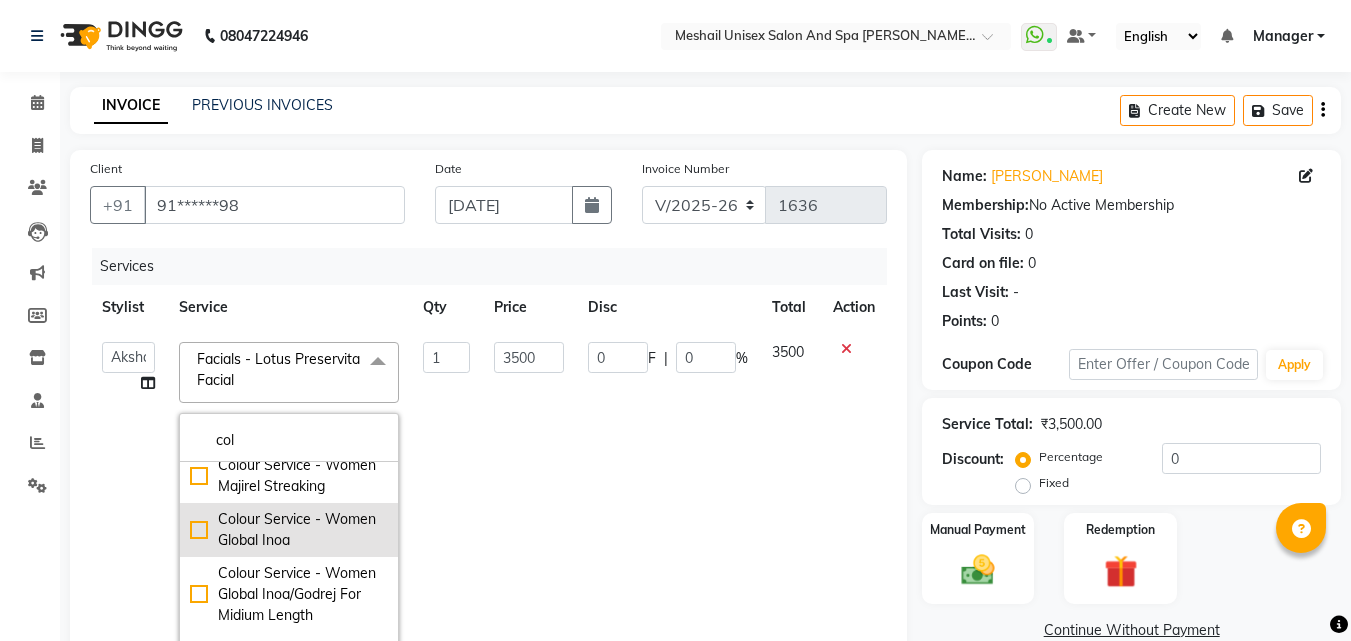 type on "col" 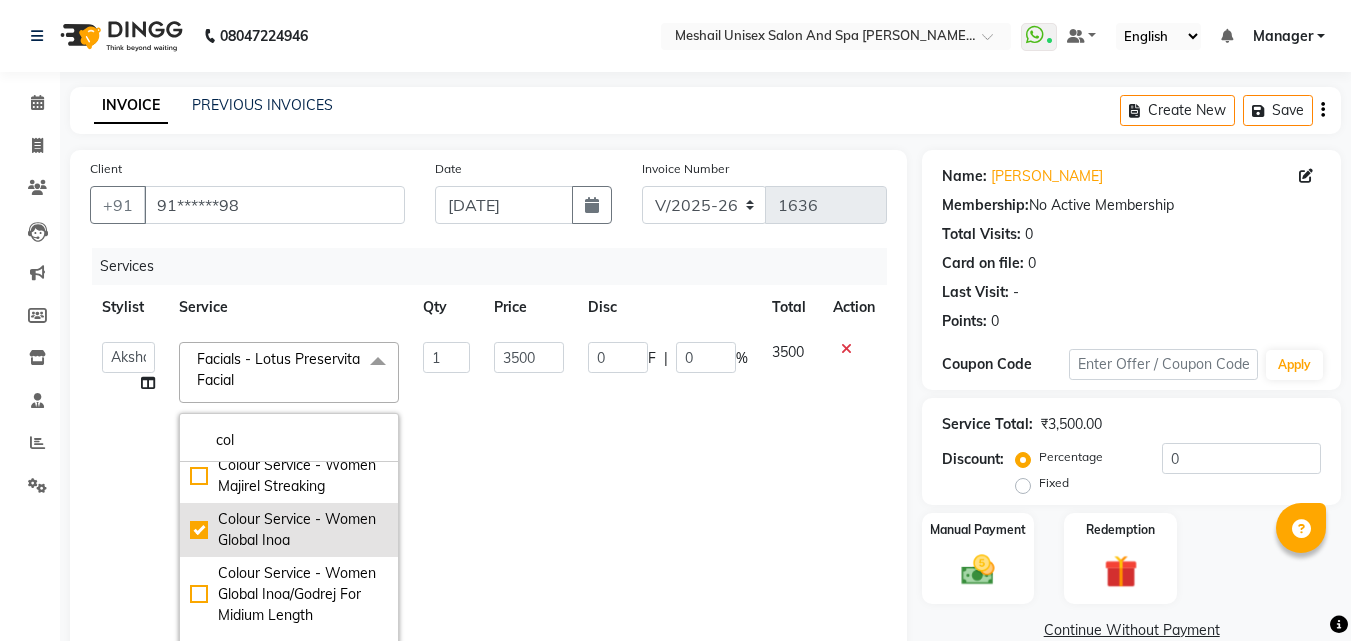 checkbox on "true" 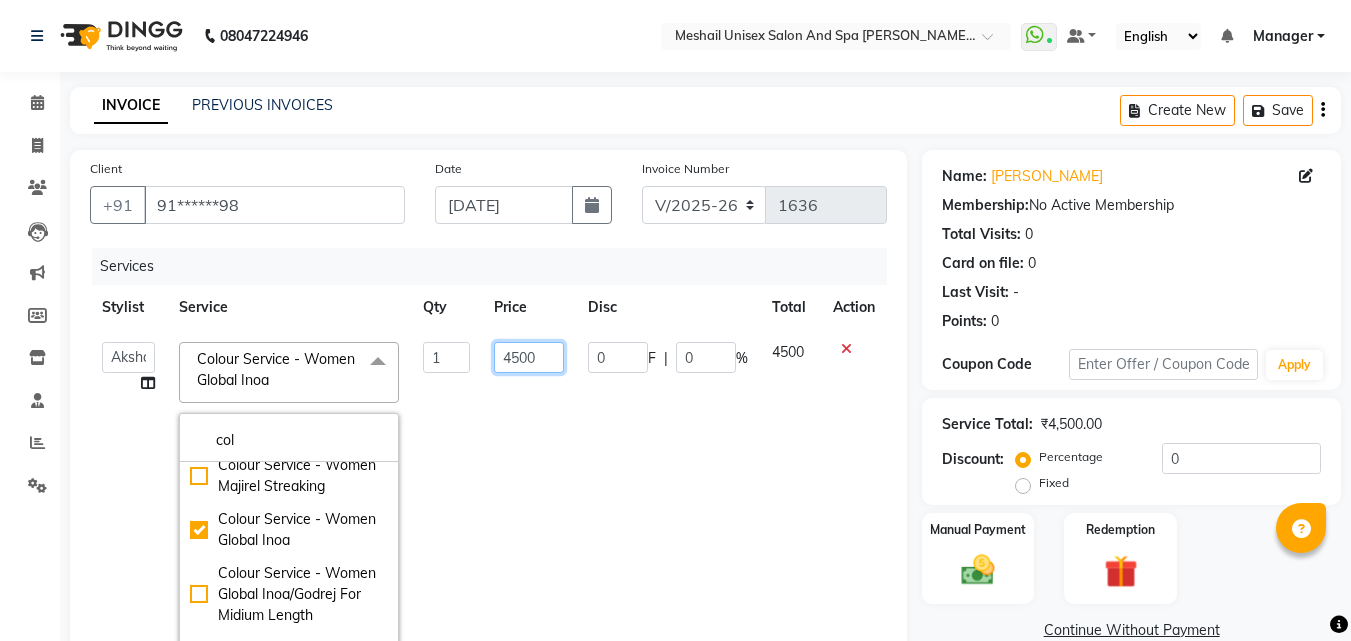 click on "4500" 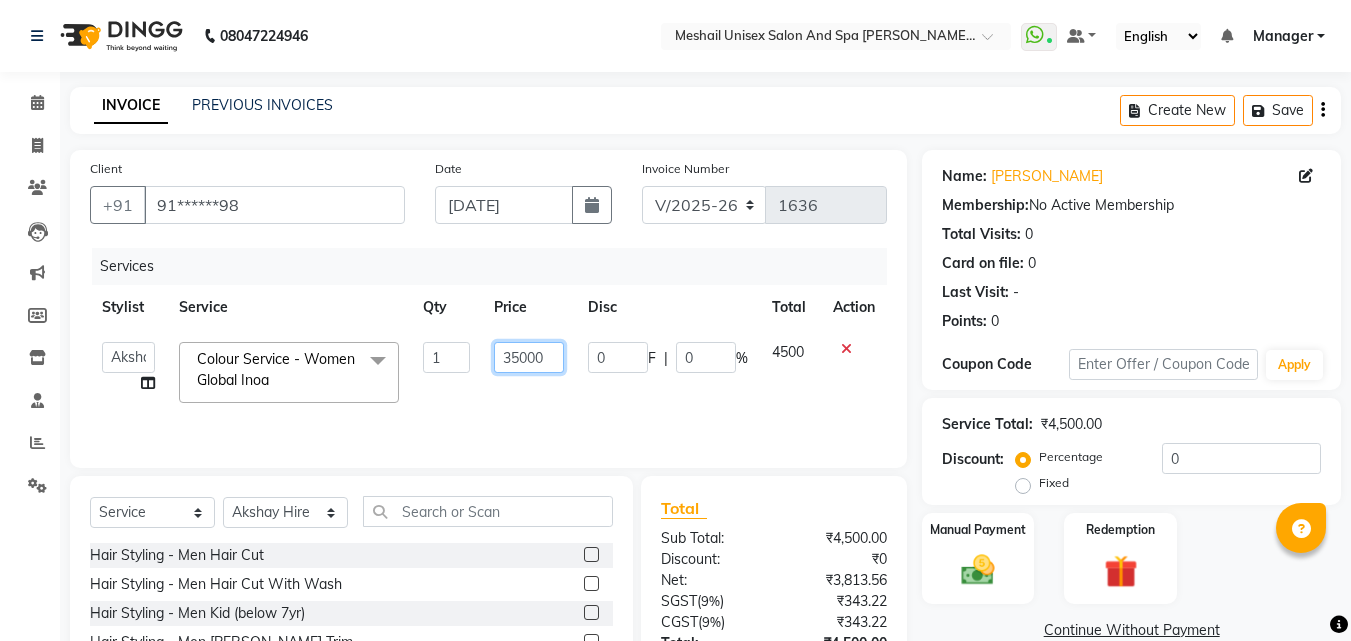 type on "3500" 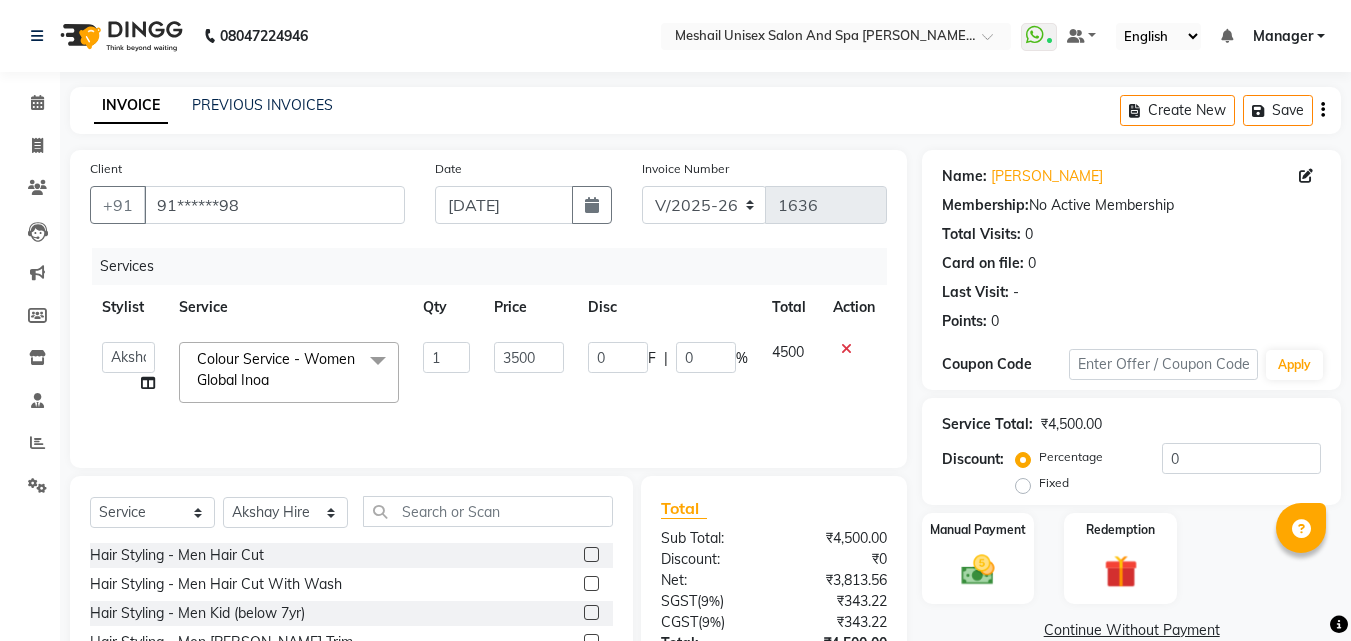 click on "3500" 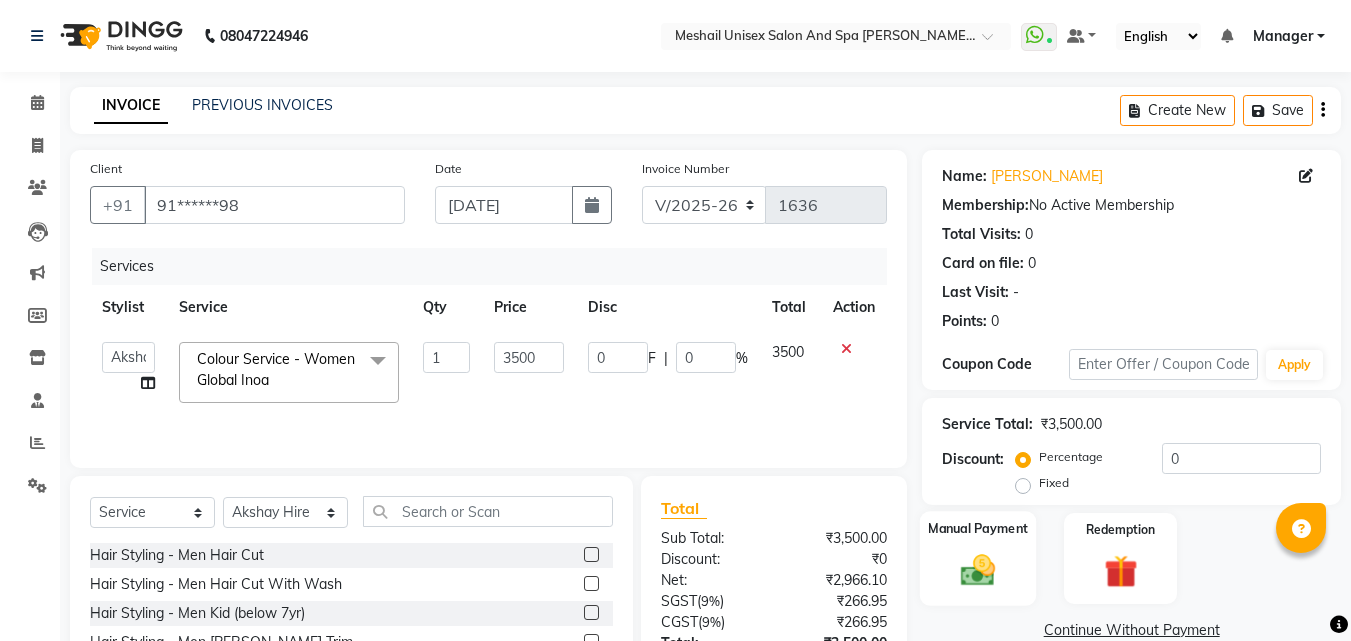 scroll, scrollTop: 160, scrollLeft: 0, axis: vertical 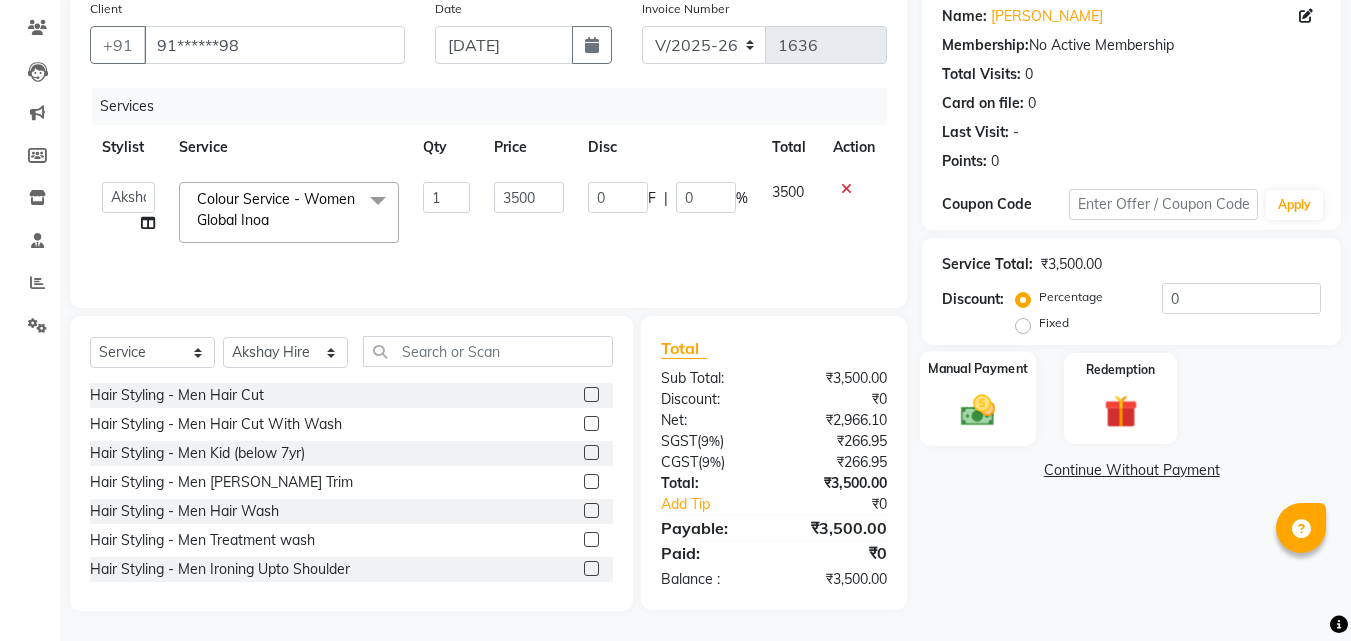 click 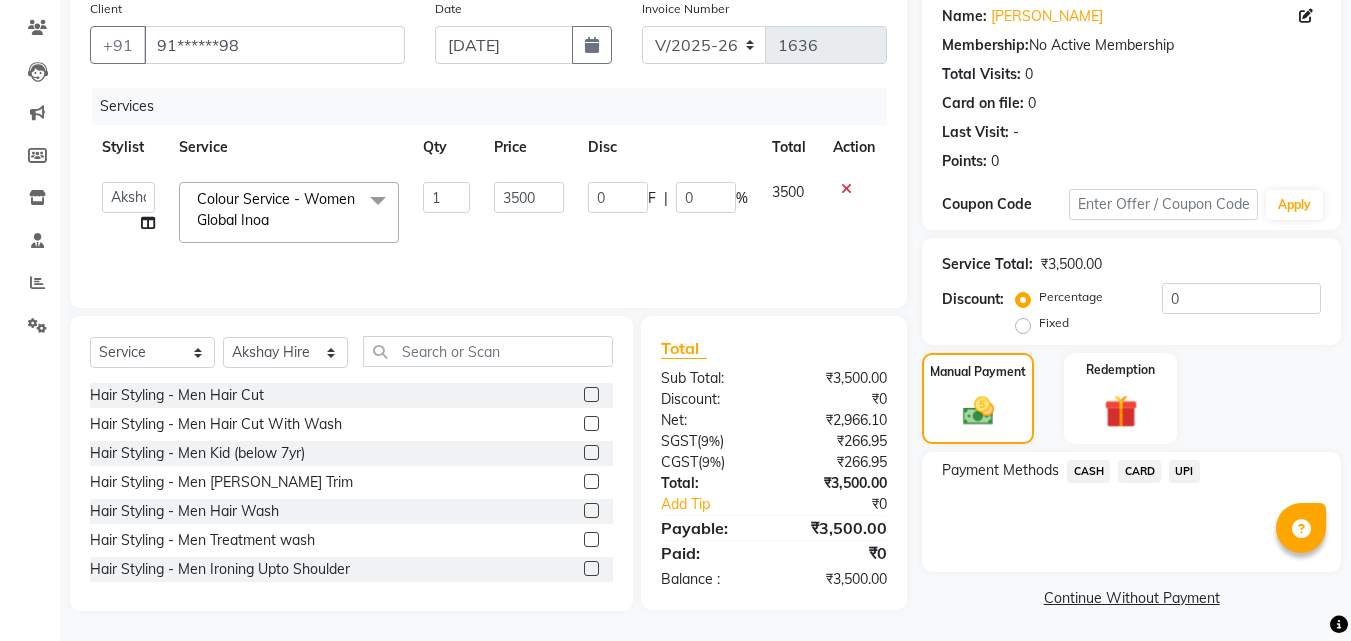 click on "CARD" 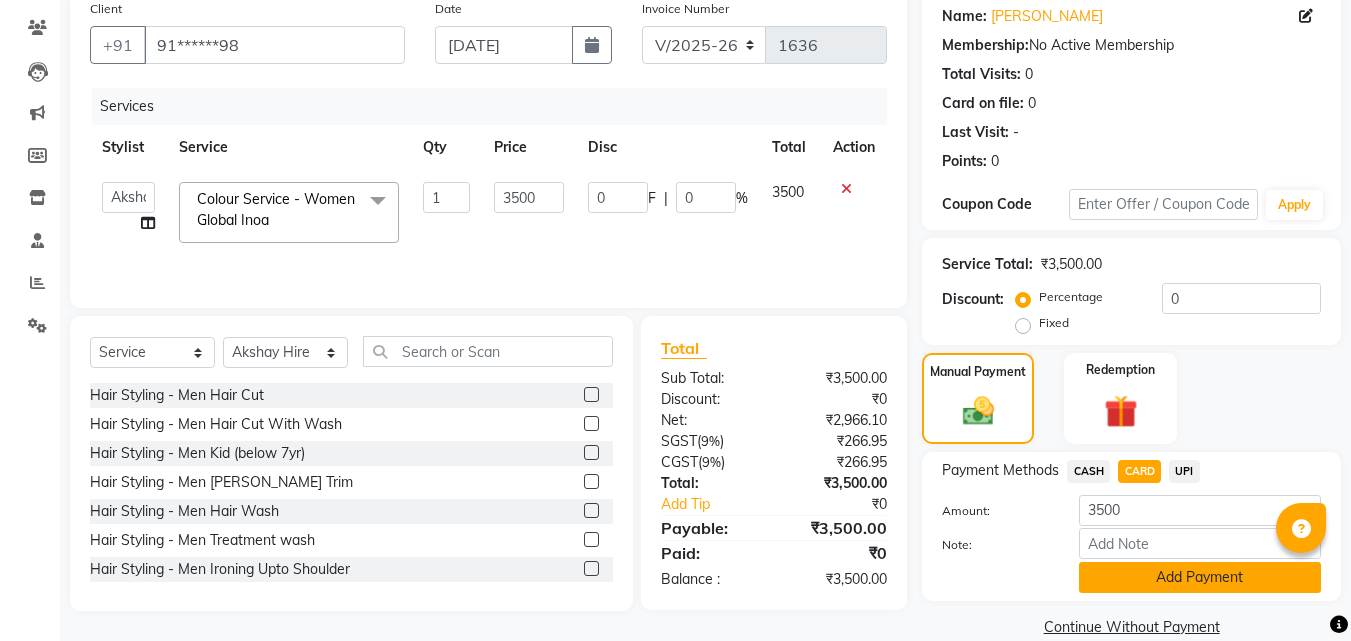 scroll, scrollTop: 191, scrollLeft: 0, axis: vertical 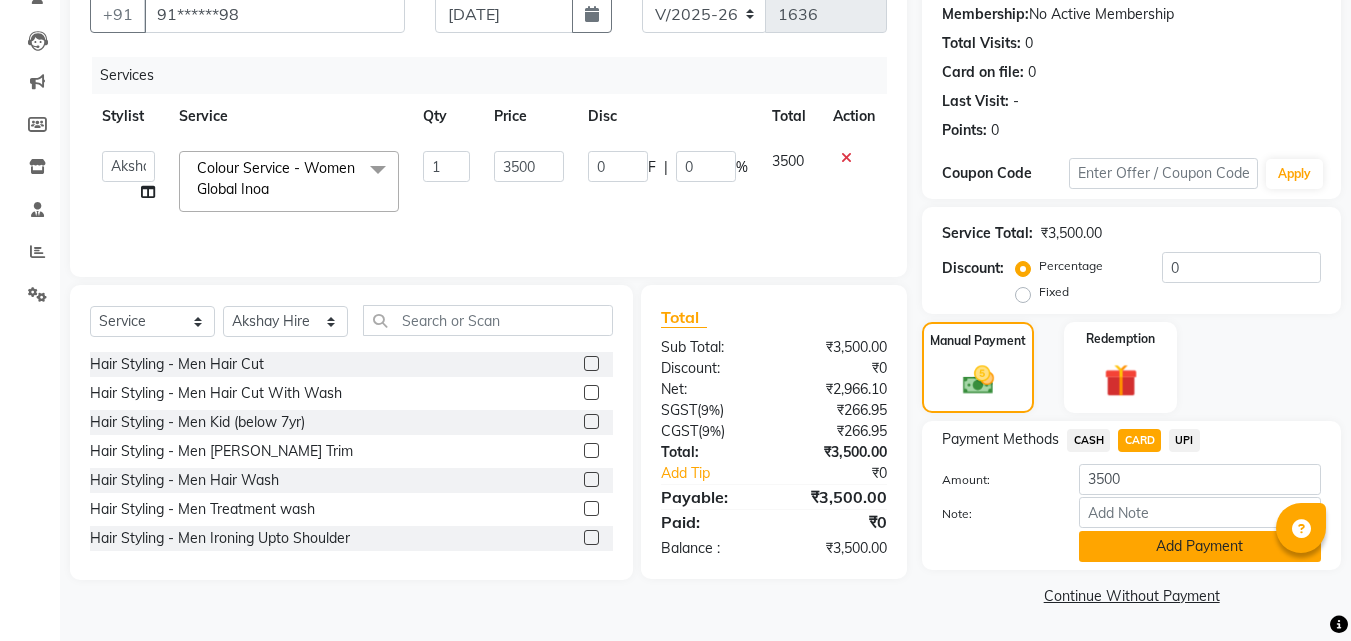 click on "Add Payment" 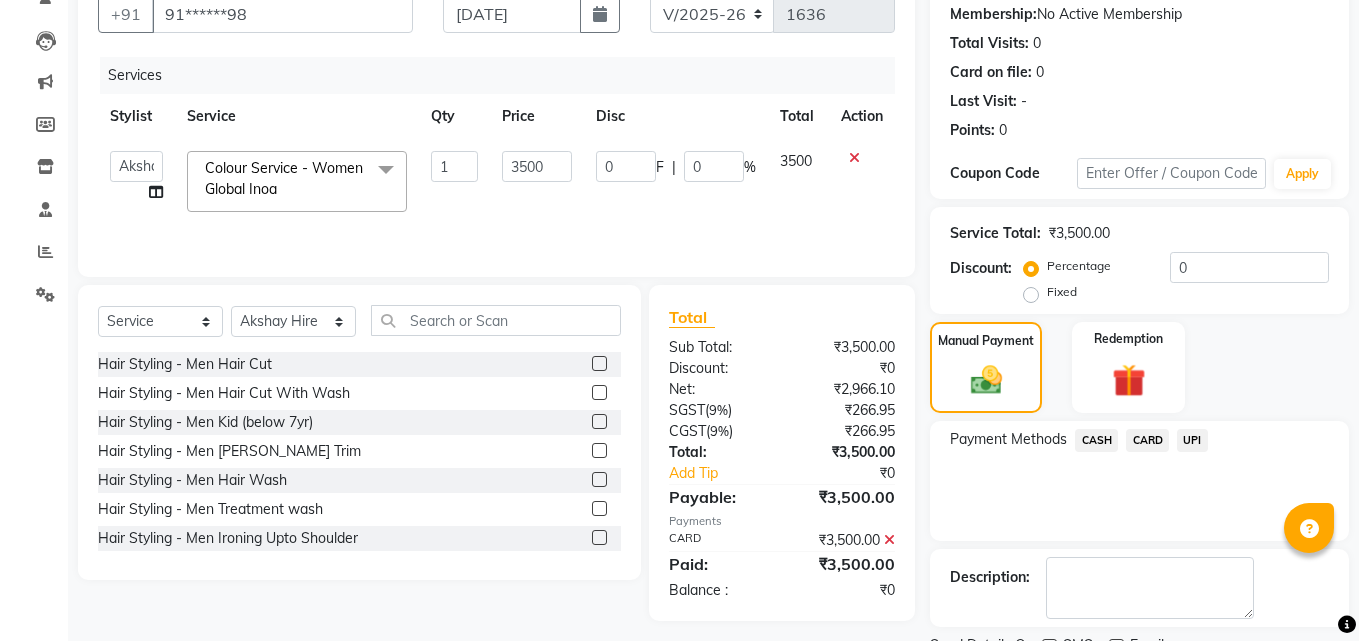 scroll, scrollTop: 0, scrollLeft: 0, axis: both 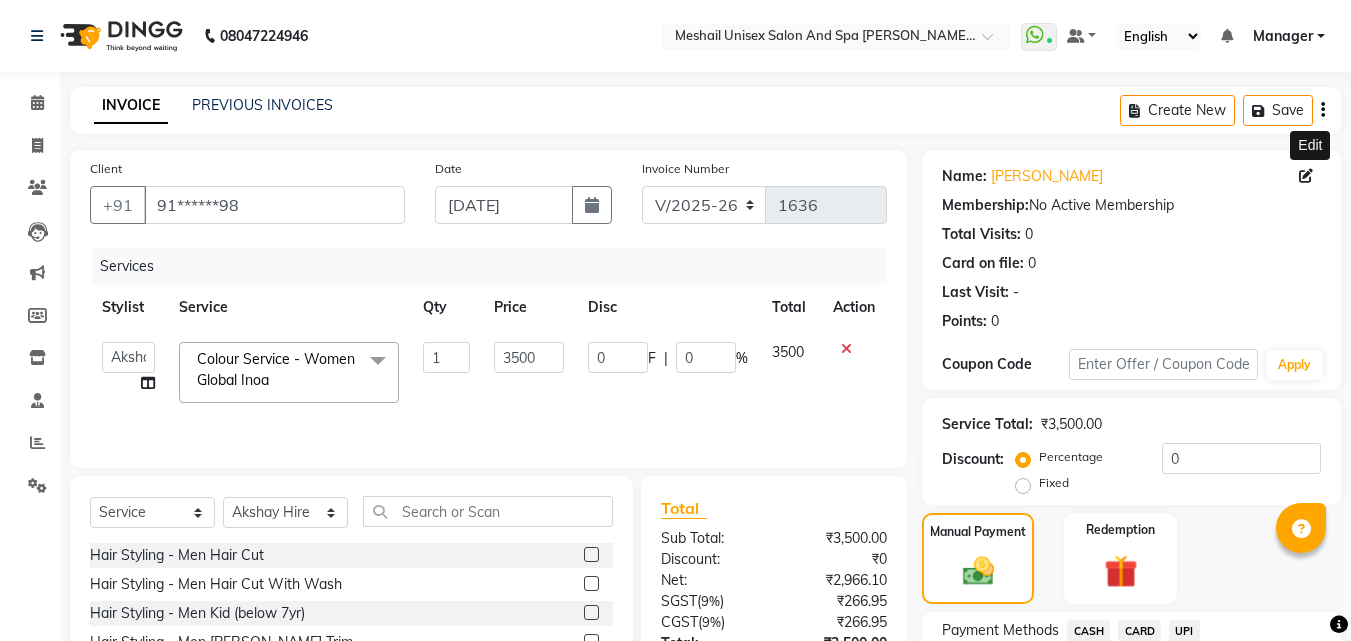 click 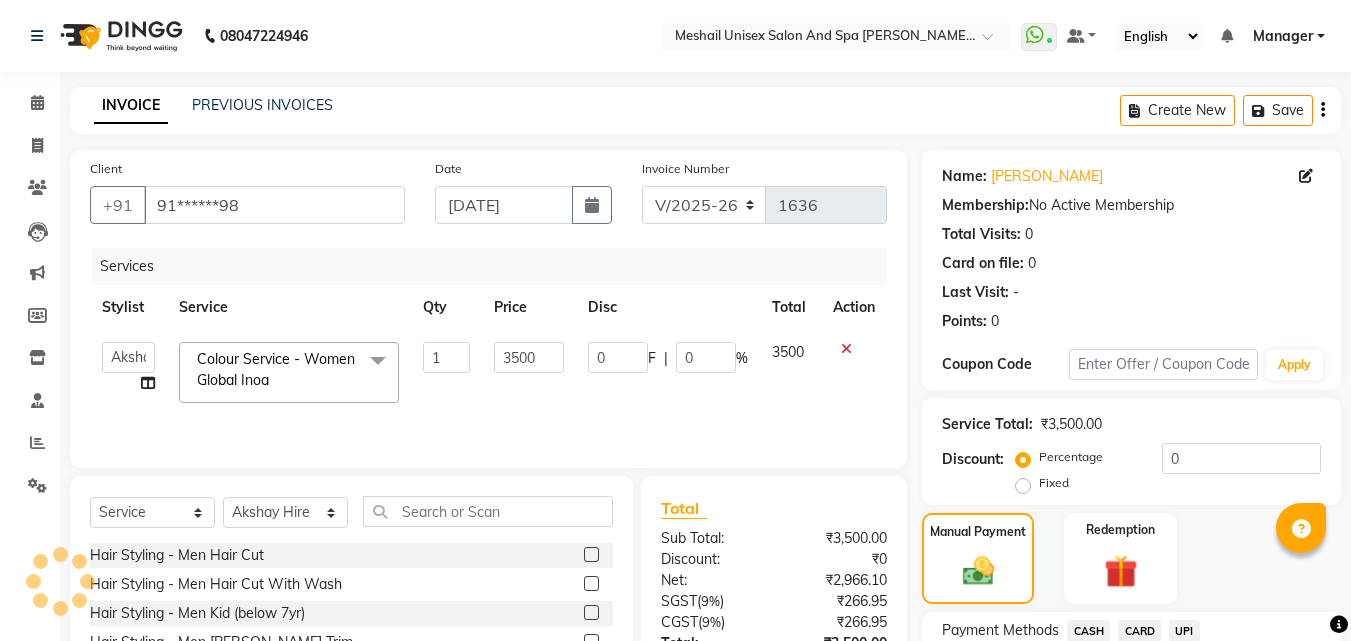 select on "[DEMOGRAPHIC_DATA]" 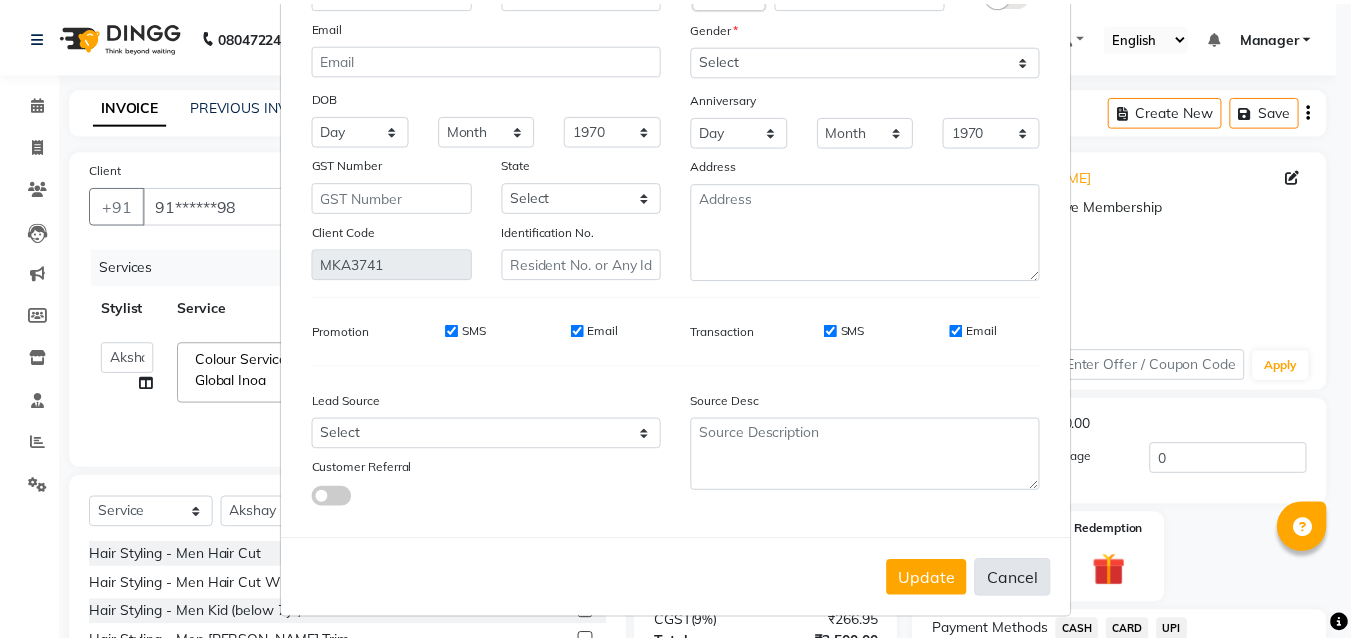 scroll, scrollTop: 172, scrollLeft: 0, axis: vertical 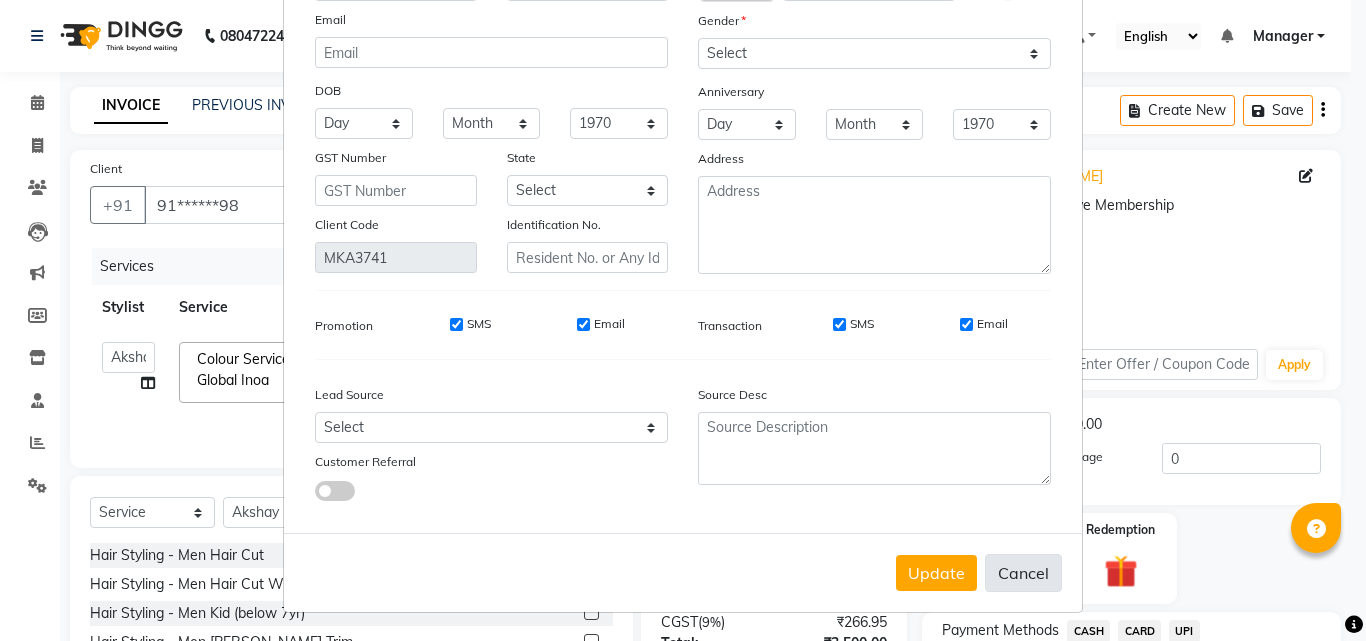 click on "Cancel" at bounding box center (1023, 573) 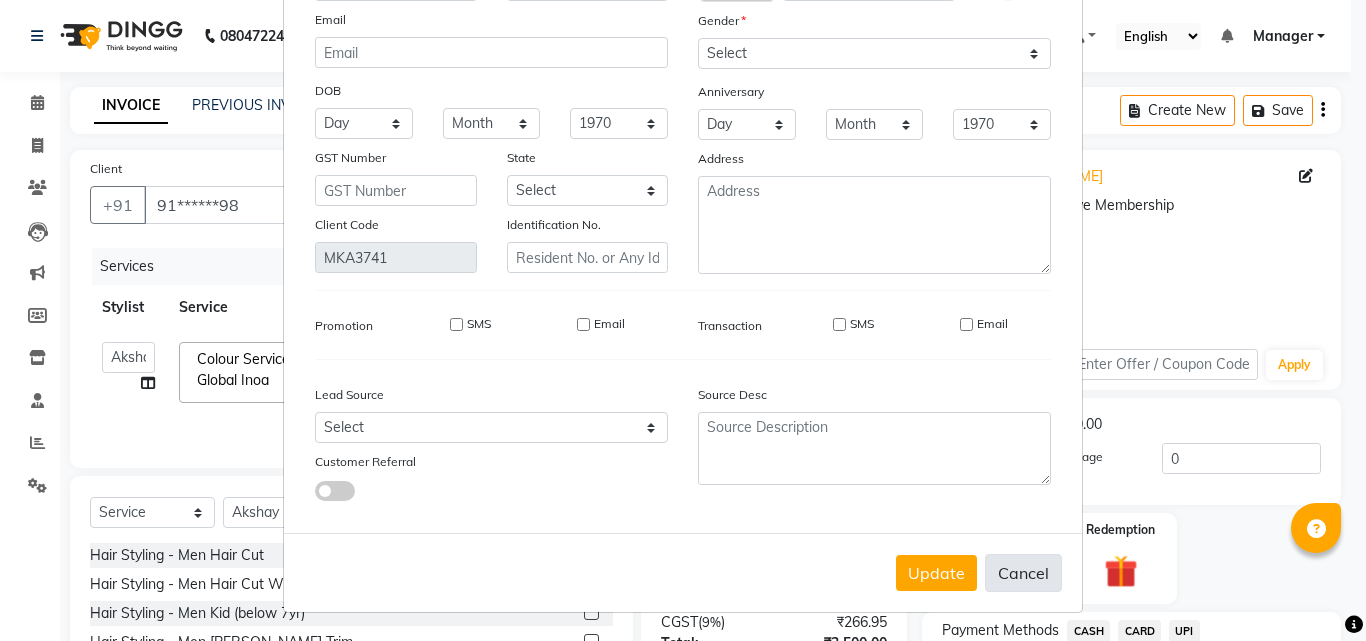 type 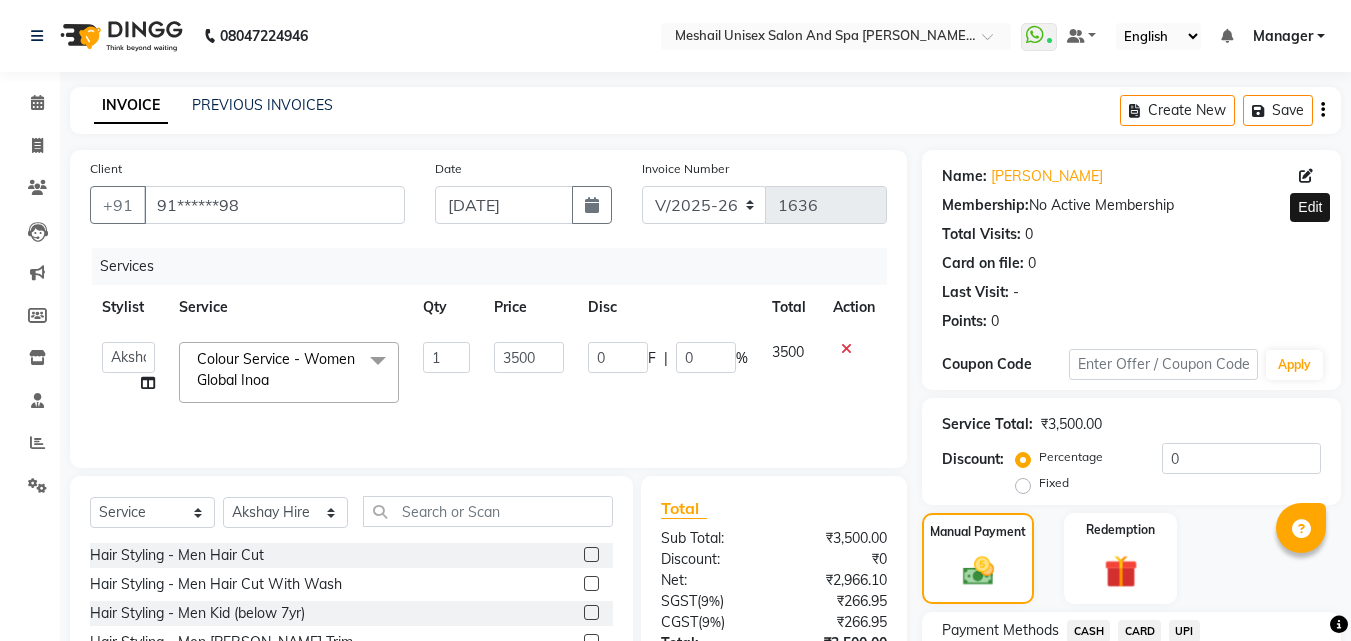 scroll, scrollTop: 275, scrollLeft: 0, axis: vertical 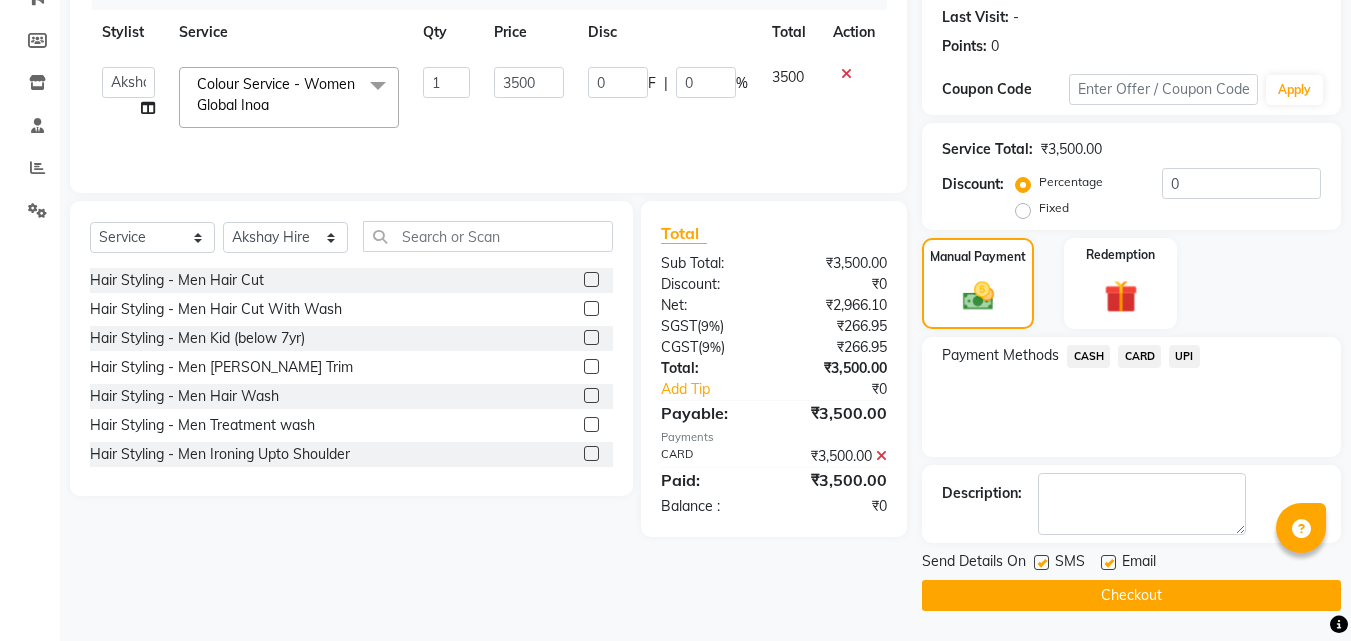 click 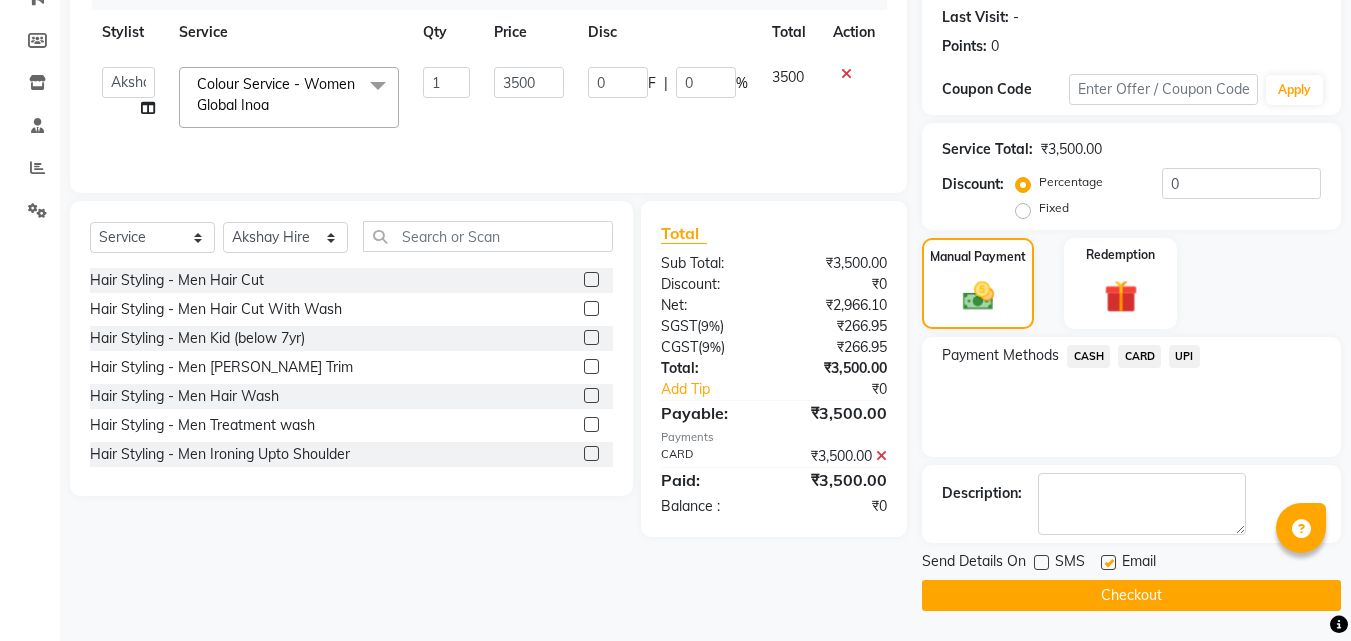 click 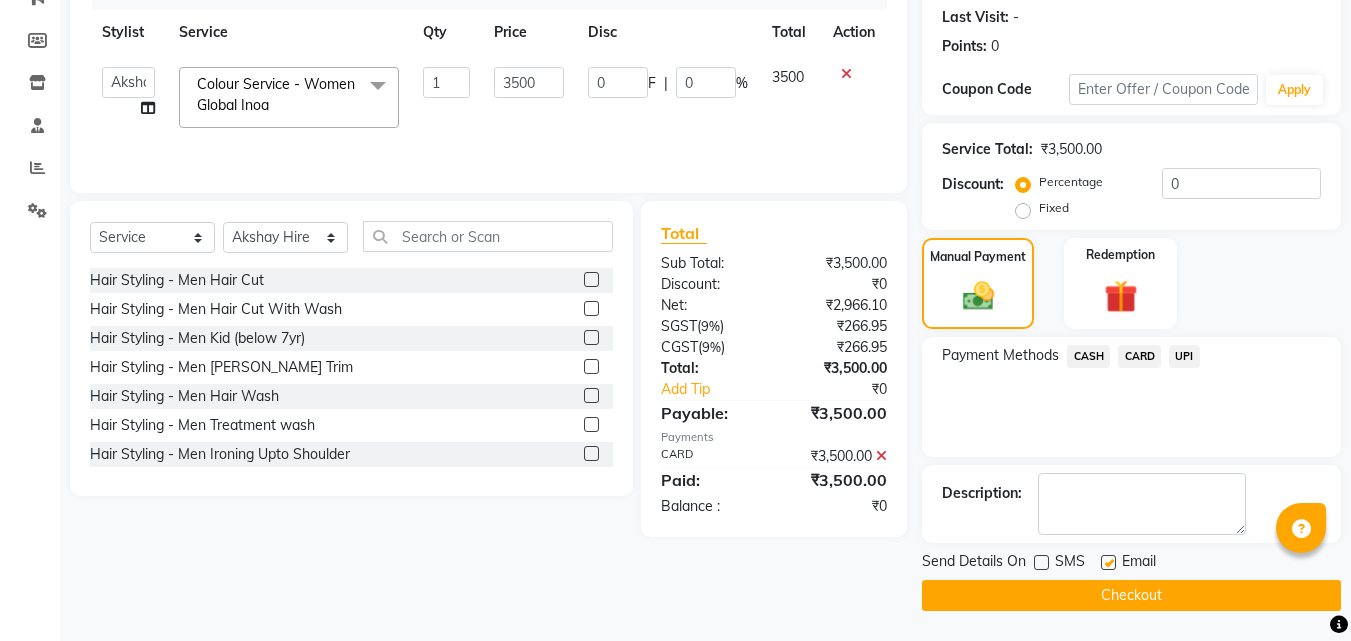 click at bounding box center [1107, 563] 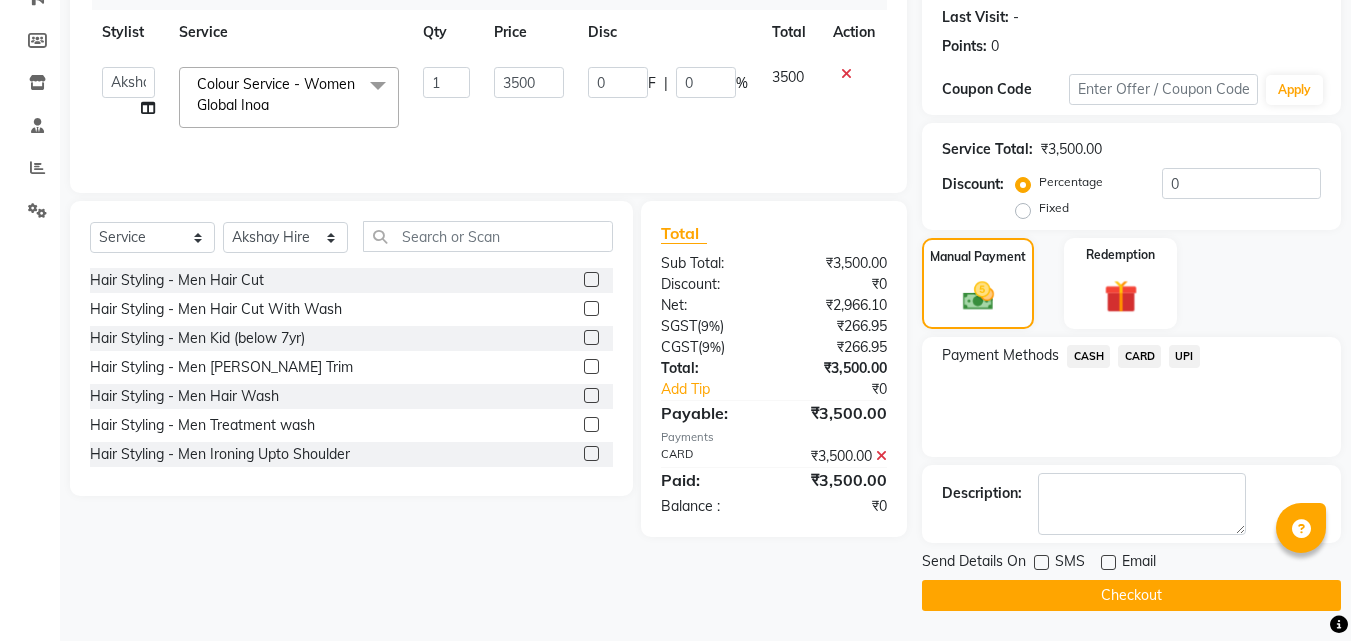 click 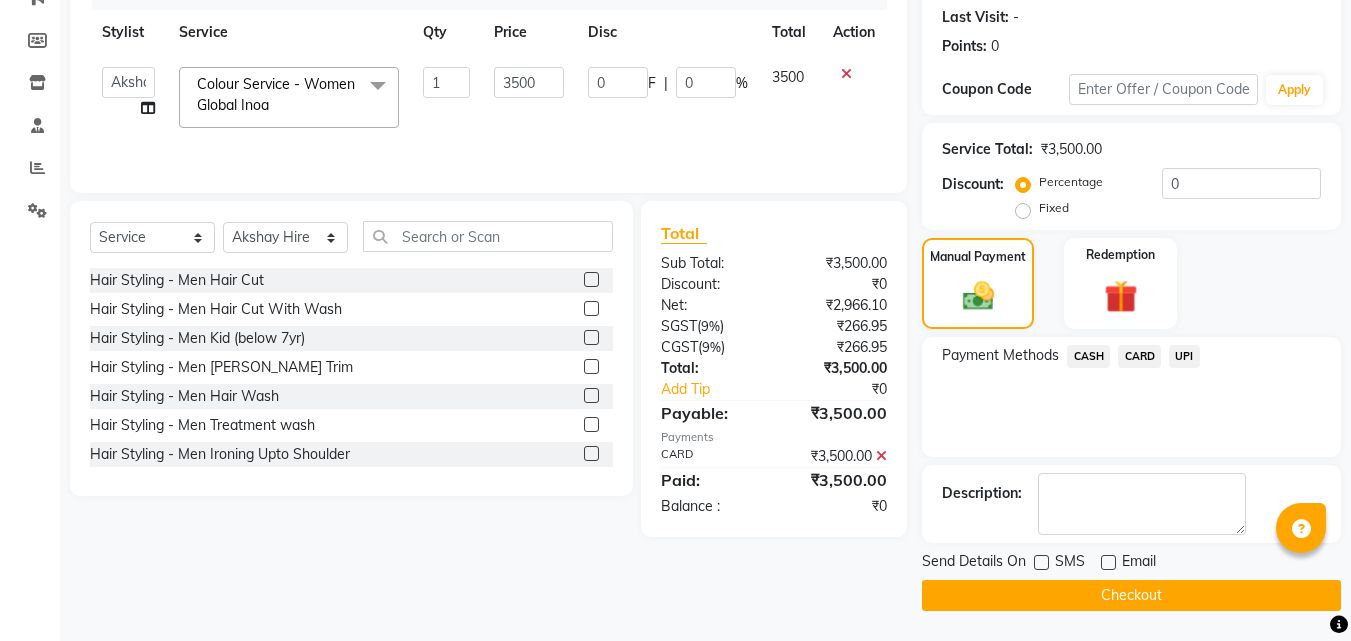 click at bounding box center (1107, 563) 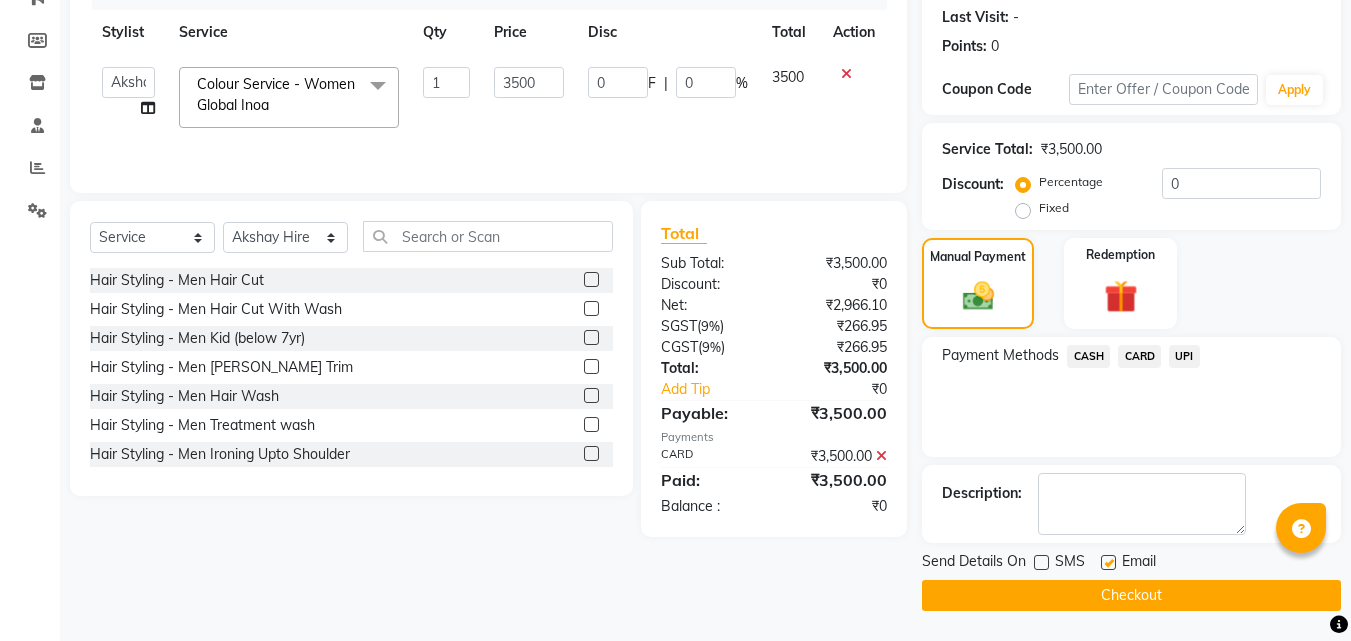 click on "Checkout" 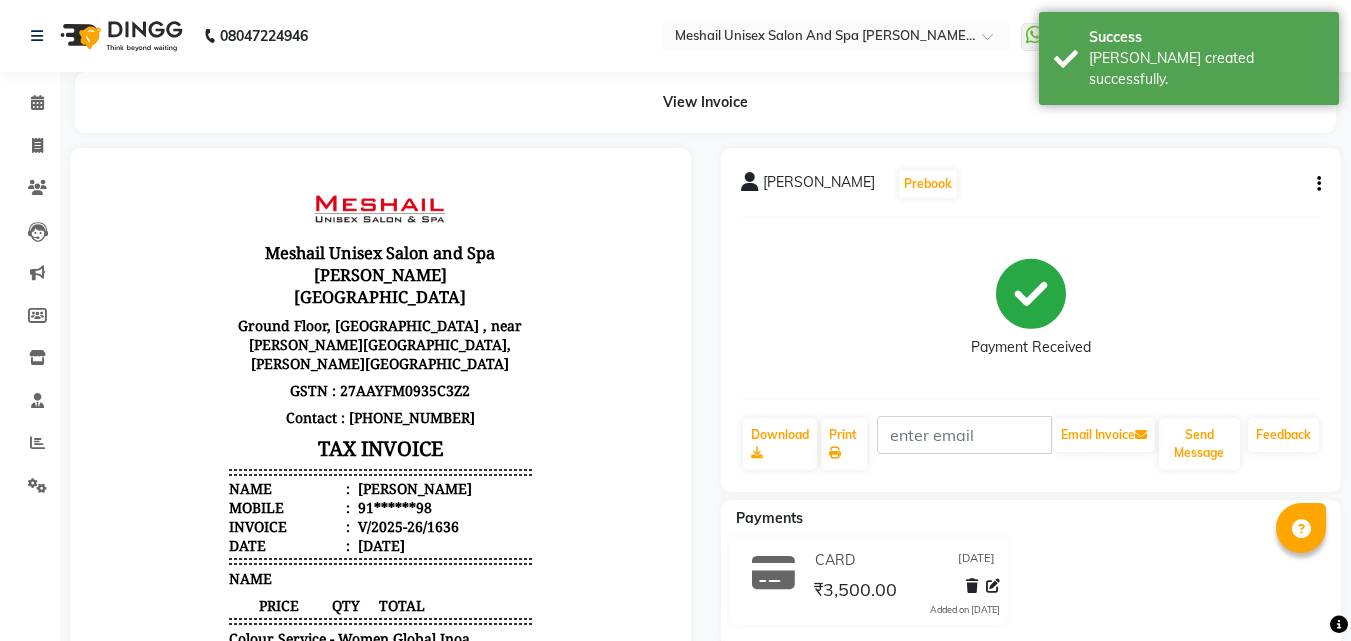 scroll, scrollTop: 0, scrollLeft: 0, axis: both 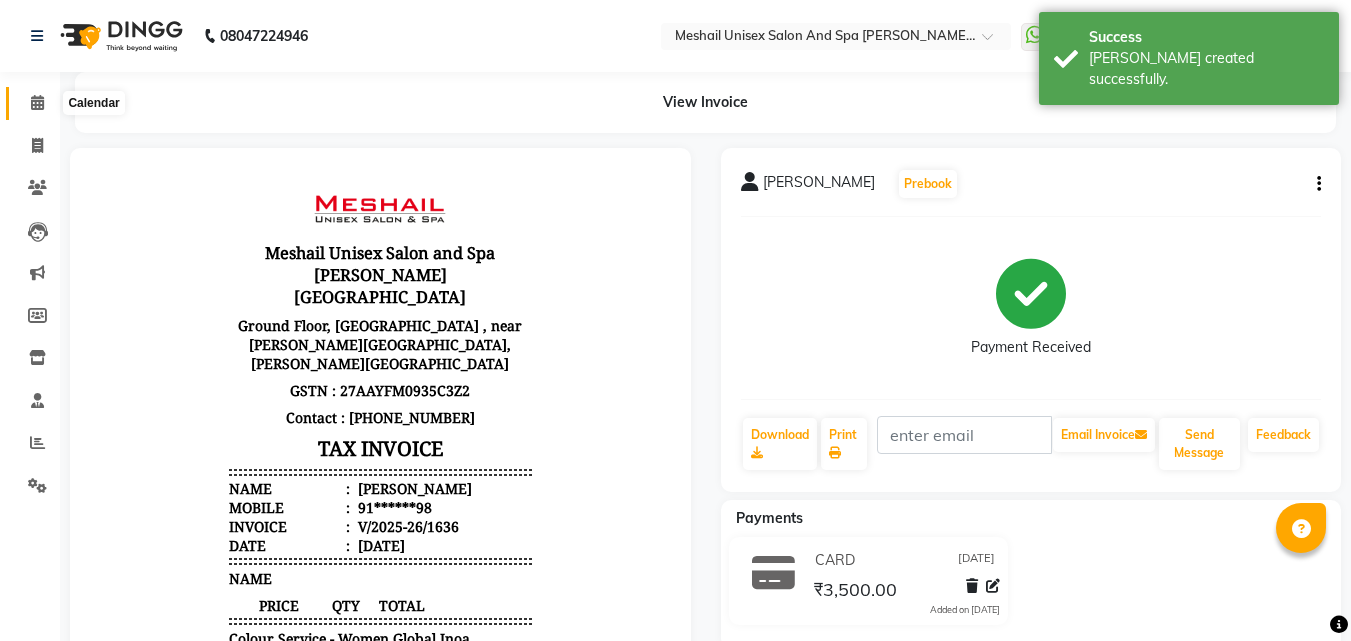 click 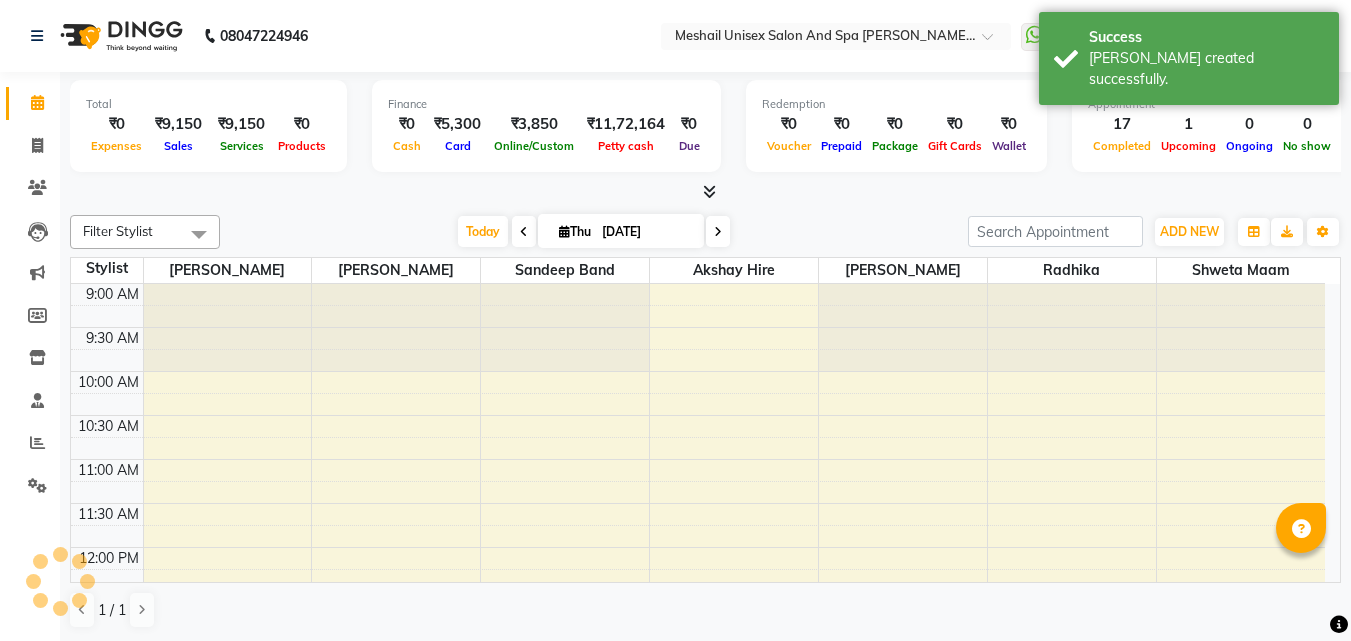 scroll, scrollTop: 807, scrollLeft: 0, axis: vertical 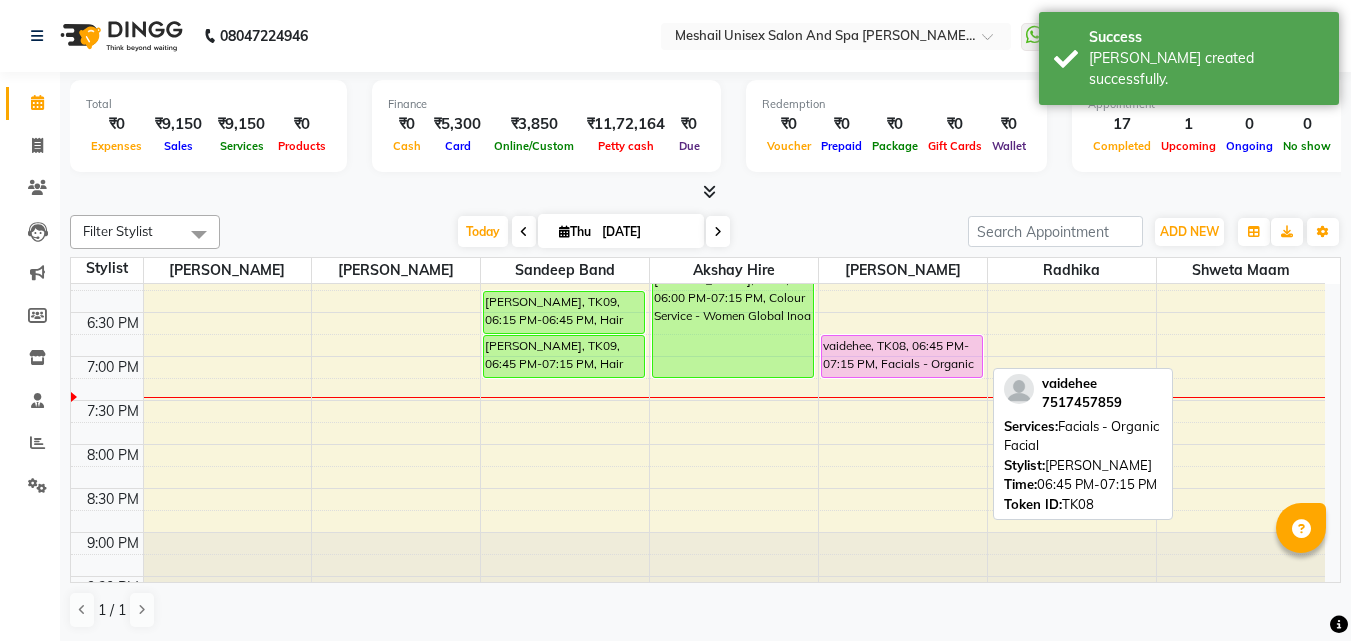 click on "vaidehee, TK08, 06:45 PM-07:15 PM, Facials  - Organic Facial" at bounding box center [902, 356] 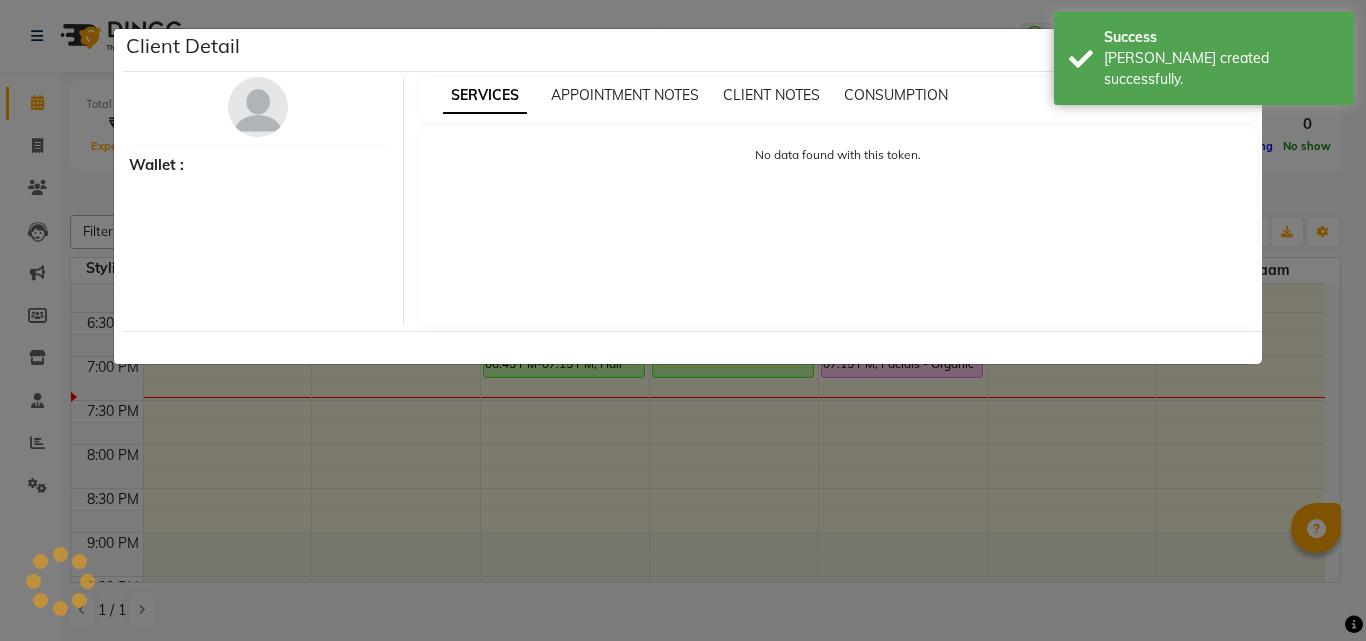 select on "7" 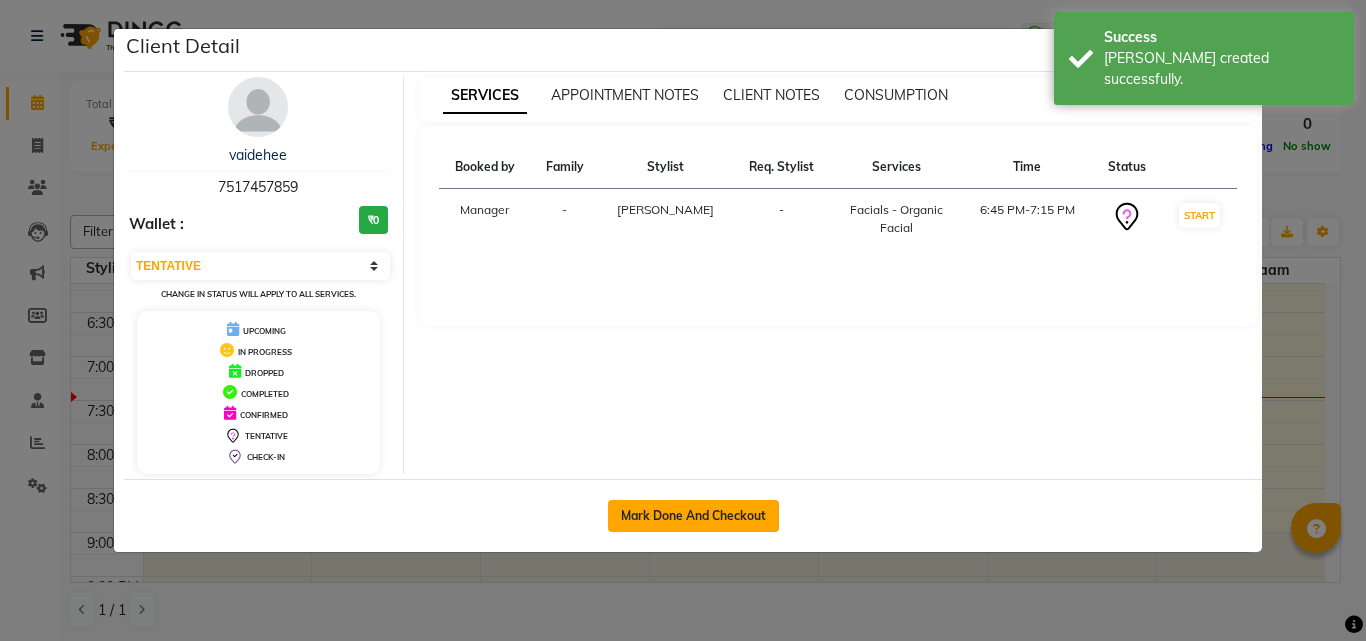 click on "Mark Done And Checkout" 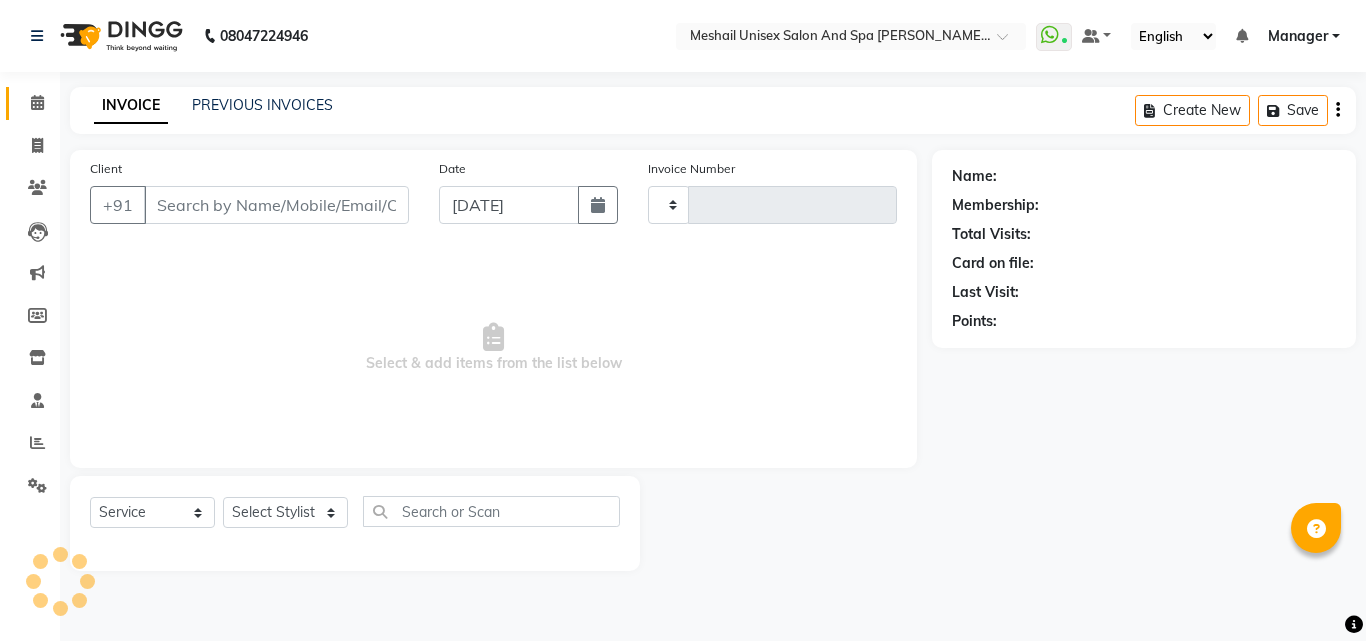 type on "1637" 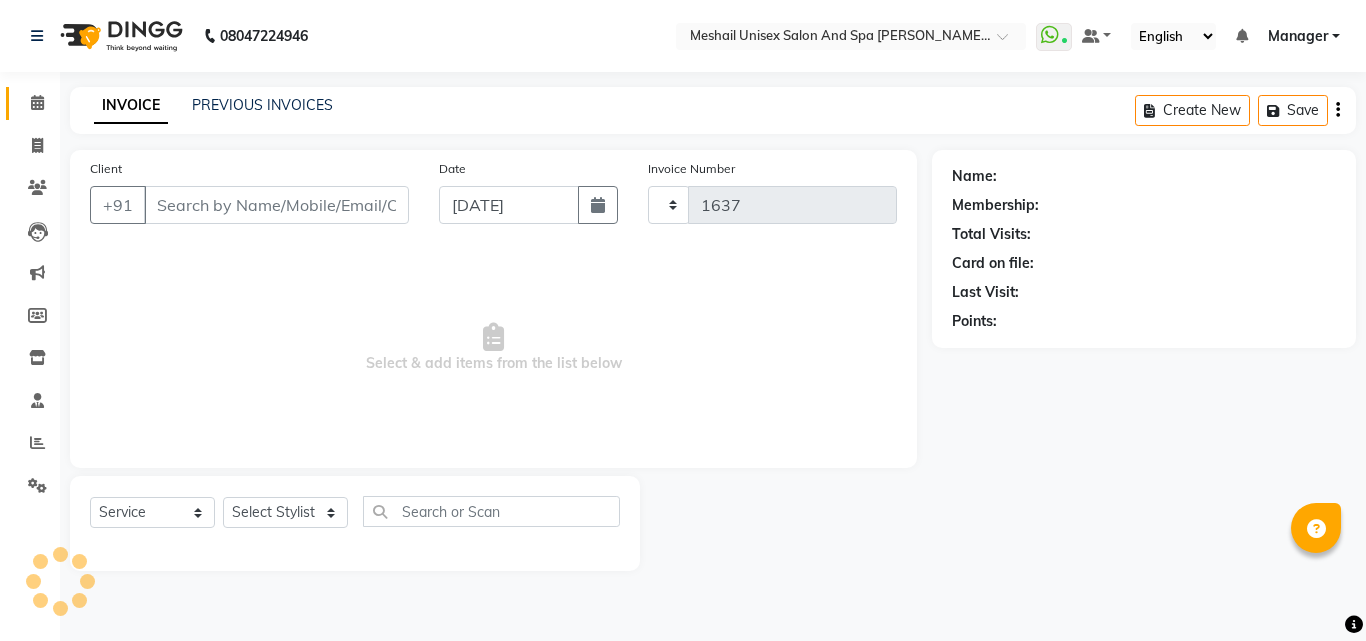 select on "6713" 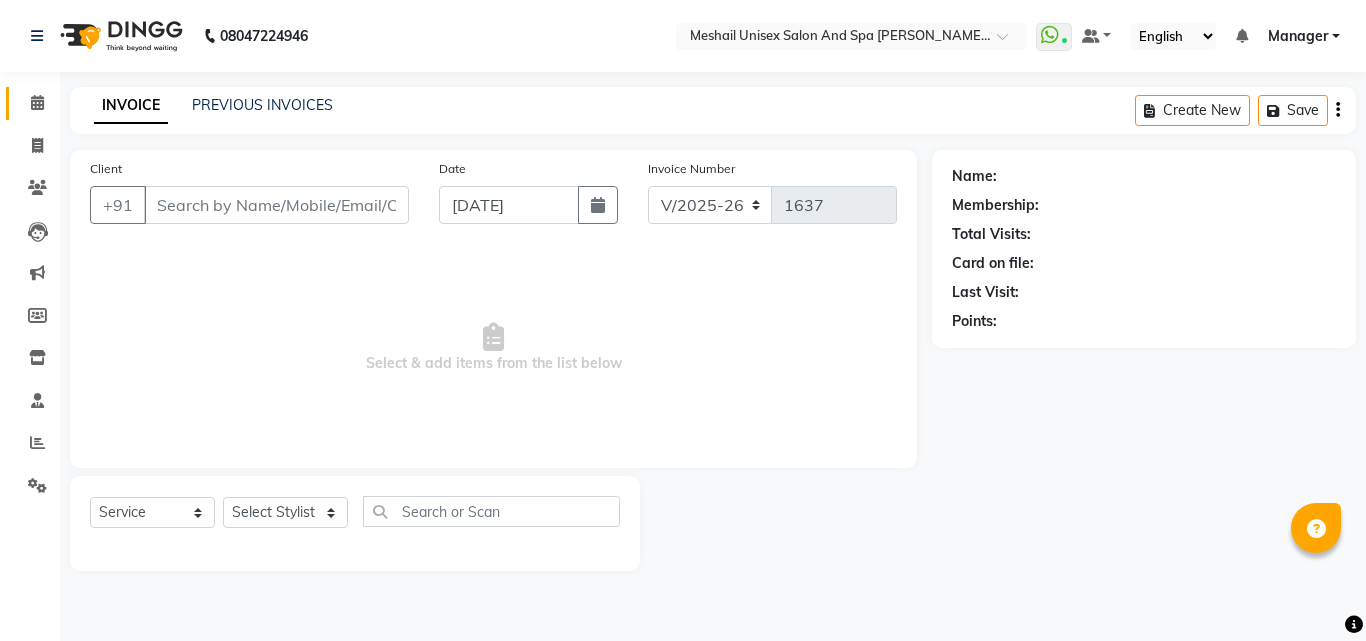 type on "75******59" 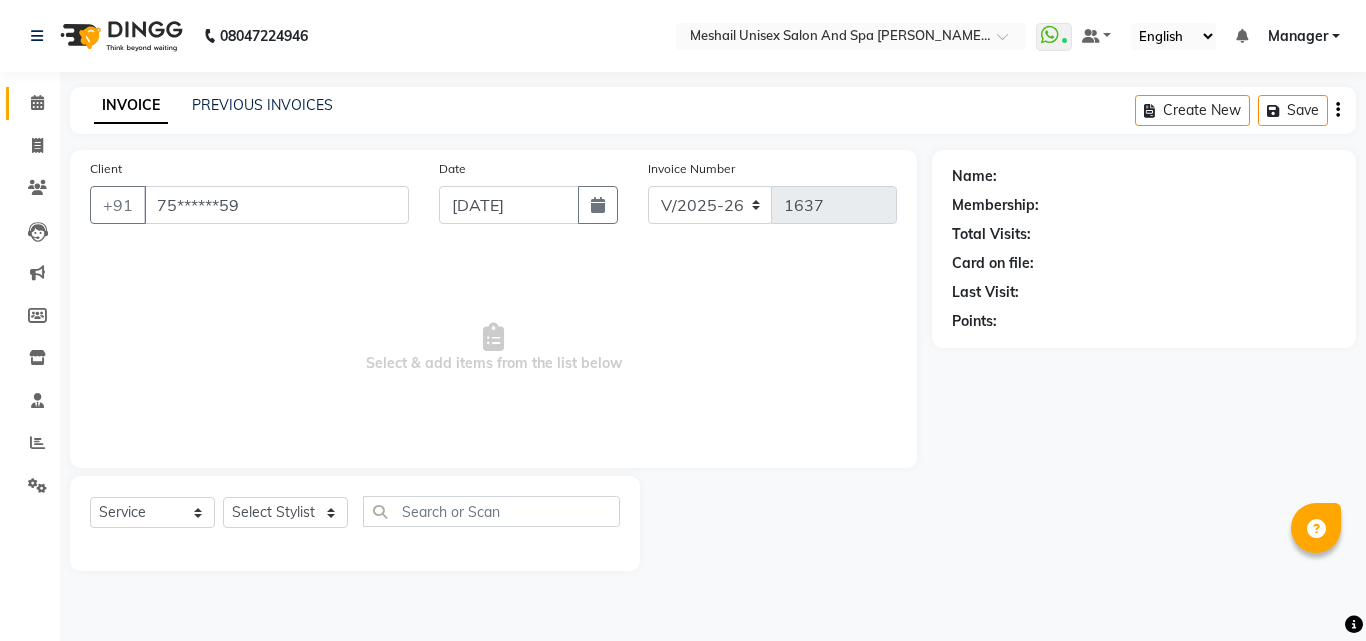 select on "52970" 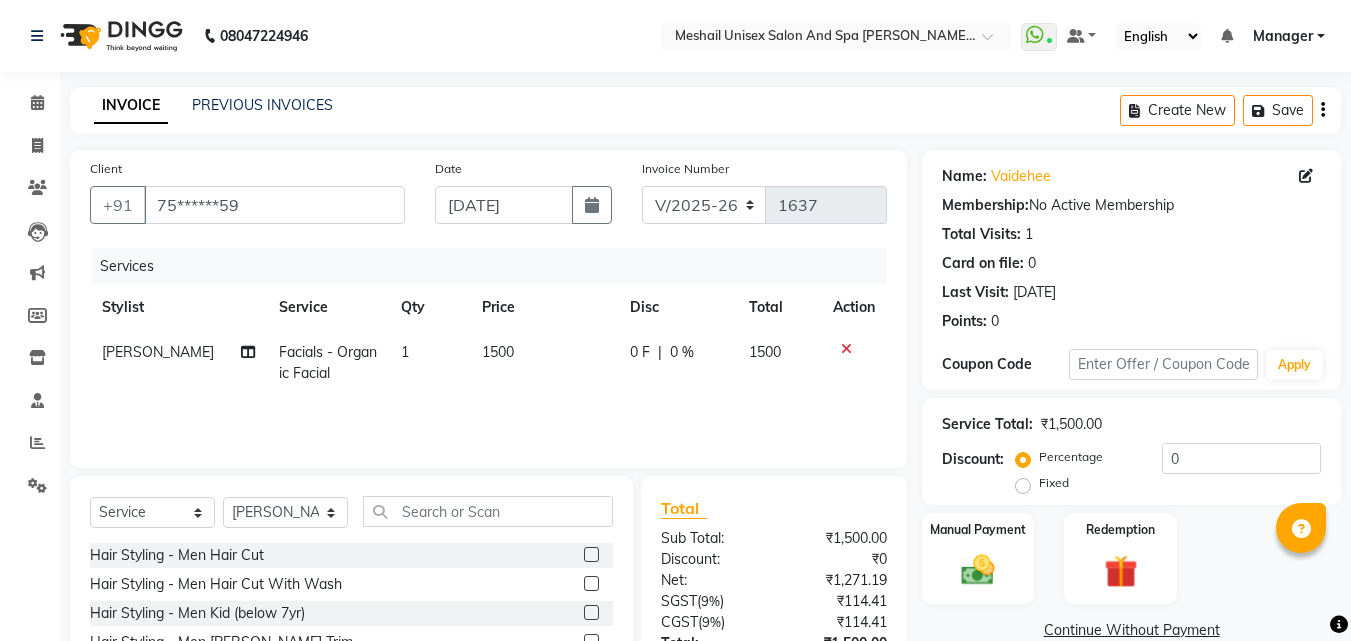 click on "Facials  - Organic Facial" 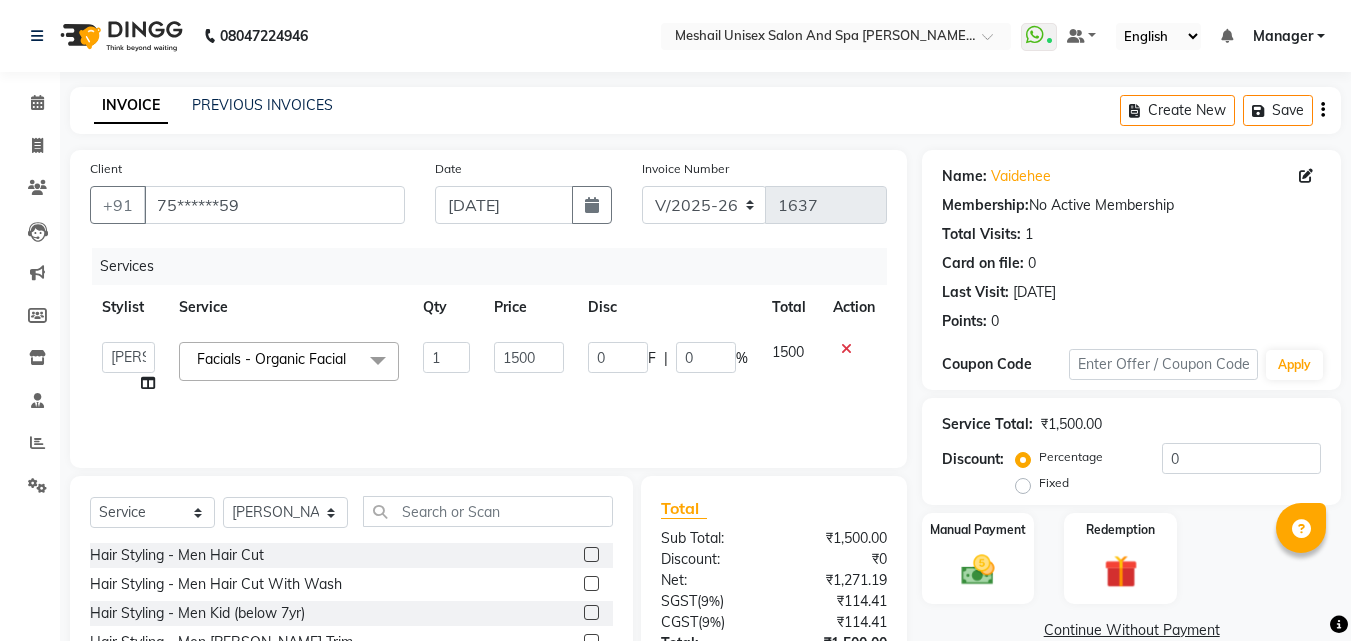 click on "Facials  - Organic Facial" 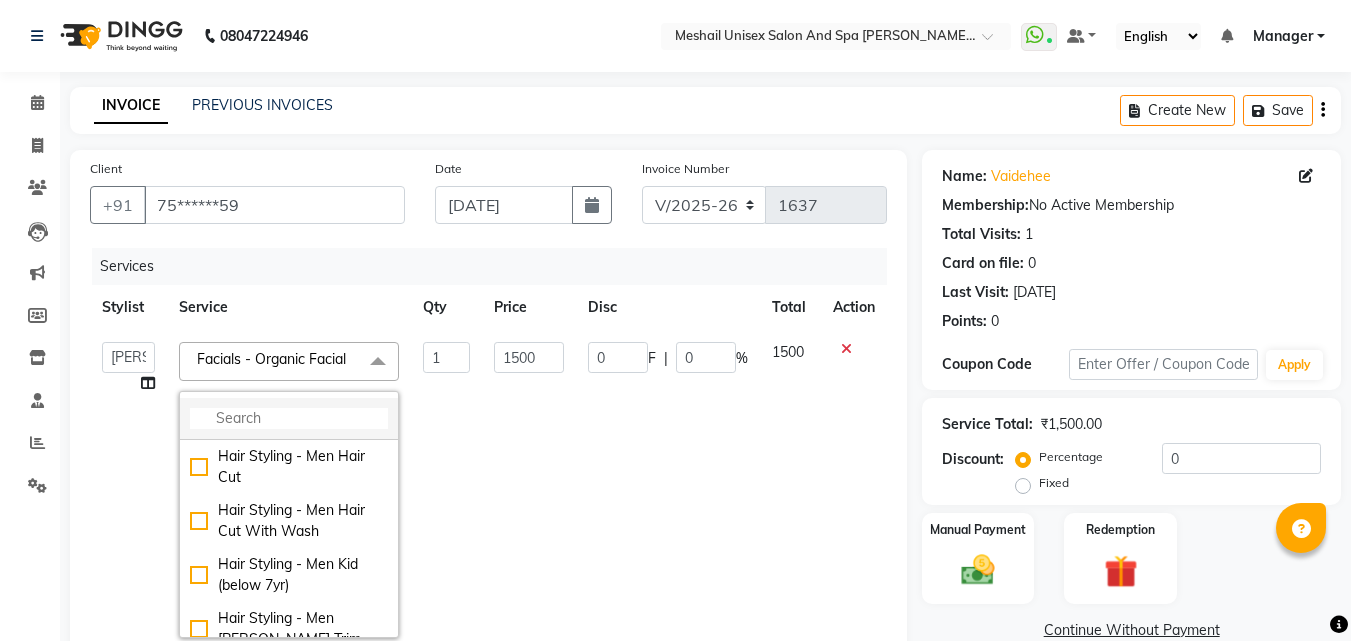 click 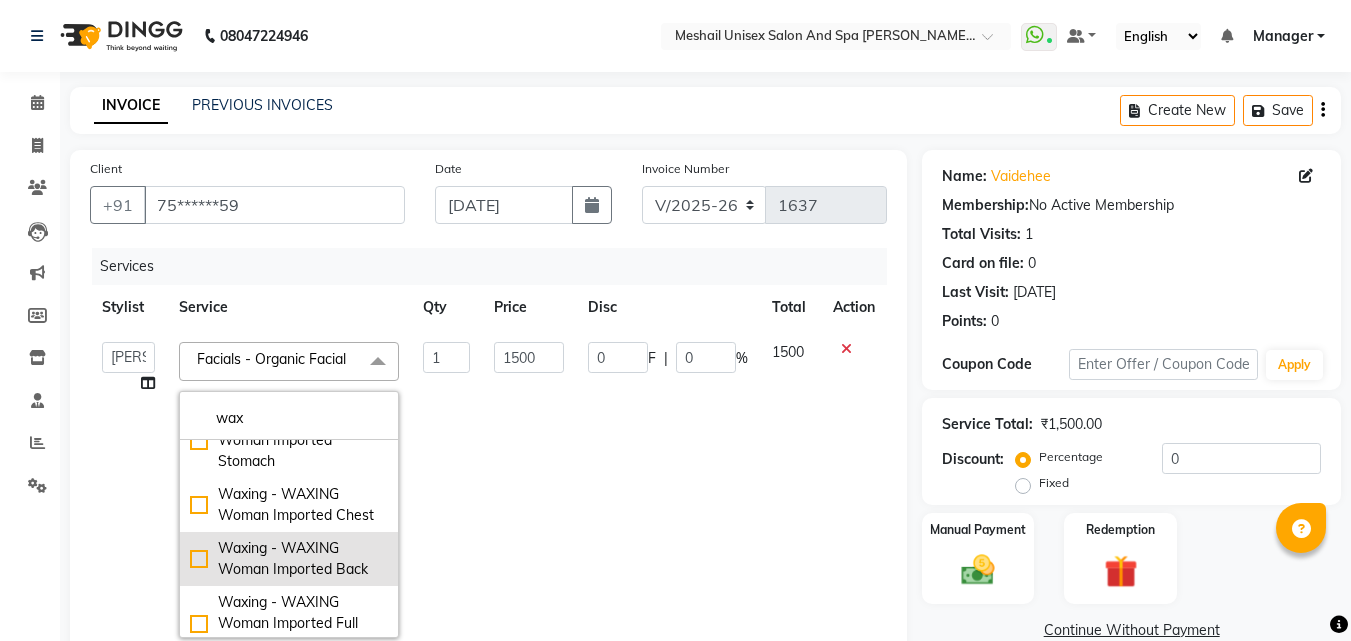 scroll, scrollTop: 3060, scrollLeft: 0, axis: vertical 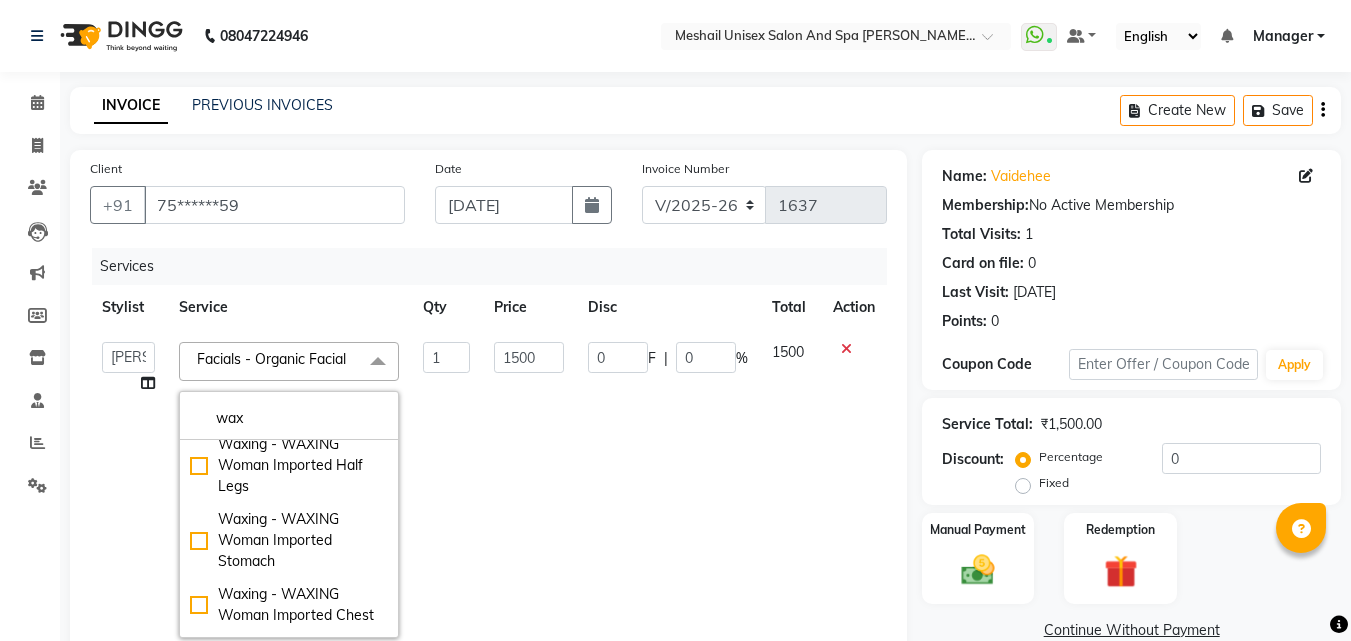 type on "wax" 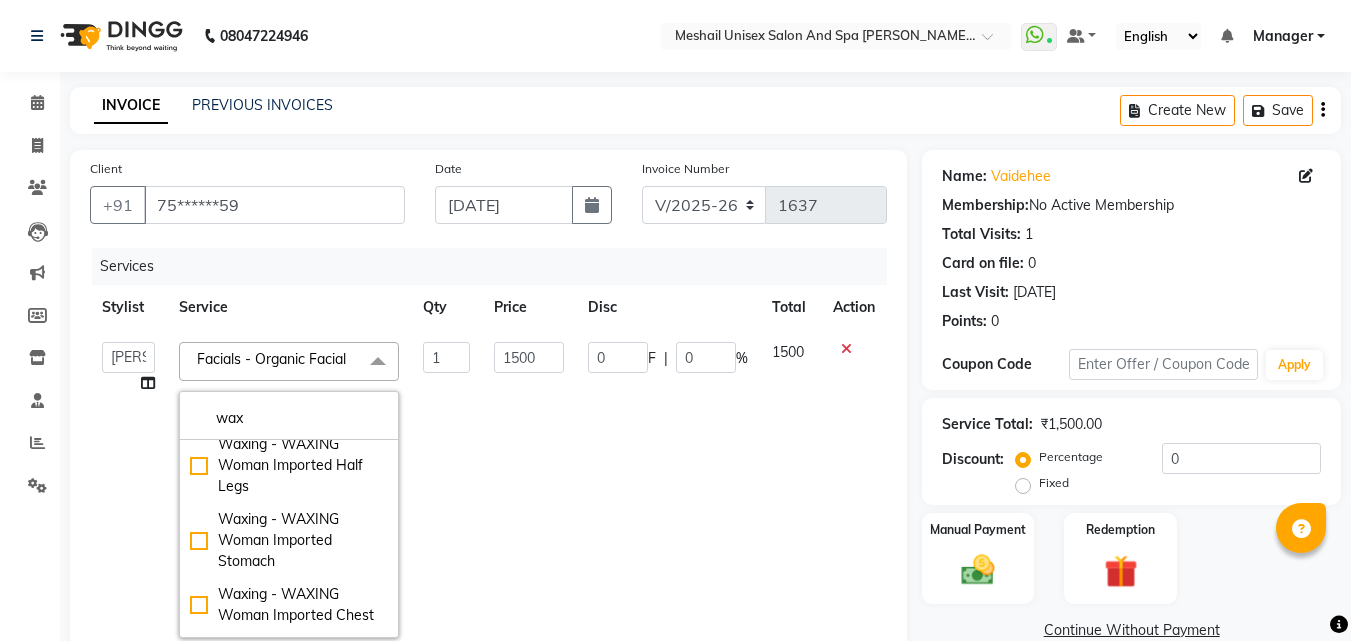checkbox on "true" 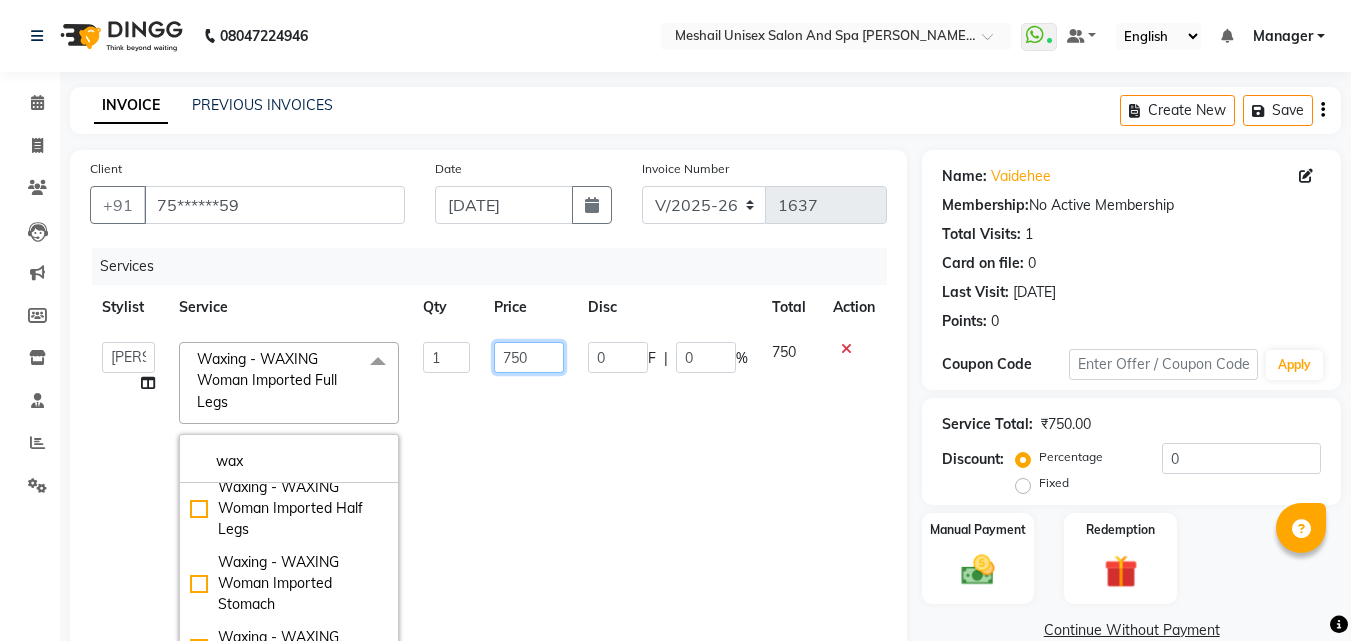 click on "750" 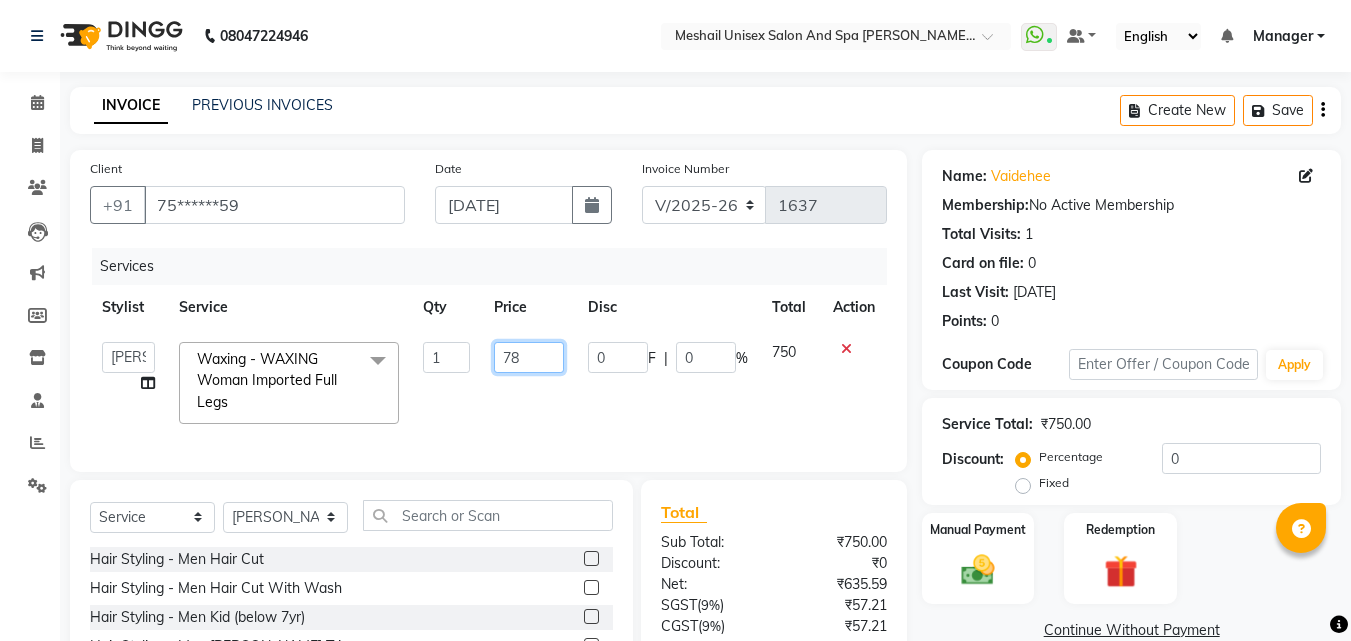 type on "780" 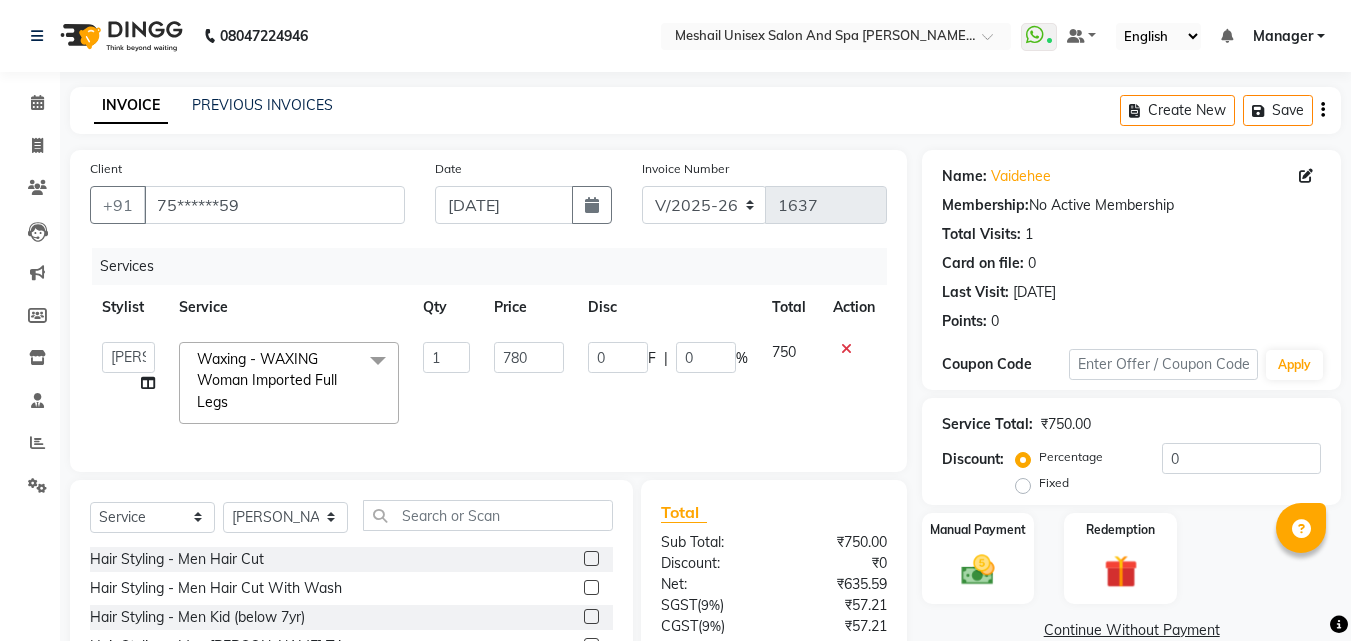 click on "780" 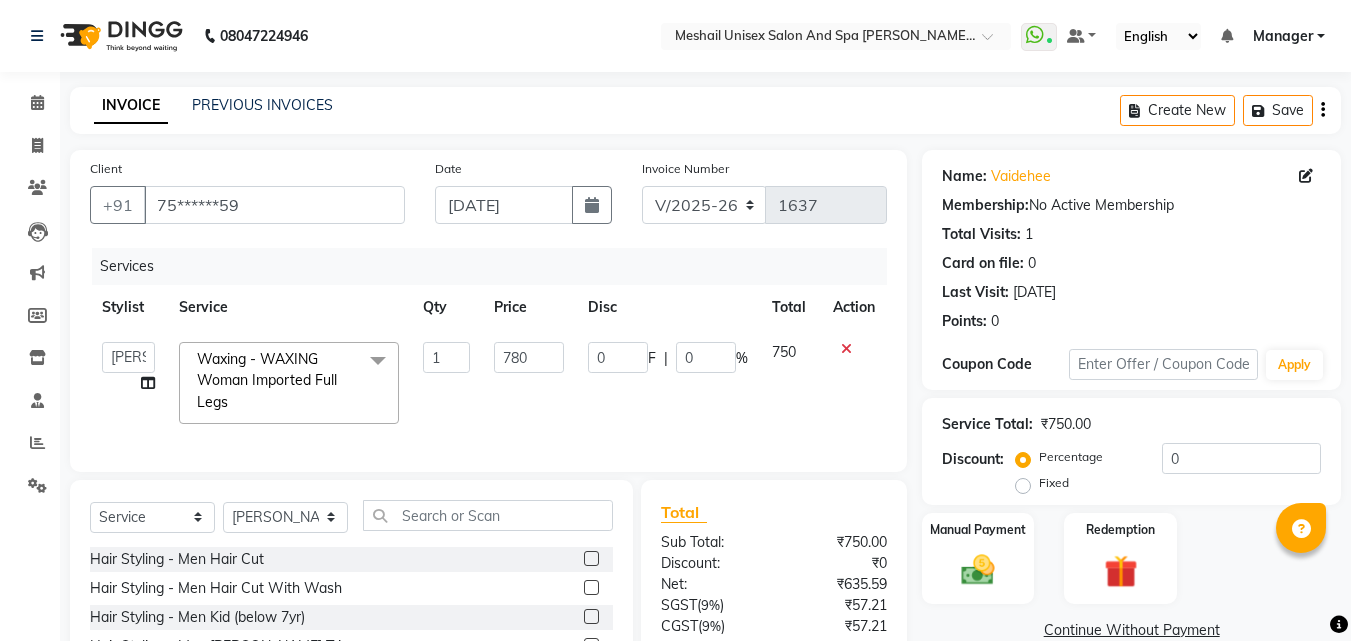 select on "52970" 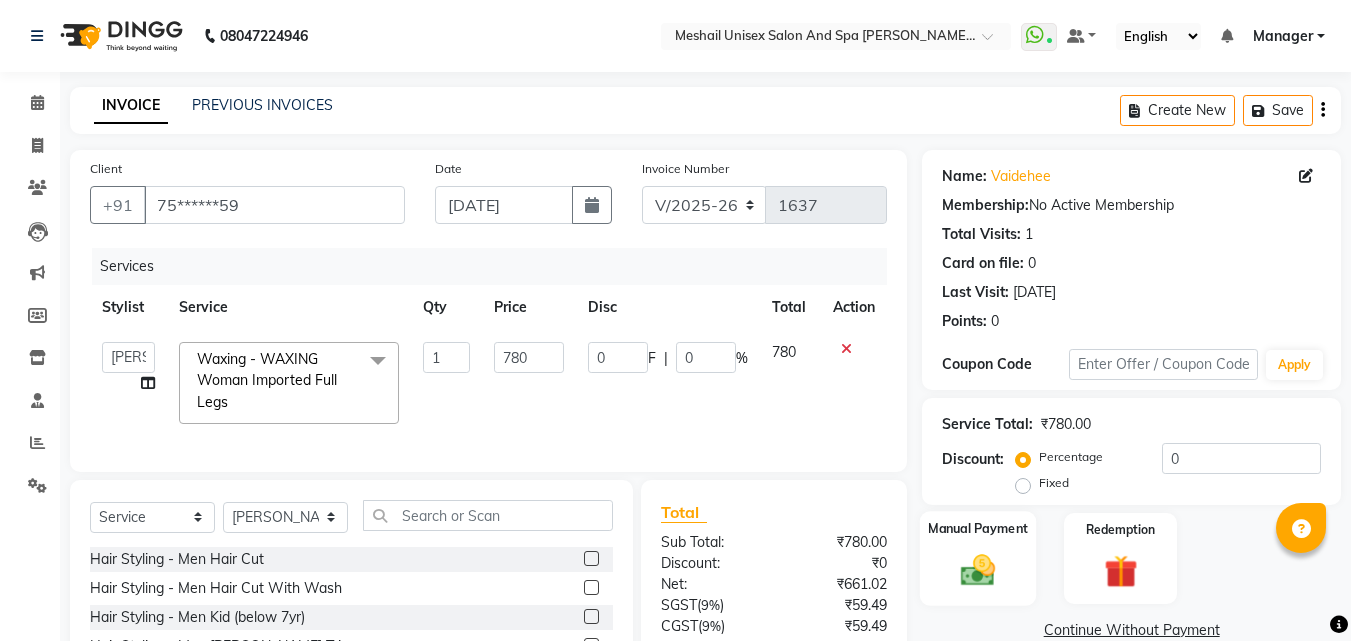 scroll, scrollTop: 179, scrollLeft: 0, axis: vertical 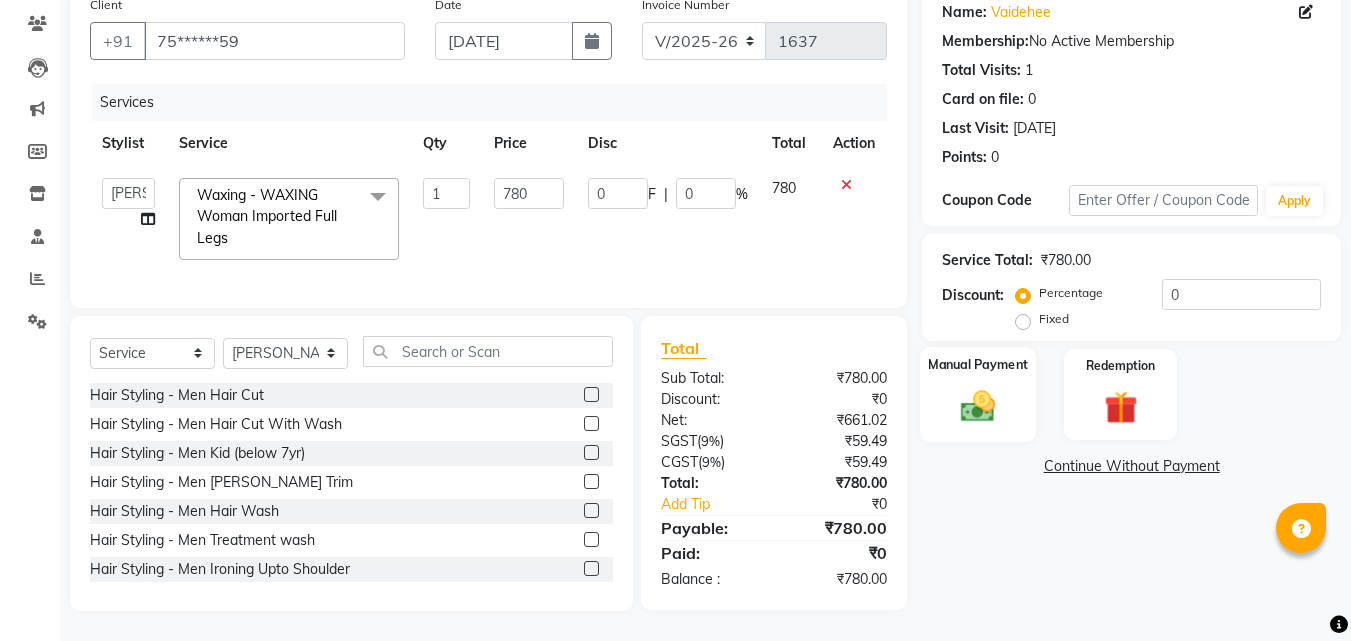 click 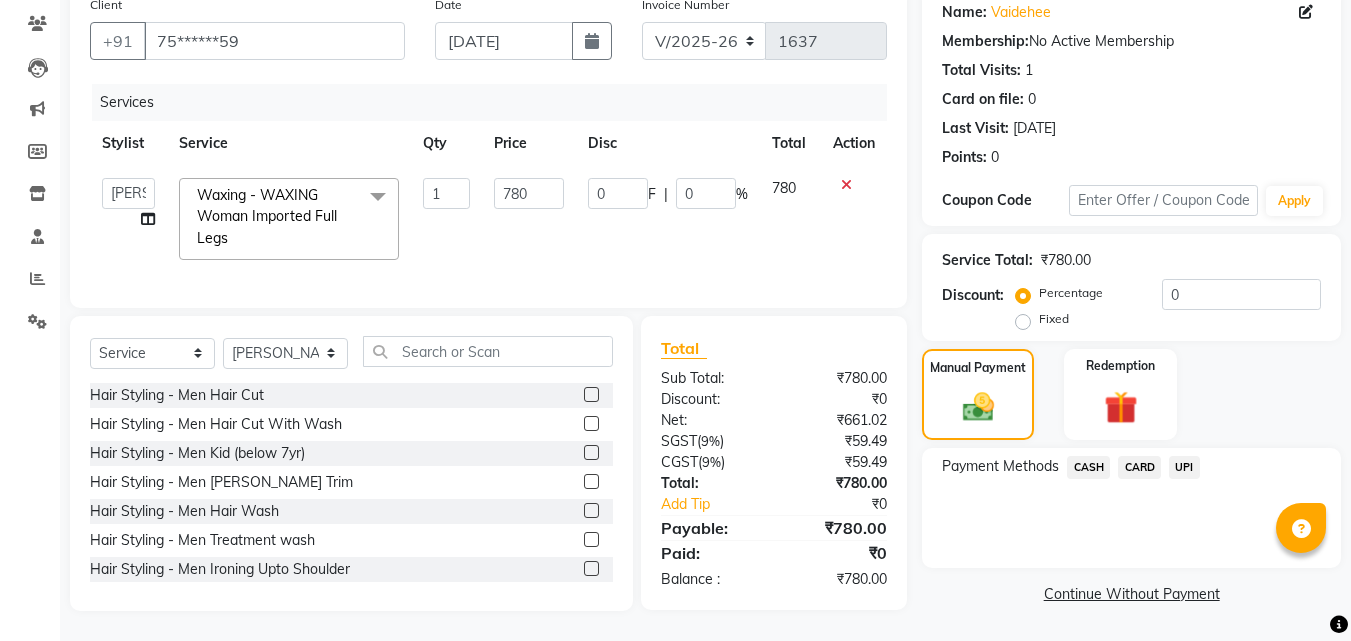 click on "UPI" 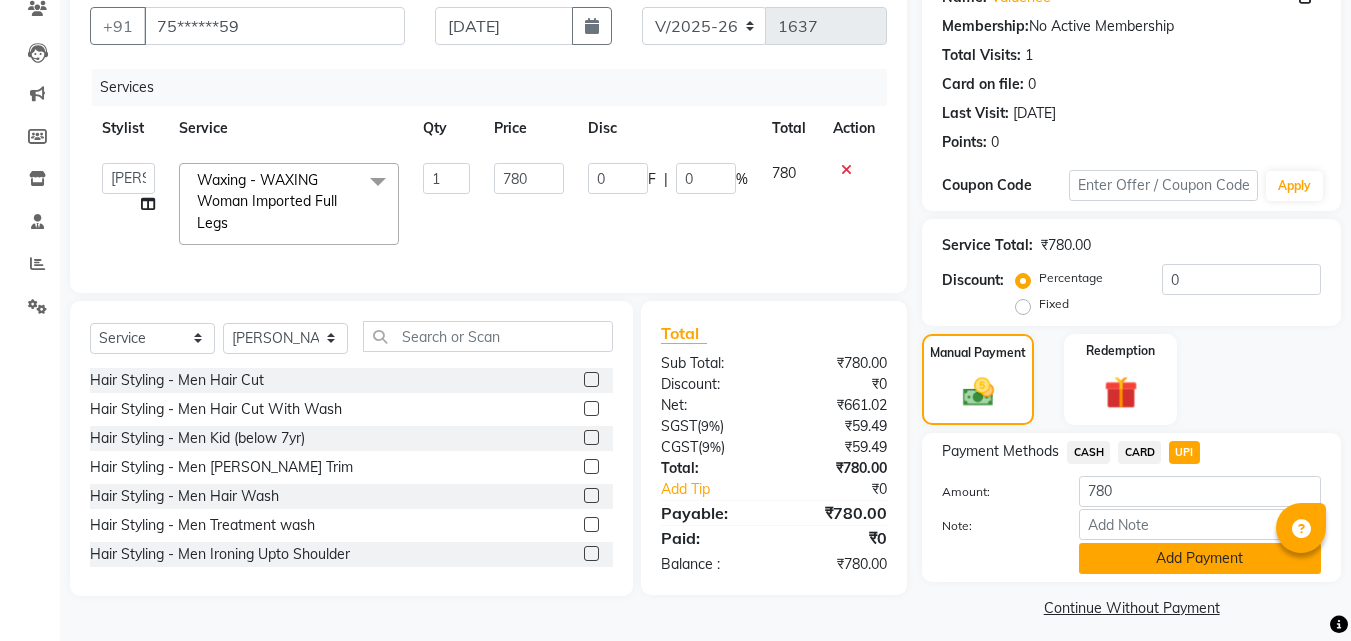 click on "Add Payment" 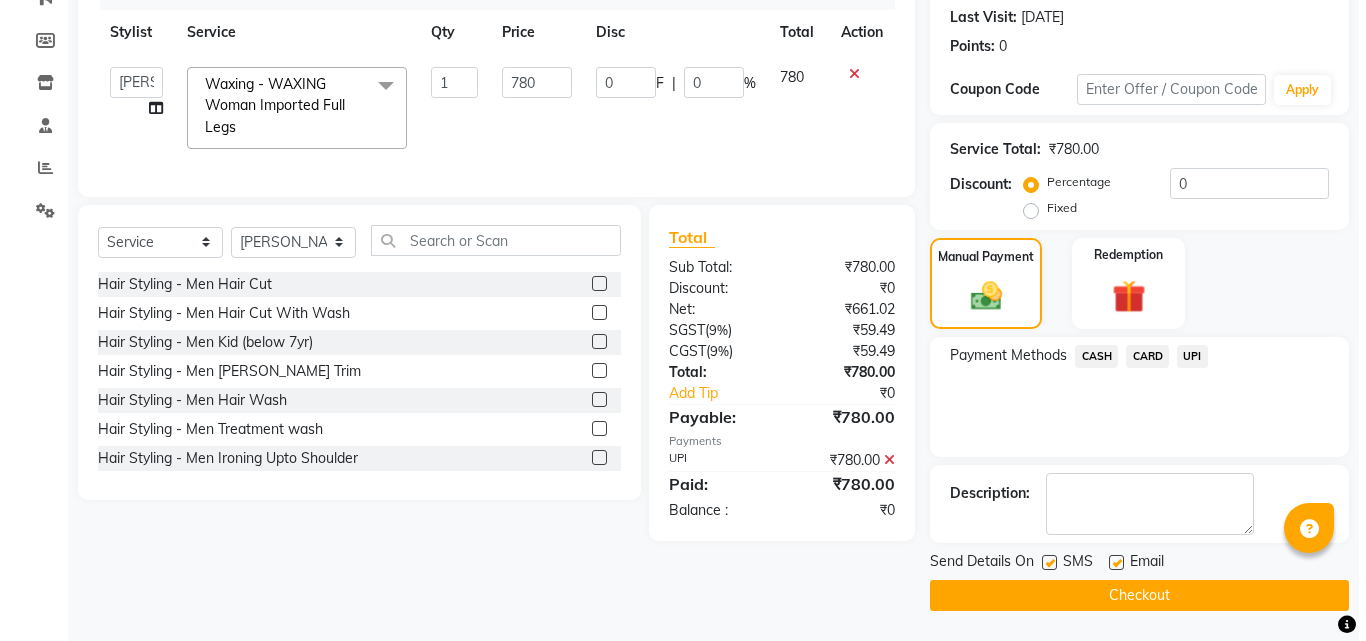 scroll, scrollTop: 0, scrollLeft: 0, axis: both 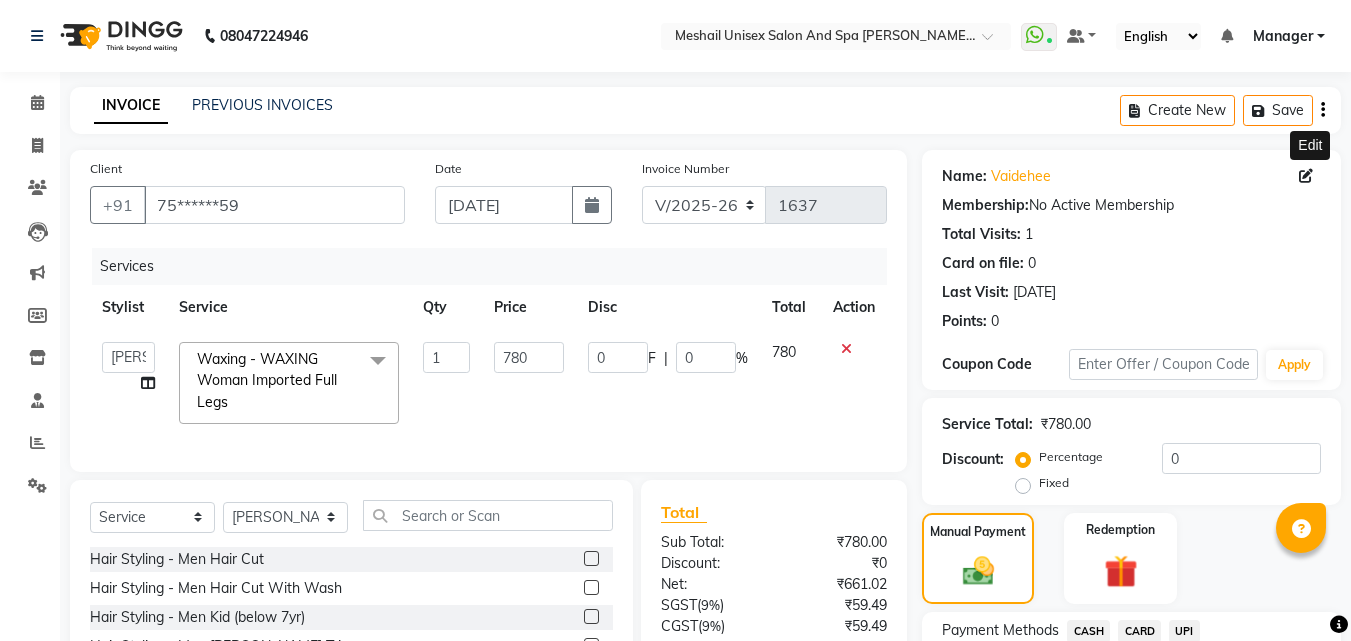 click 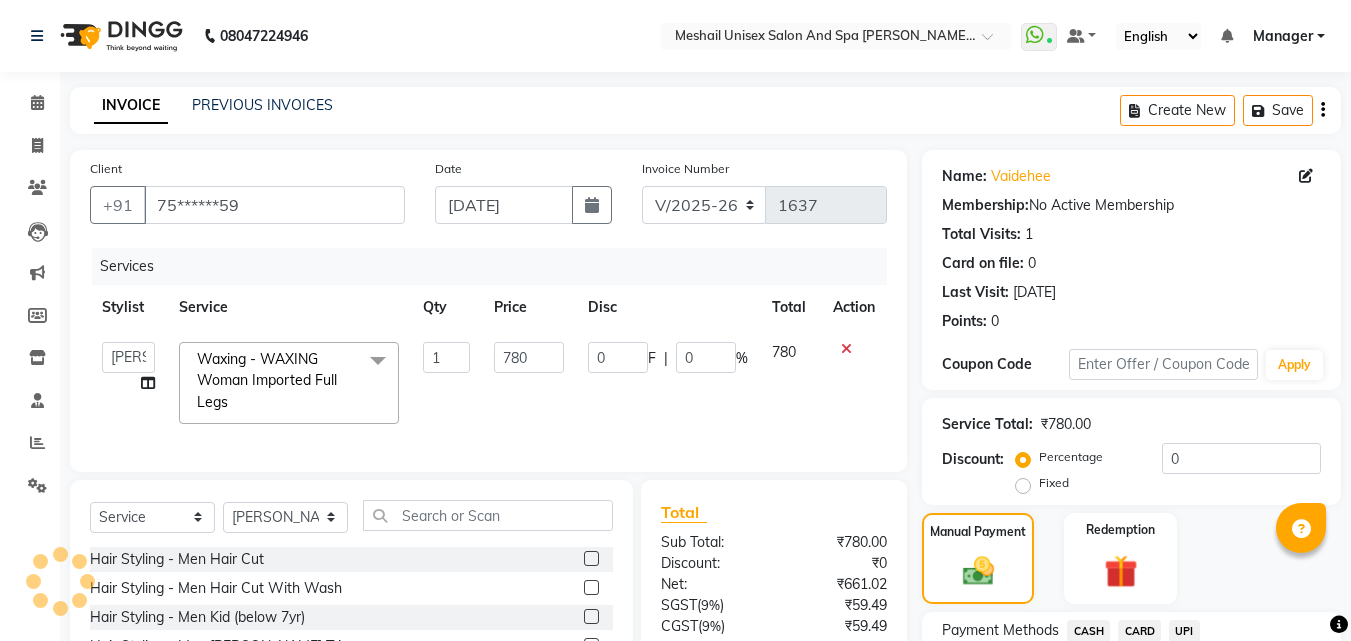 select on "[DEMOGRAPHIC_DATA]" 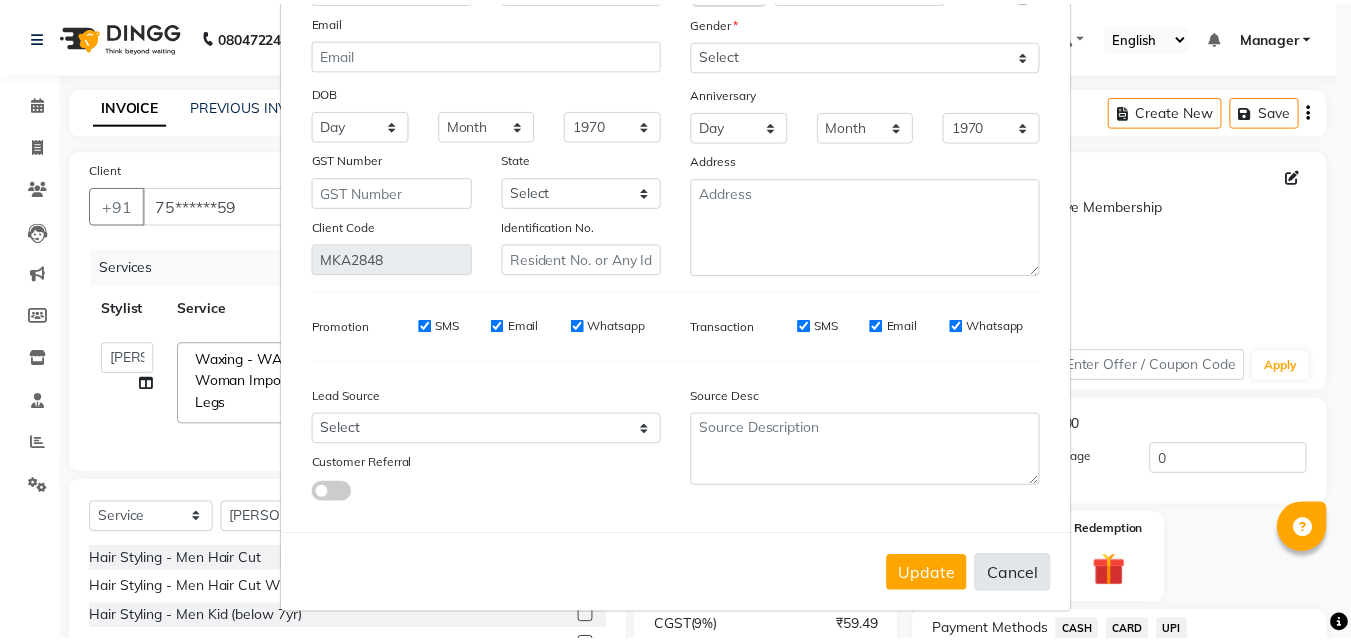 scroll, scrollTop: 172, scrollLeft: 0, axis: vertical 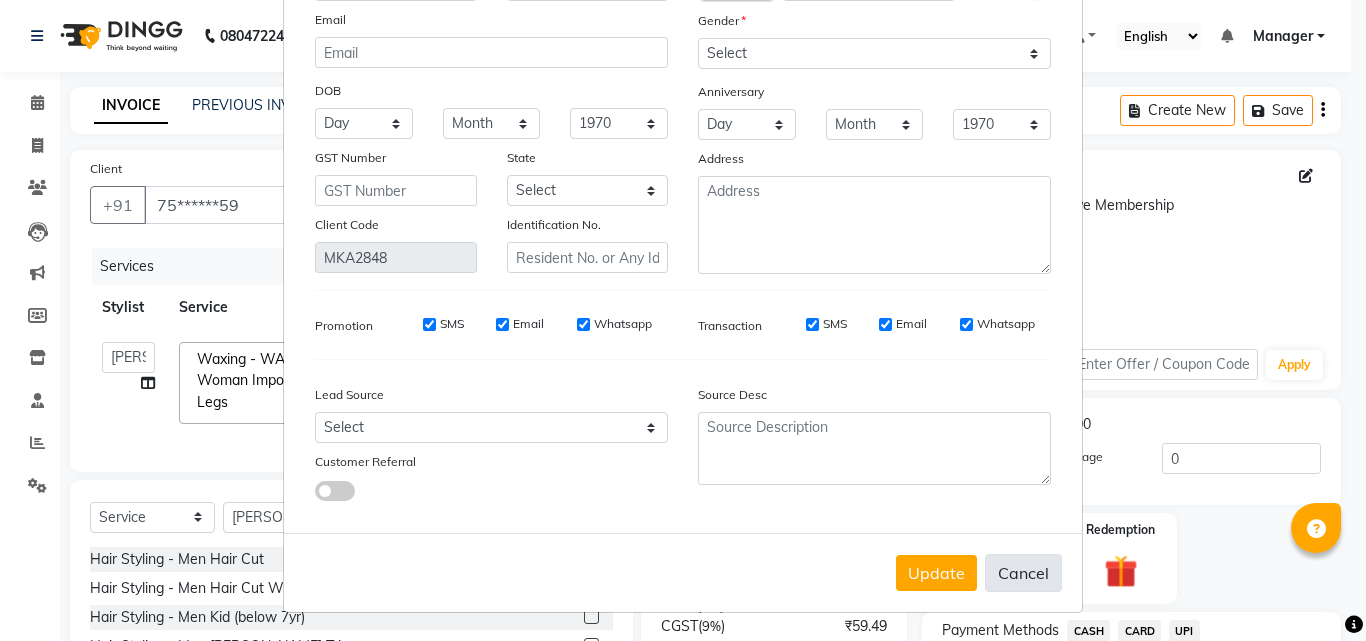 click on "Cancel" at bounding box center (1023, 573) 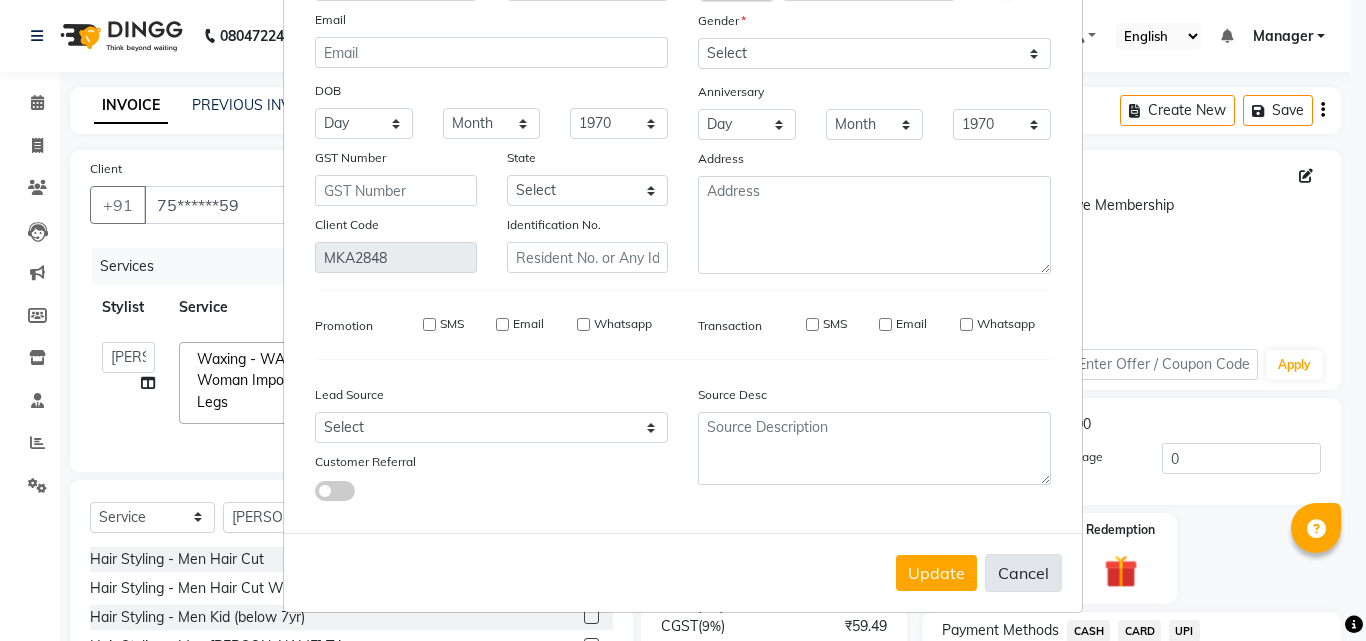type 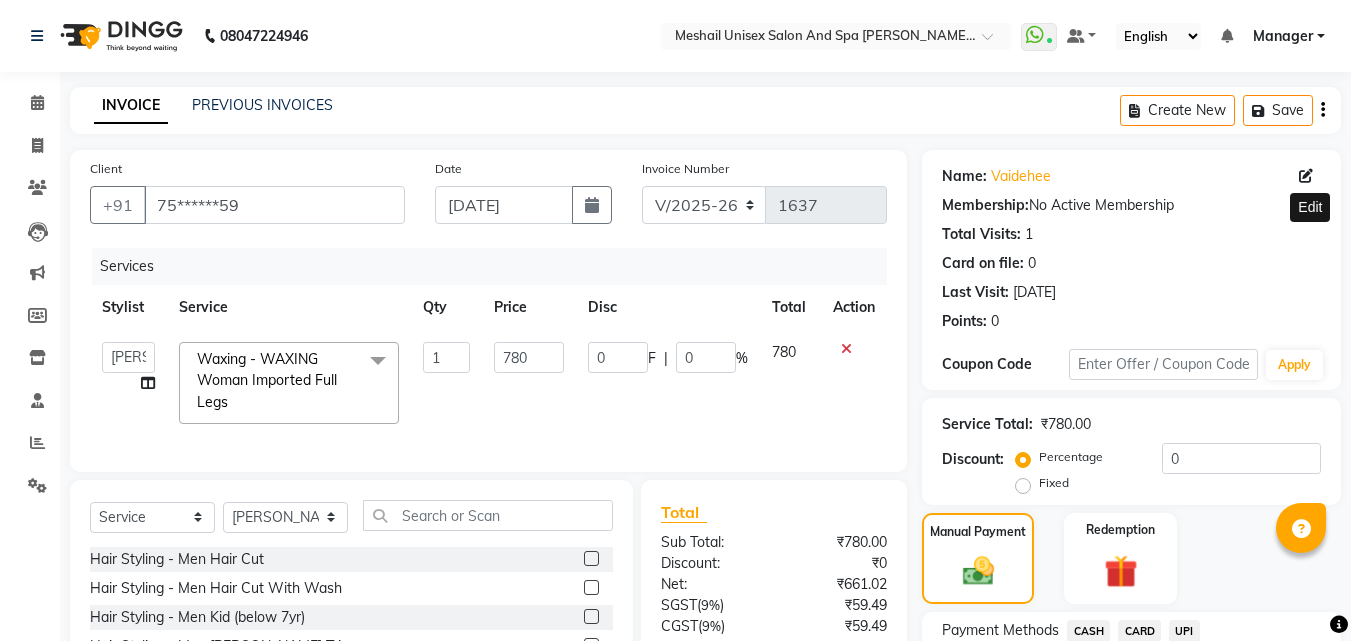 scroll, scrollTop: 275, scrollLeft: 0, axis: vertical 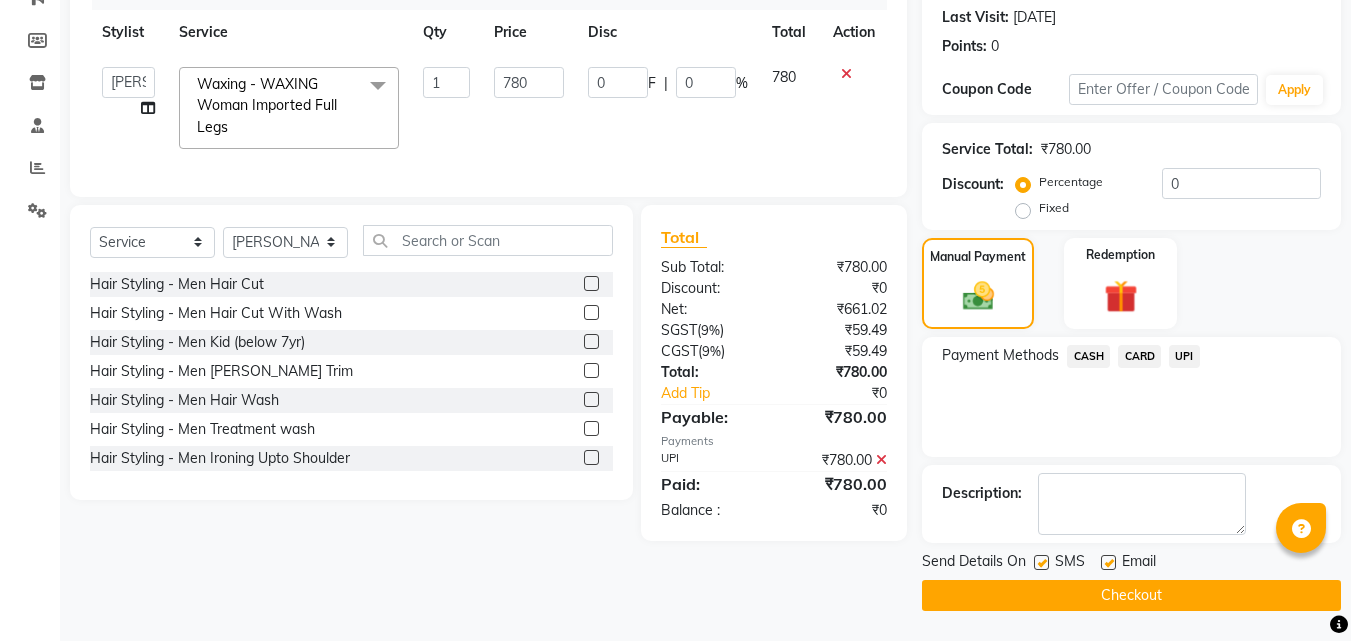 click on "SMS" 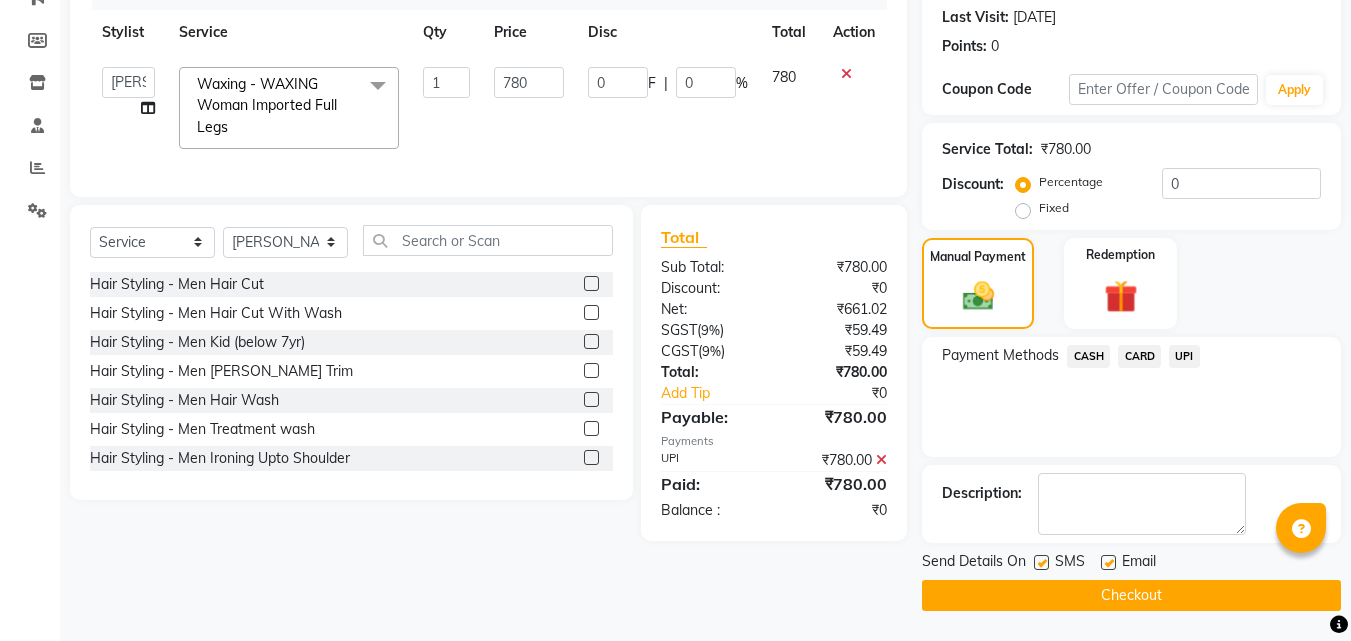 click 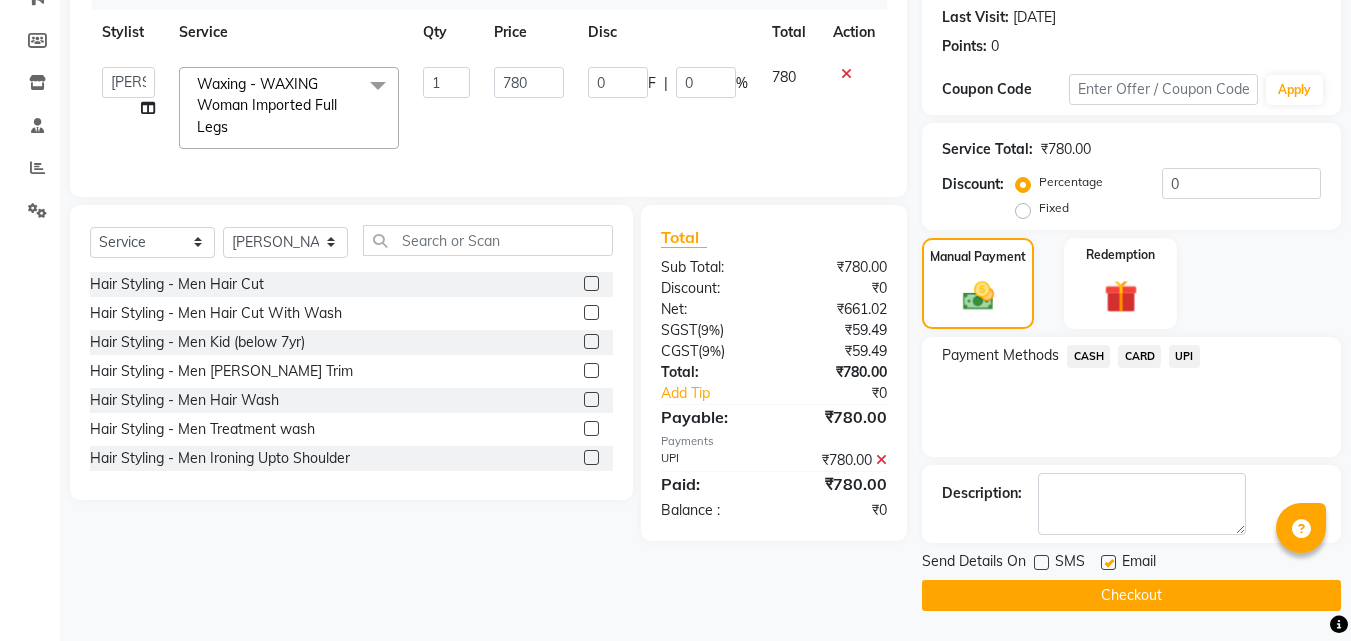 click on "Checkout" 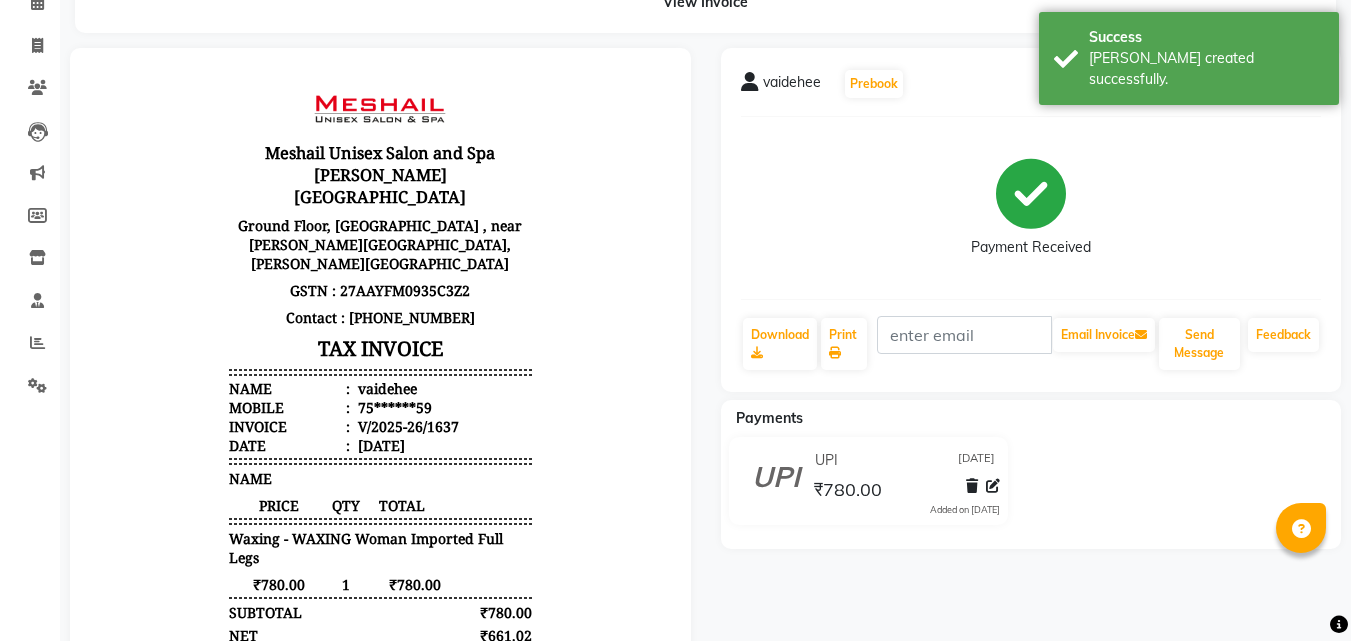 scroll, scrollTop: 0, scrollLeft: 0, axis: both 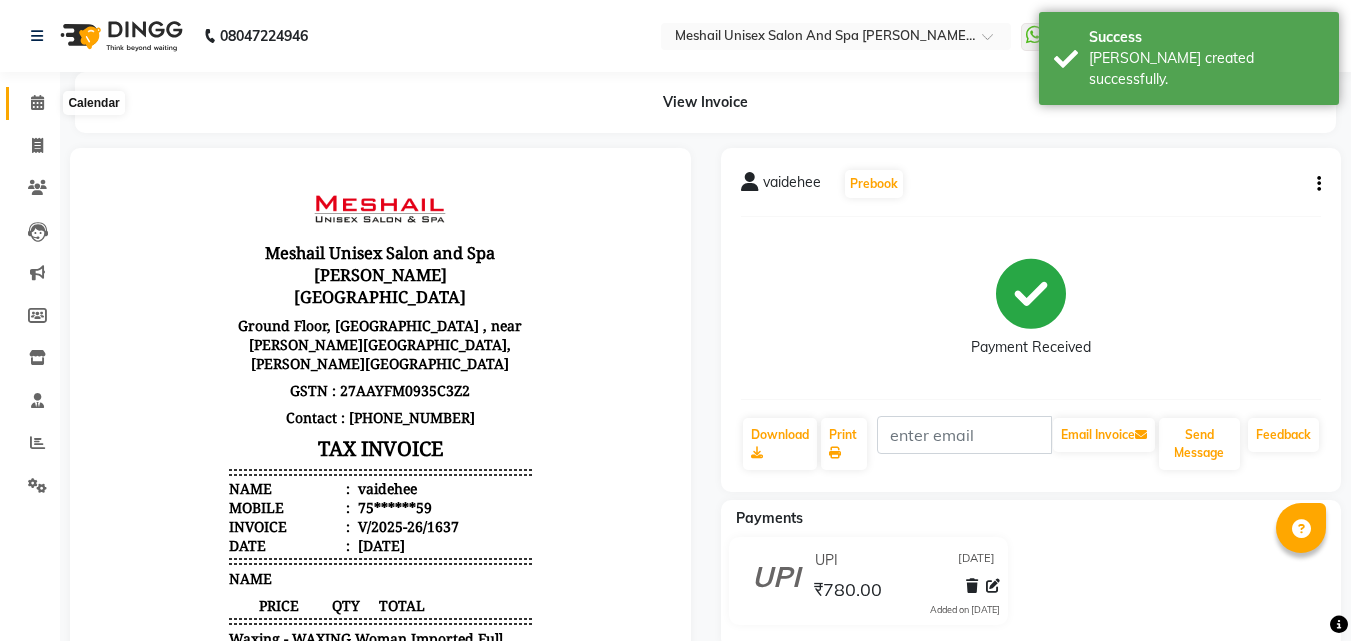 click 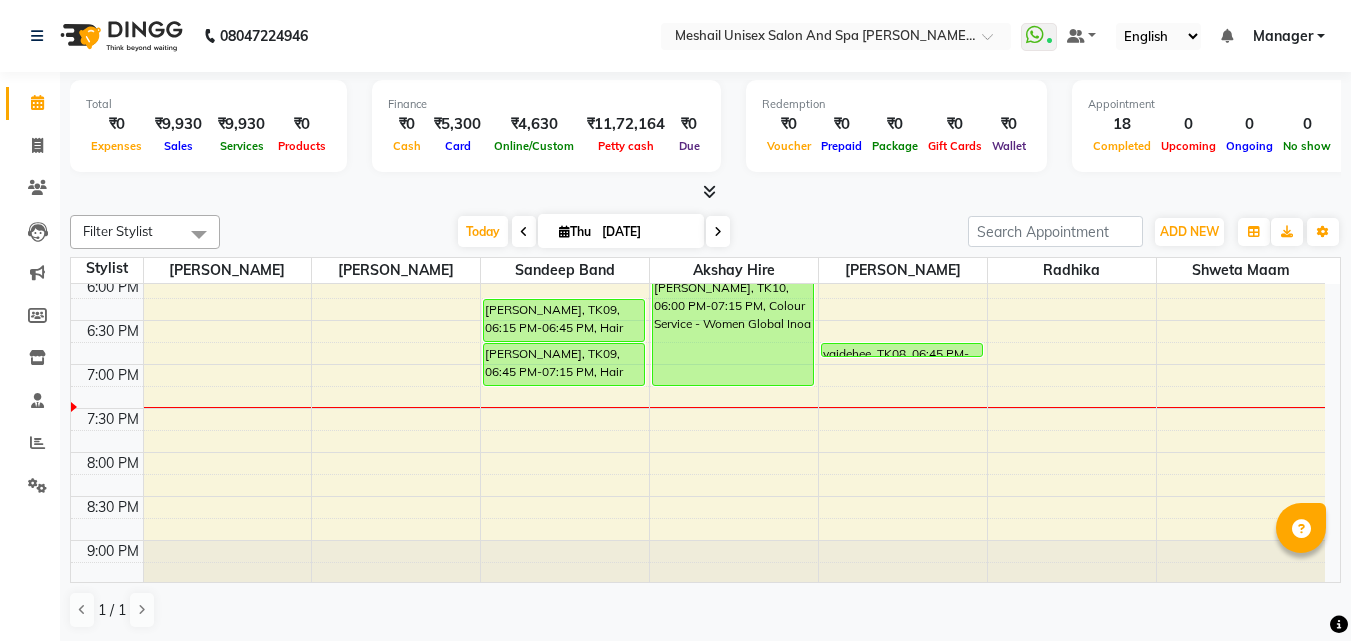 scroll, scrollTop: 800, scrollLeft: 0, axis: vertical 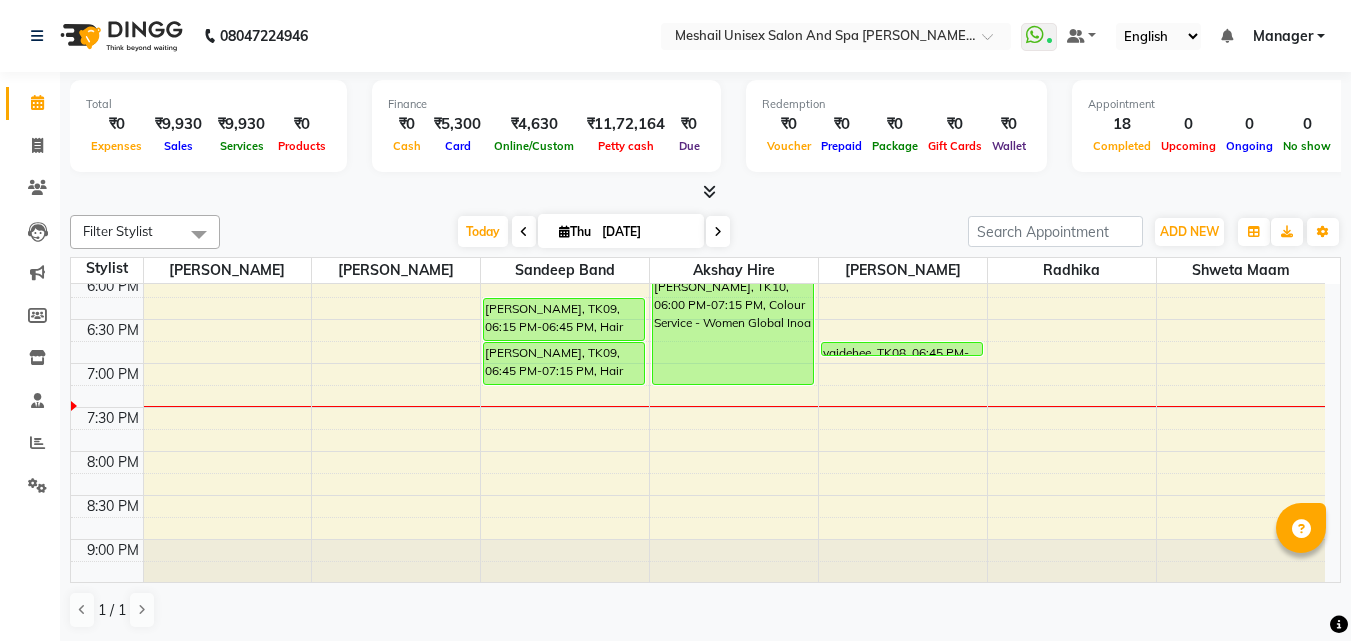 drag, startPoint x: 900, startPoint y: 354, endPoint x: 900, endPoint y: 377, distance: 23 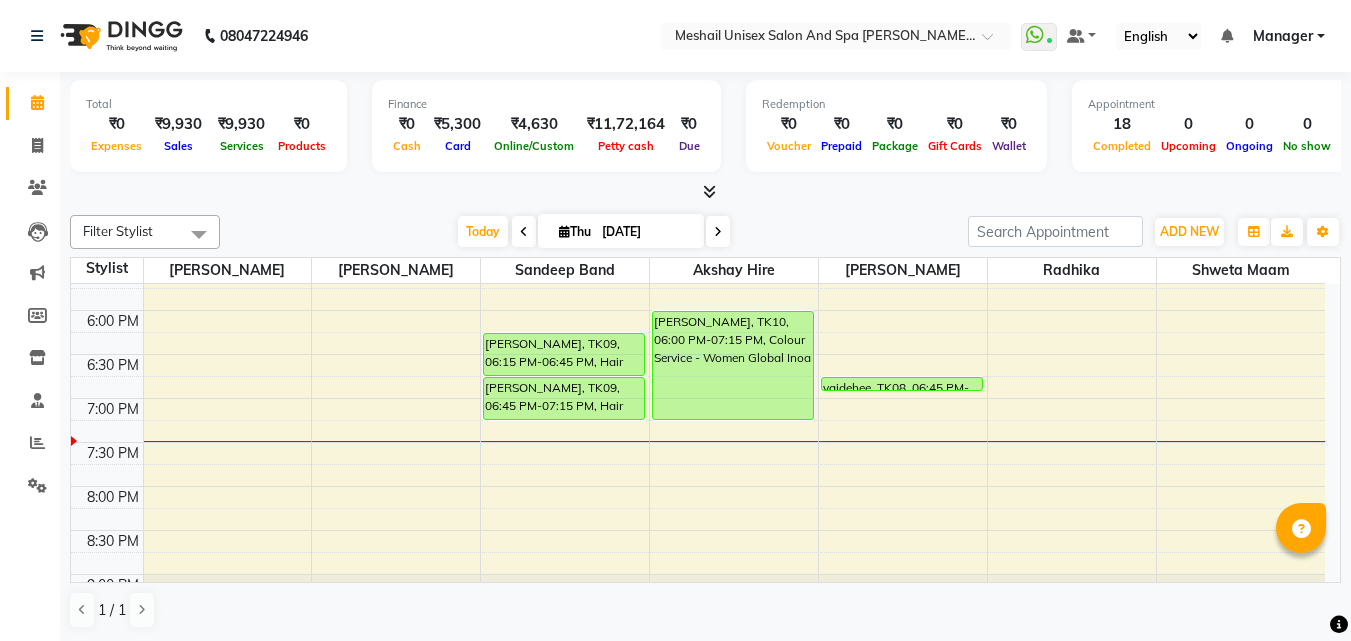 scroll, scrollTop: 645, scrollLeft: 0, axis: vertical 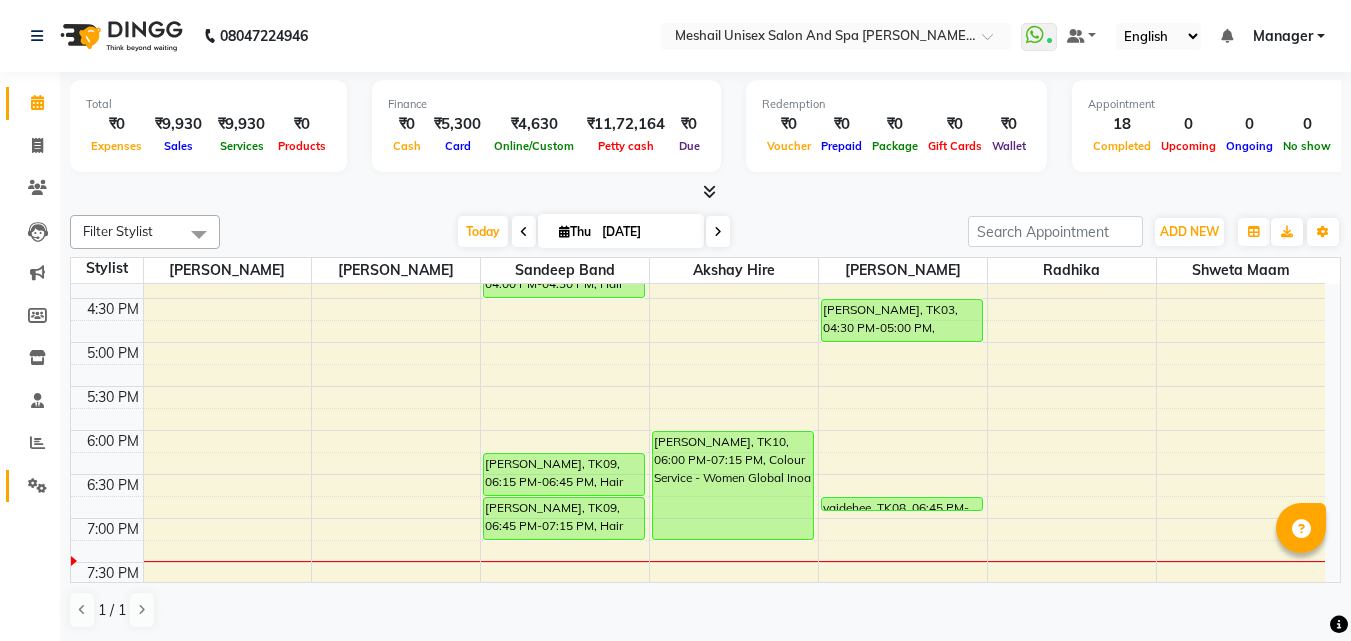 click on "Settings" 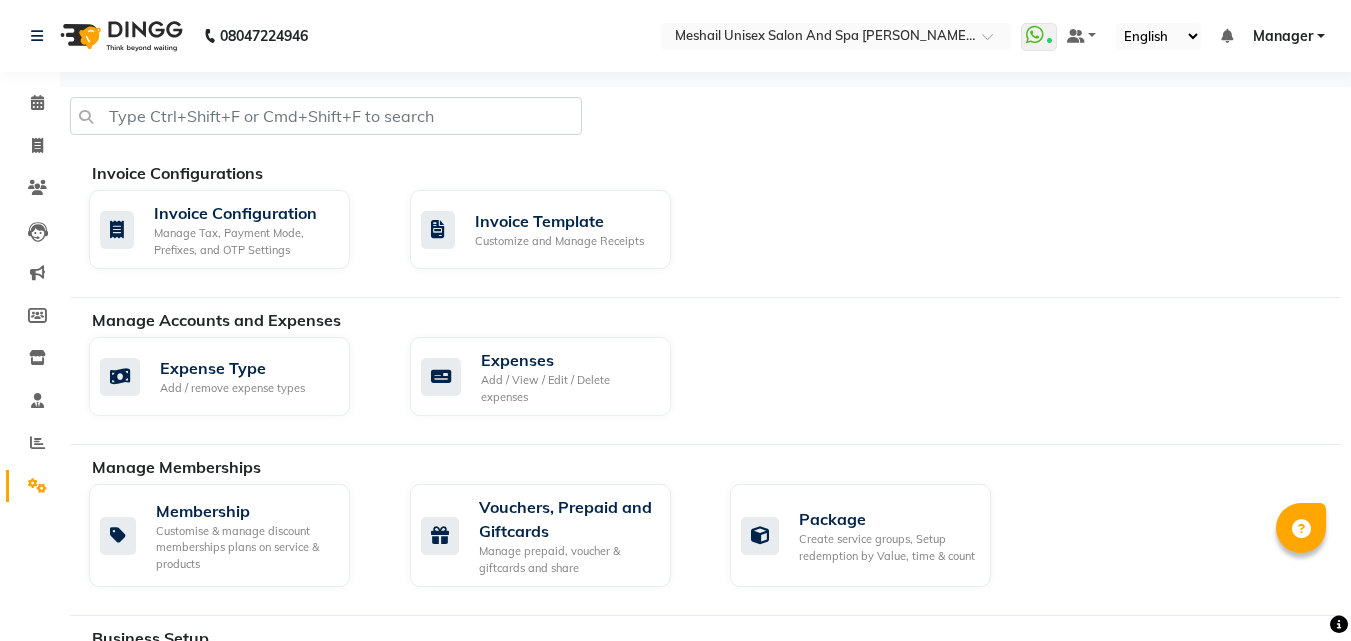 scroll, scrollTop: 310, scrollLeft: 0, axis: vertical 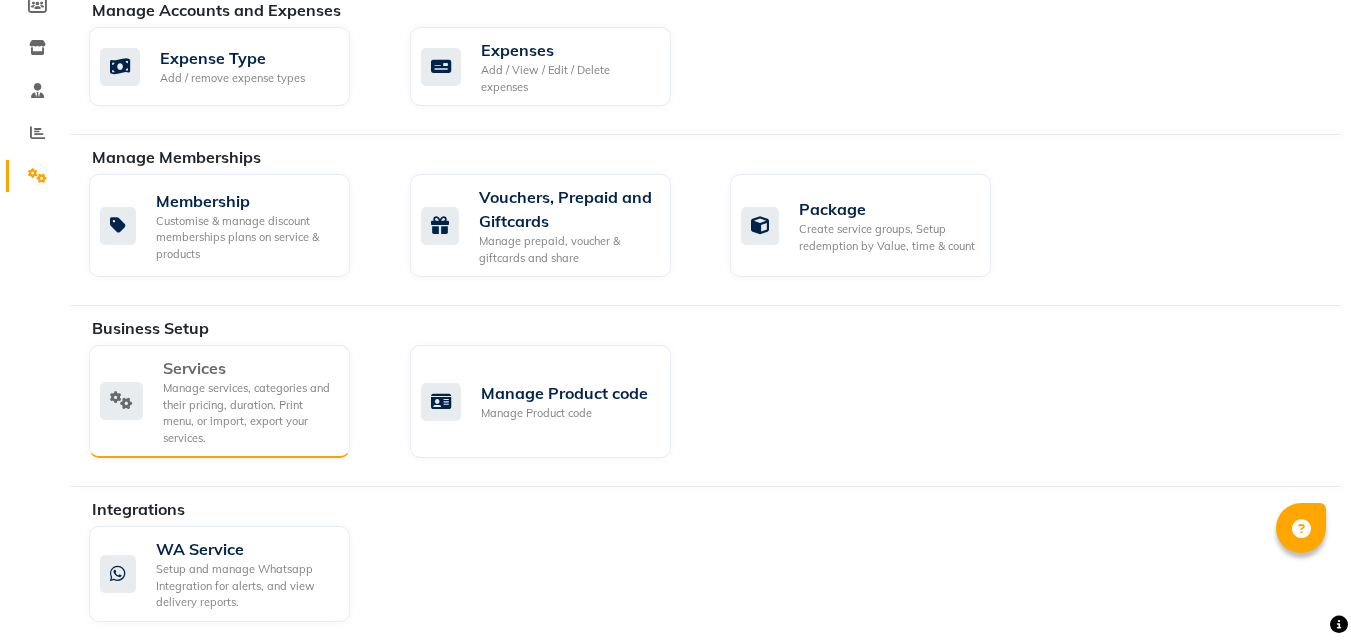 click on "Services" 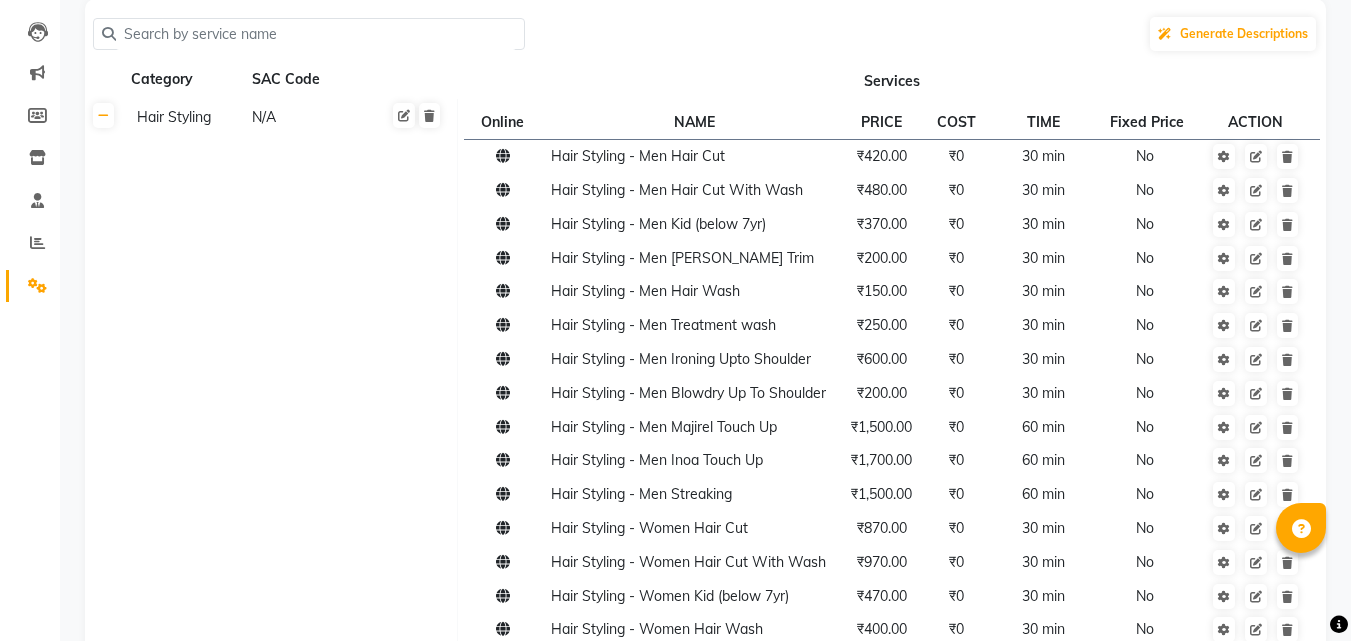 scroll, scrollTop: 100, scrollLeft: 0, axis: vertical 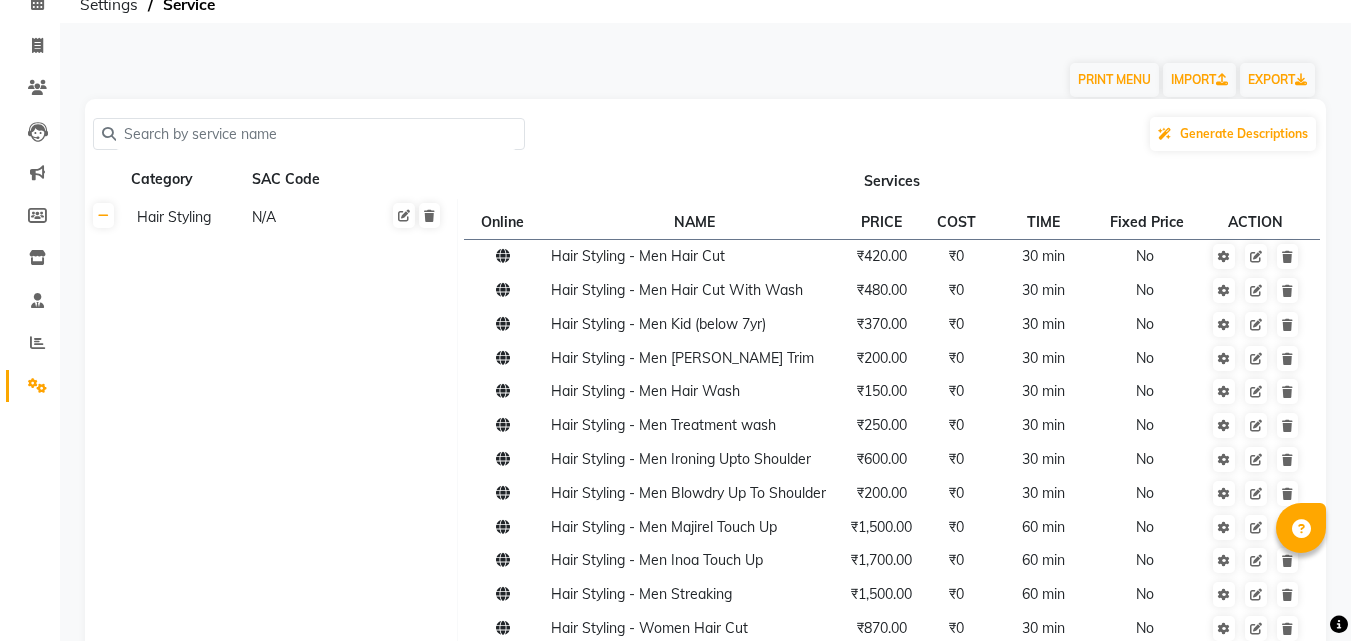 click 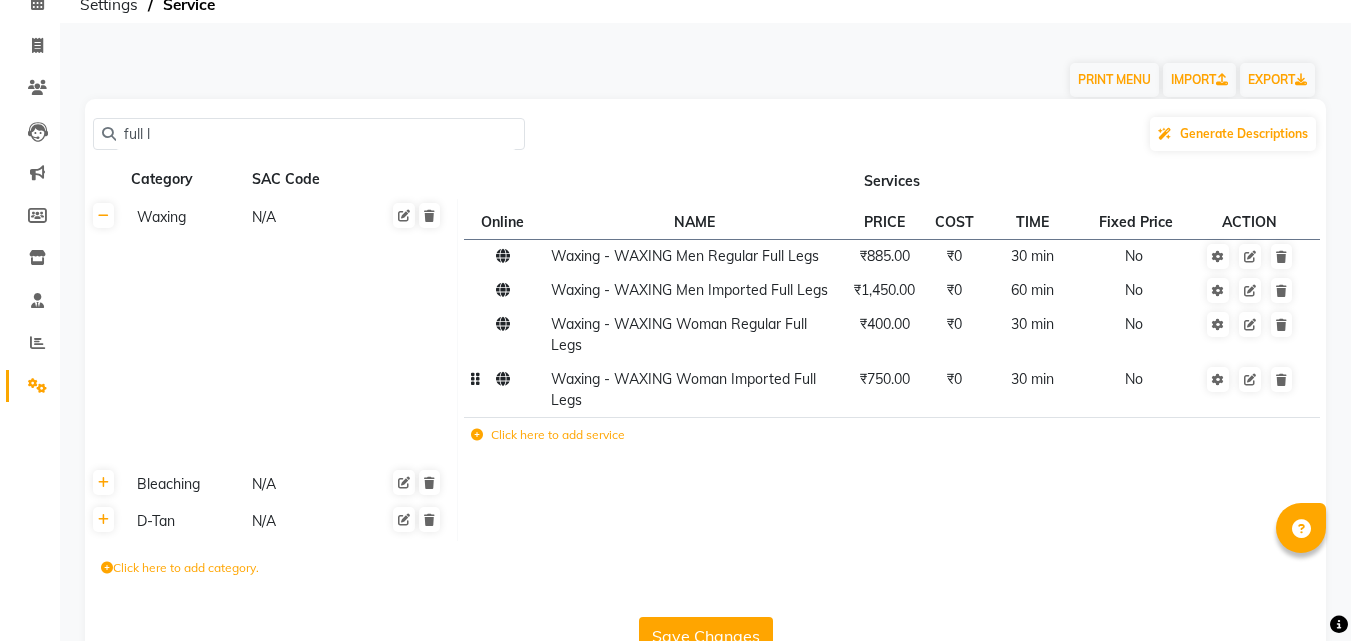 type on "full l" 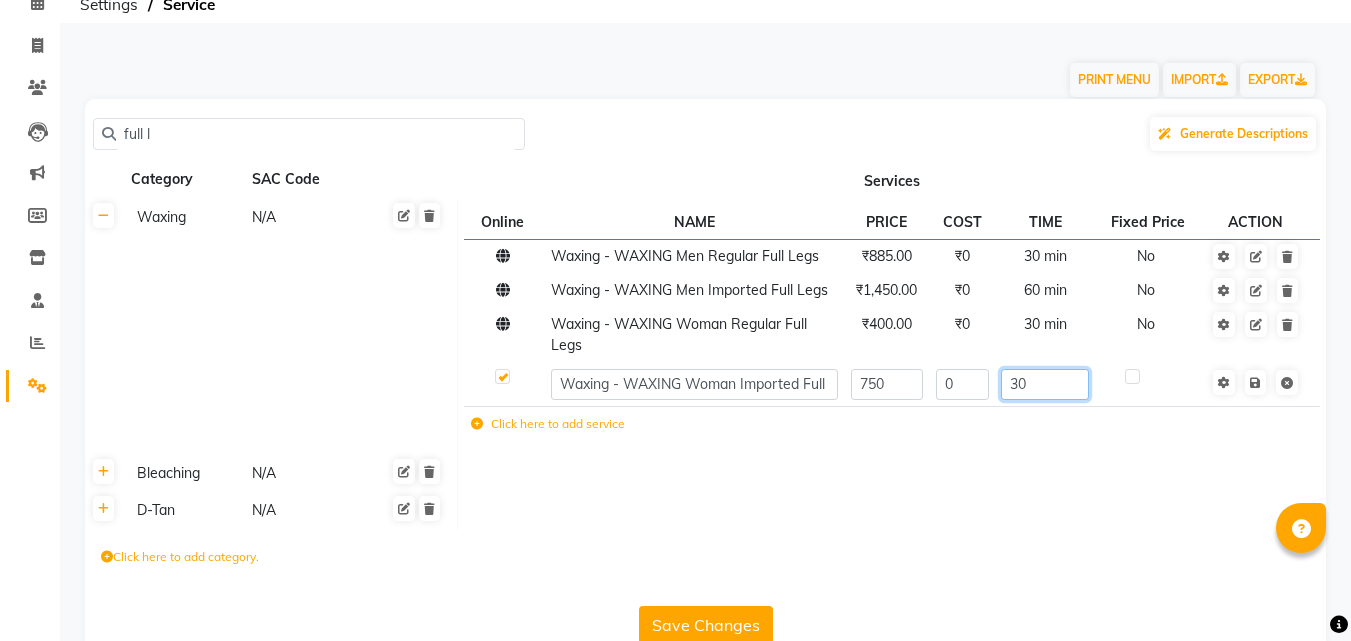 click on "30" 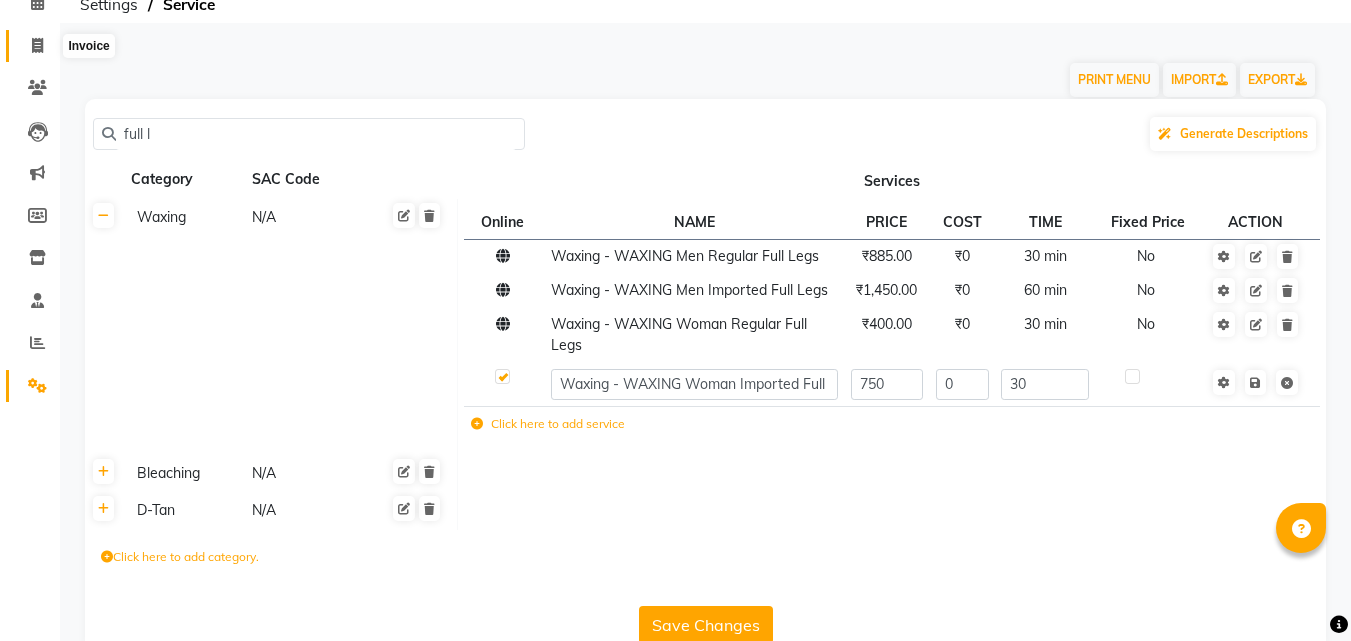click 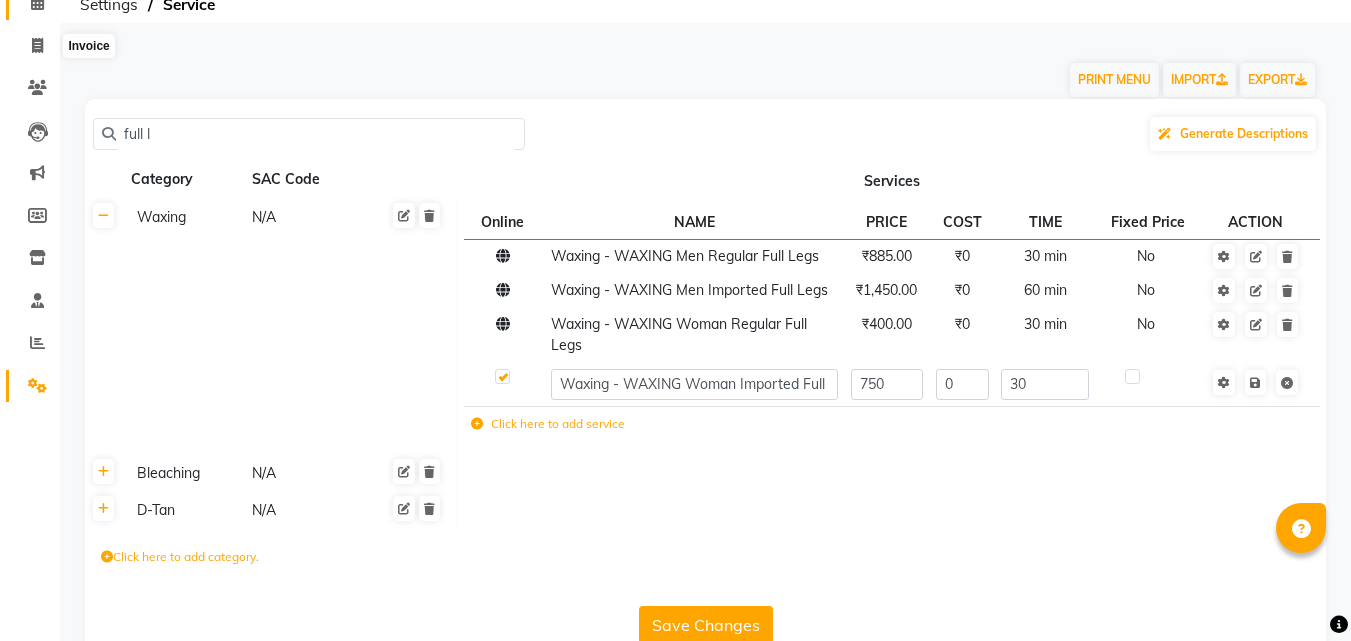 select on "service" 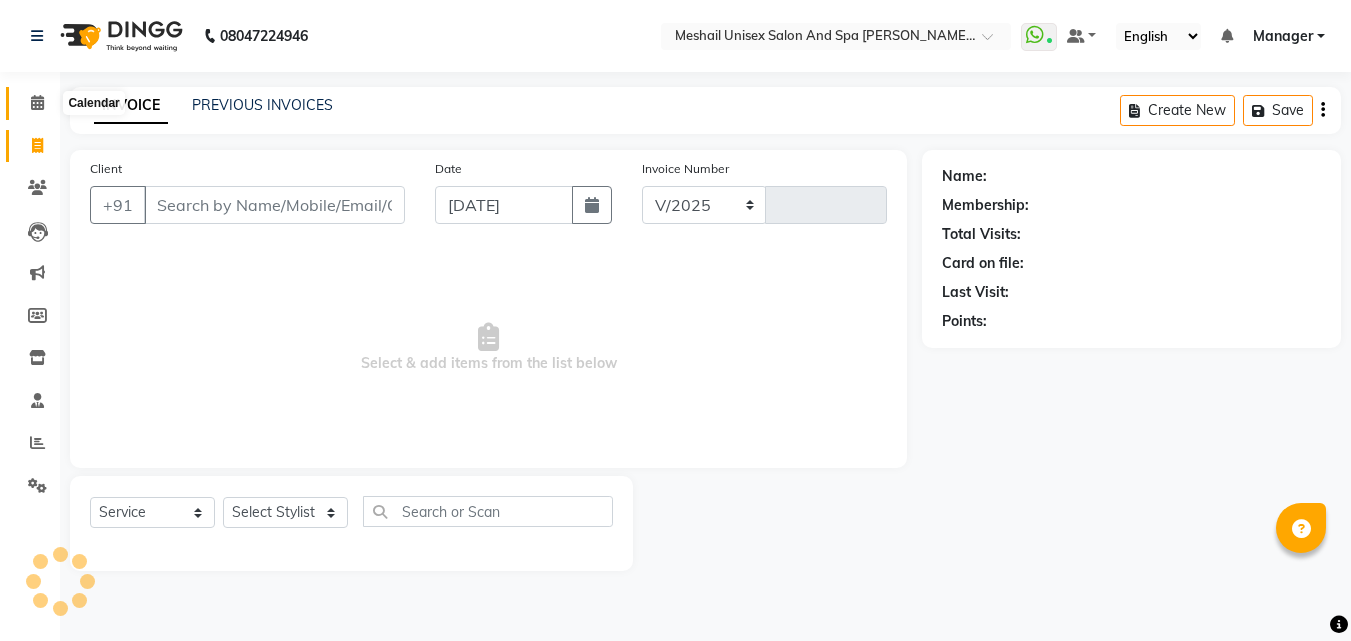 select on "6713" 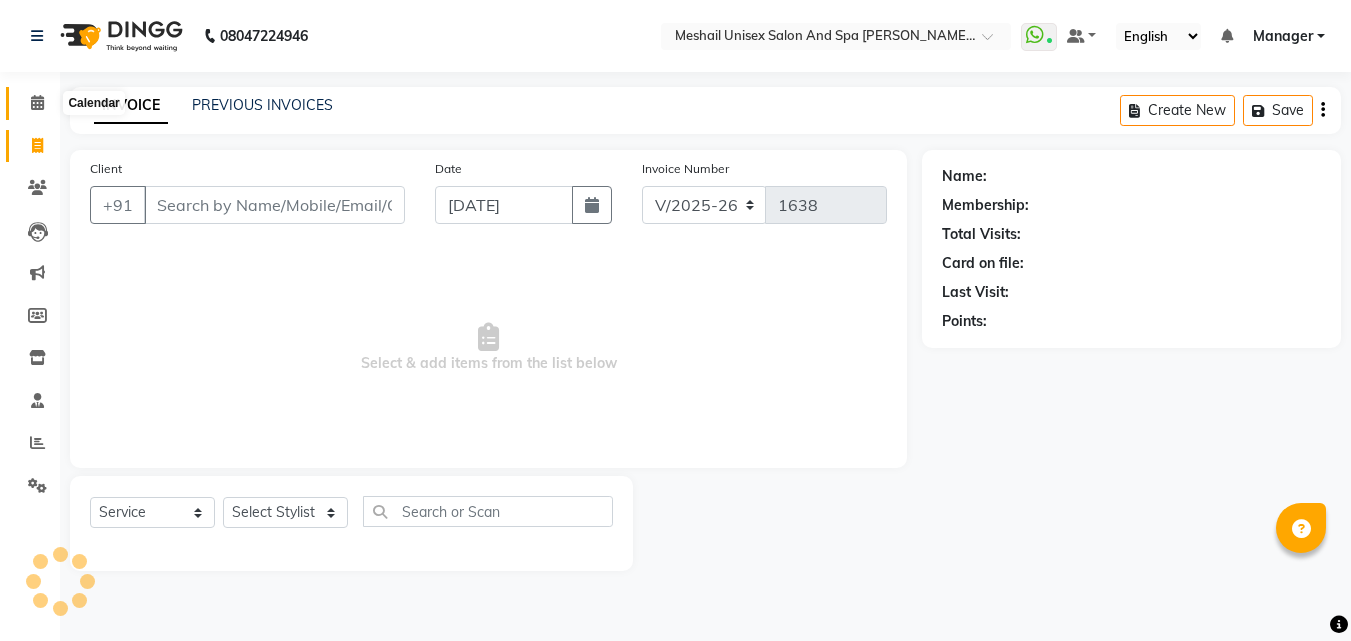 scroll, scrollTop: 0, scrollLeft: 0, axis: both 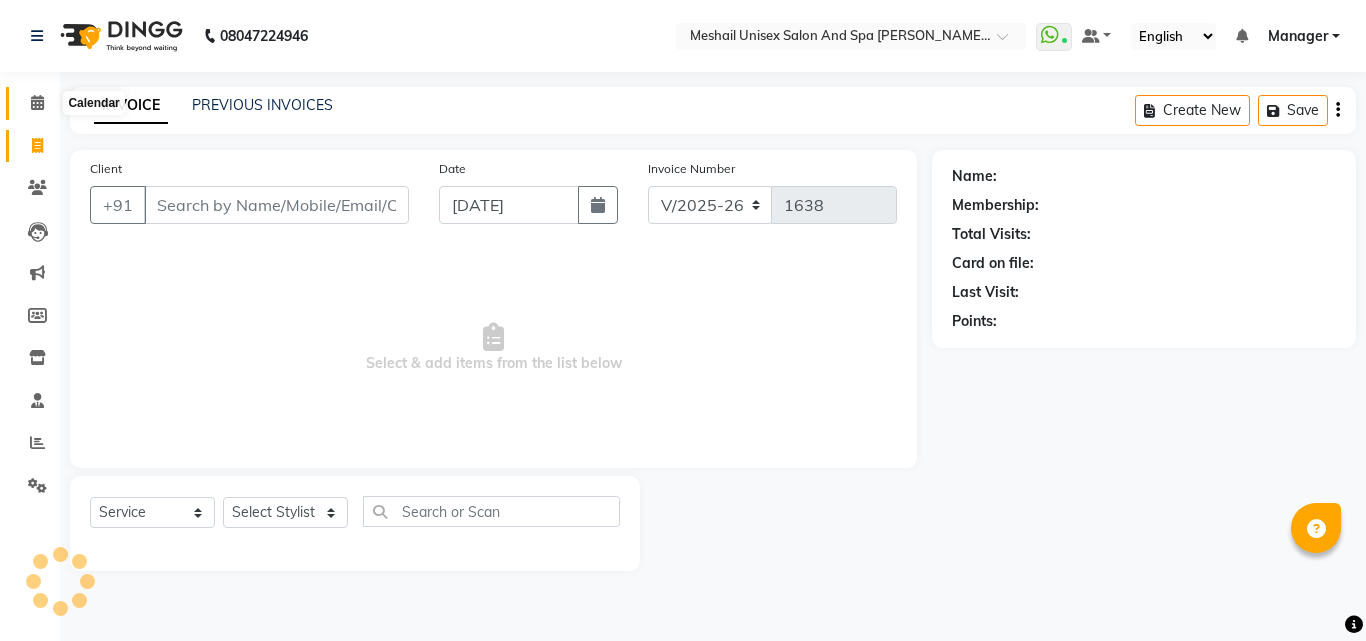 click 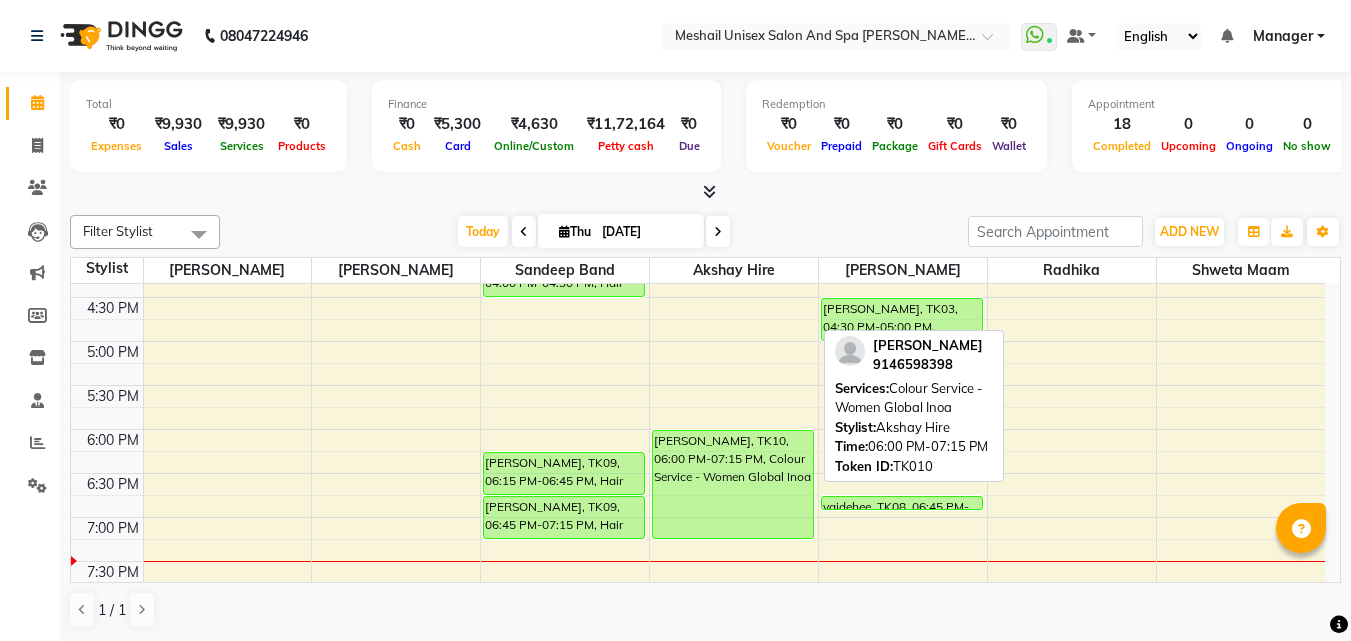scroll, scrollTop: 645, scrollLeft: 0, axis: vertical 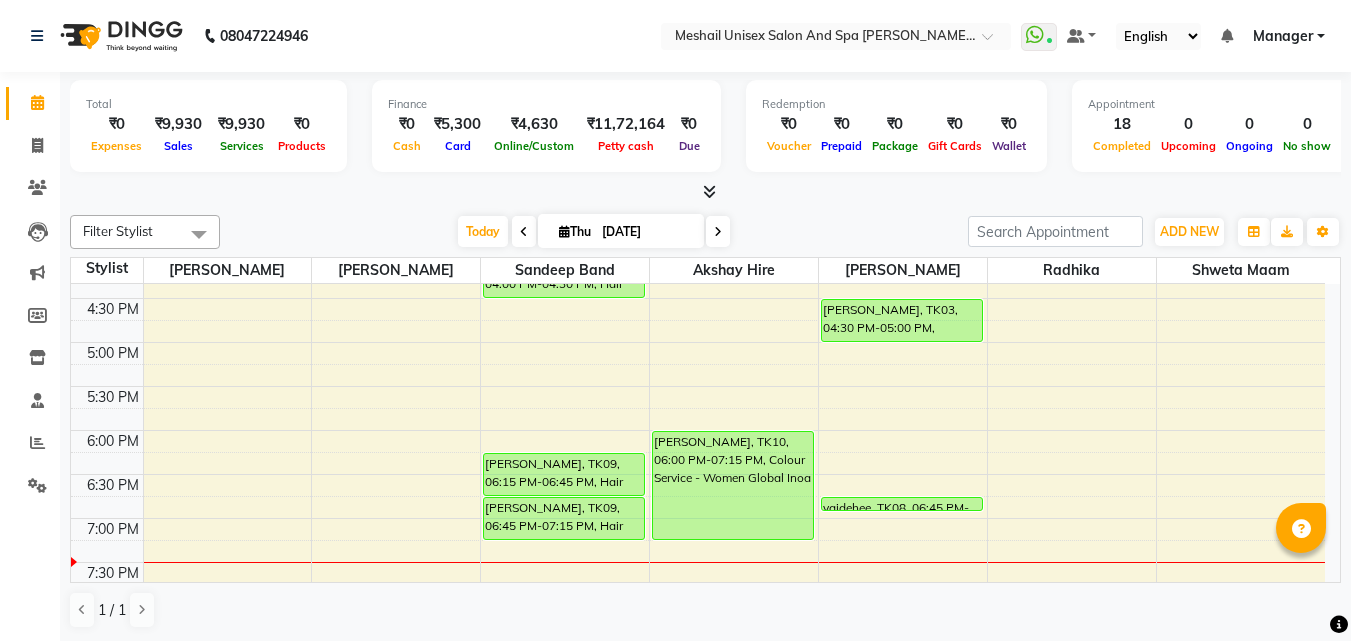 click at bounding box center [524, 231] 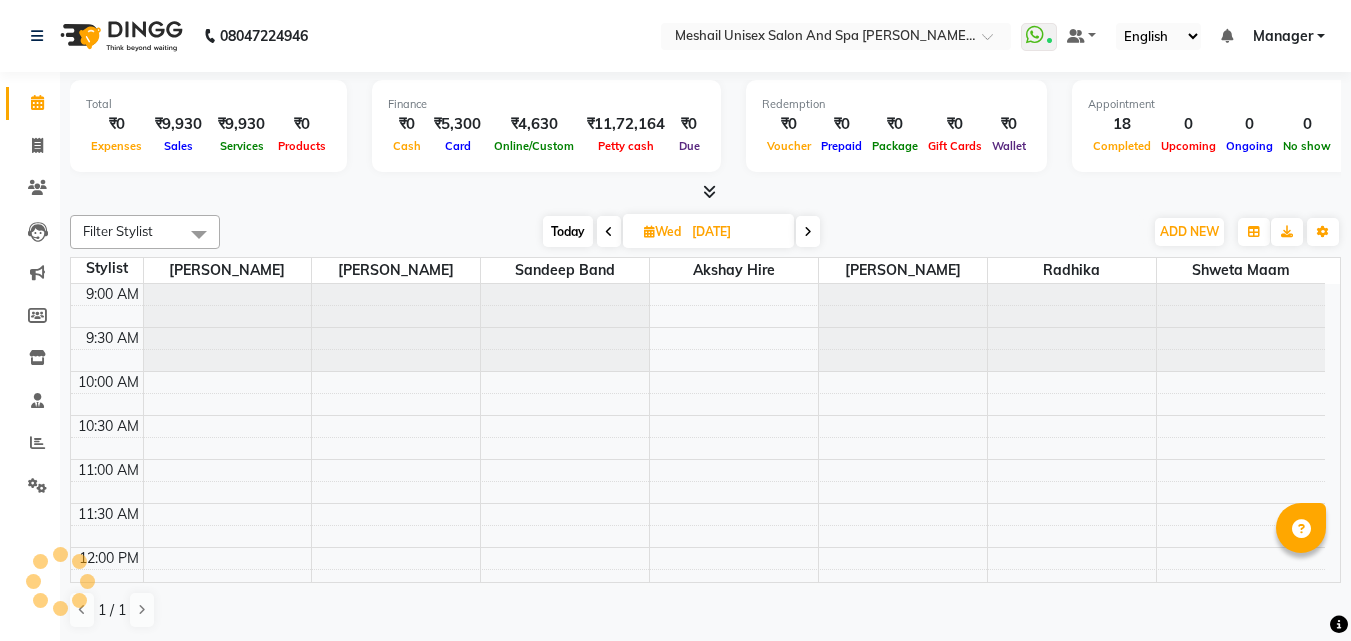 scroll, scrollTop: 845, scrollLeft: 0, axis: vertical 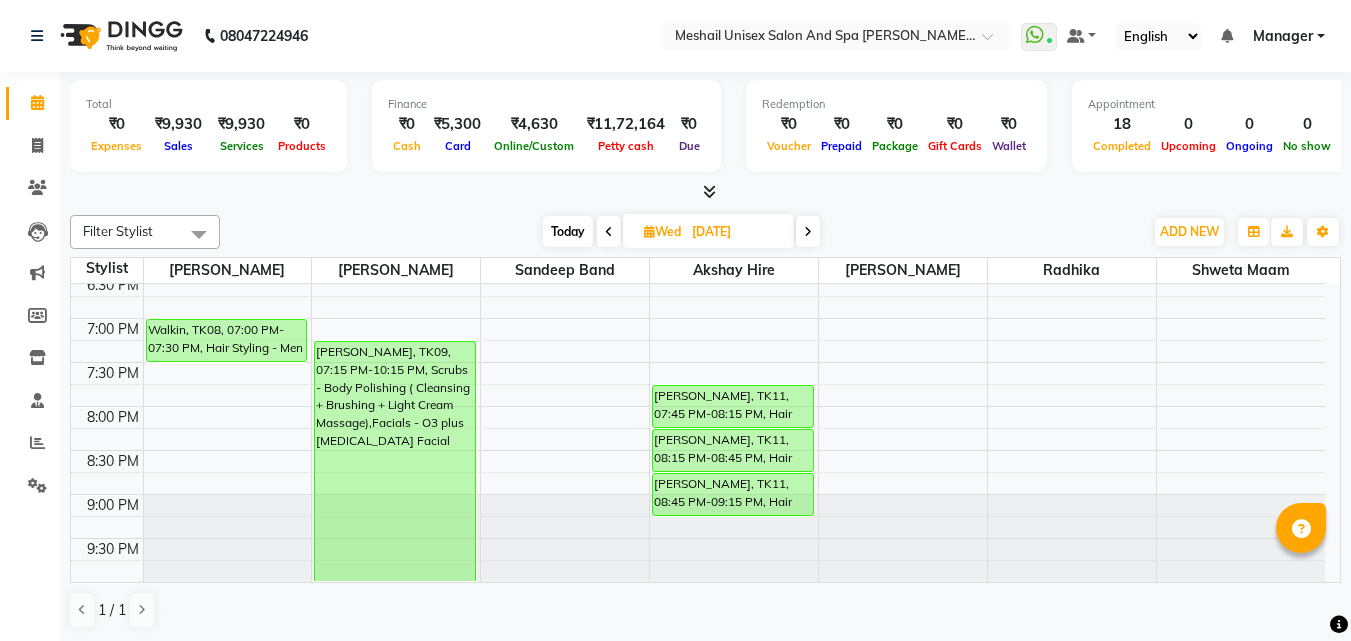 click at bounding box center (808, 231) 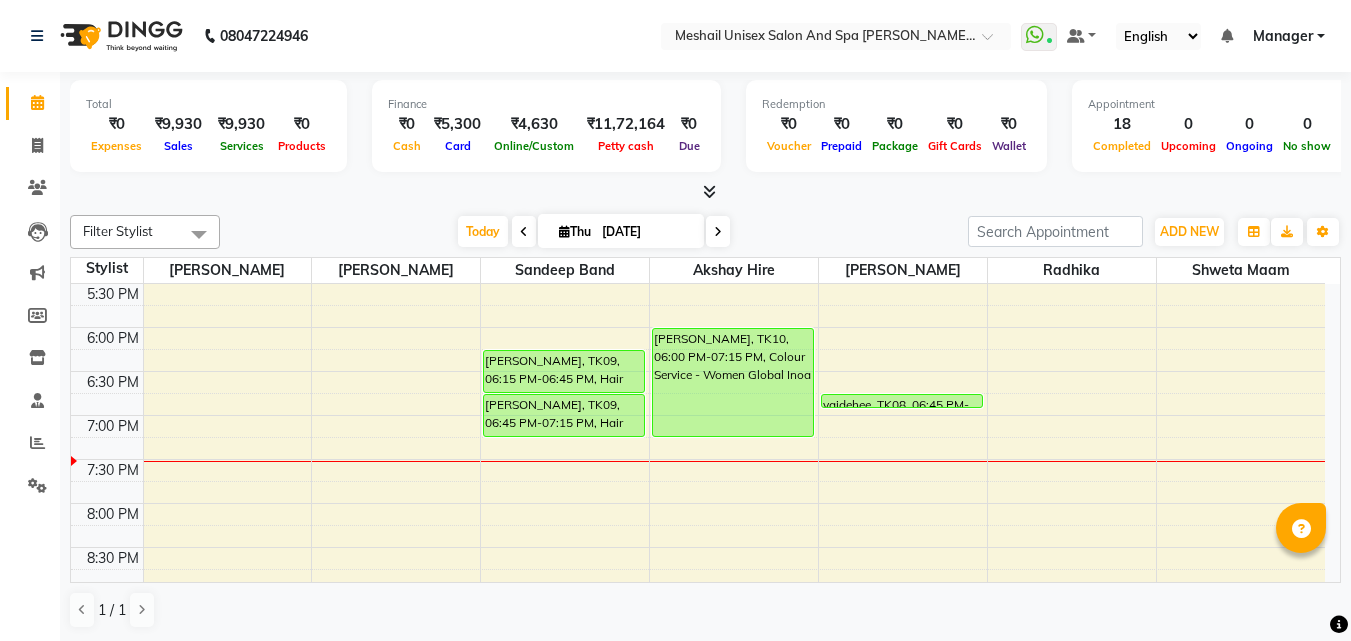 scroll, scrollTop: 745, scrollLeft: 0, axis: vertical 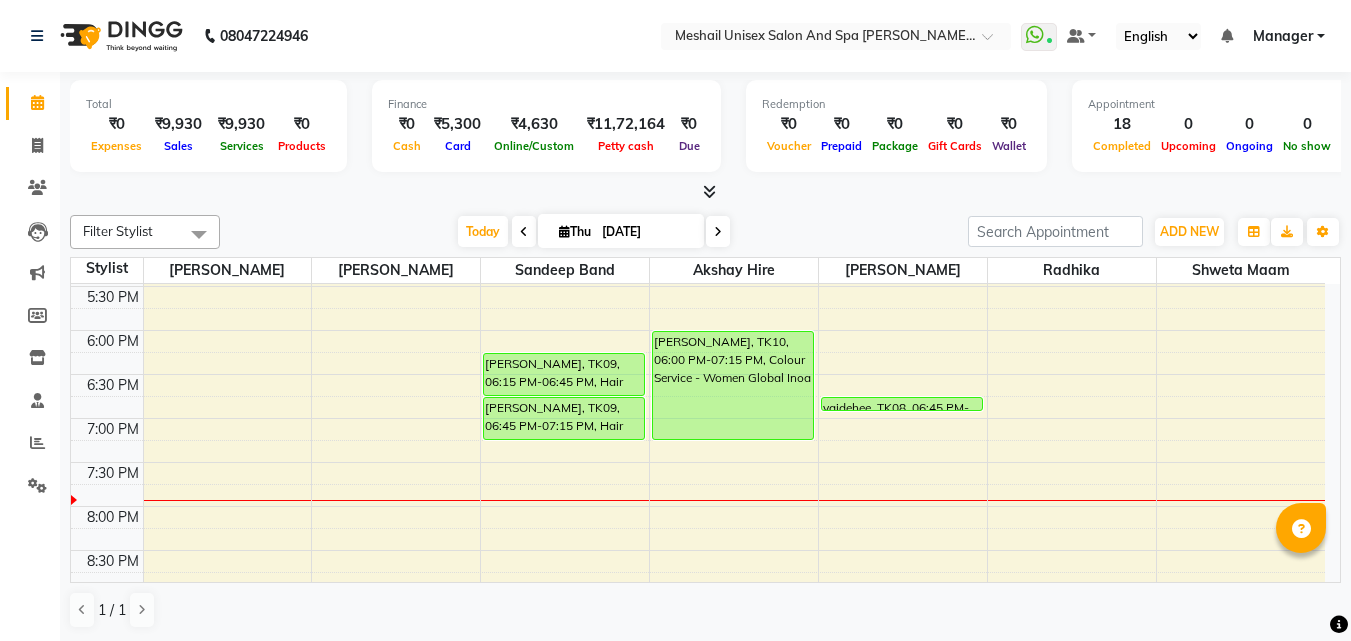 click at bounding box center [705, 192] 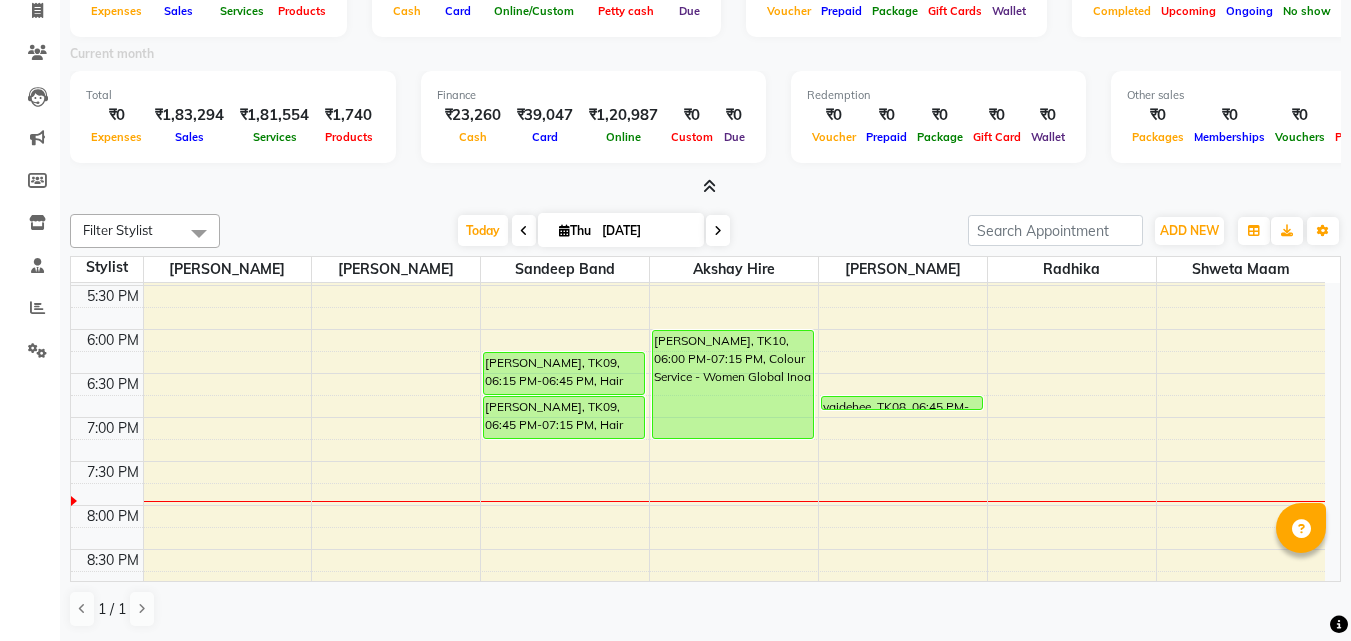 scroll, scrollTop: 0, scrollLeft: 0, axis: both 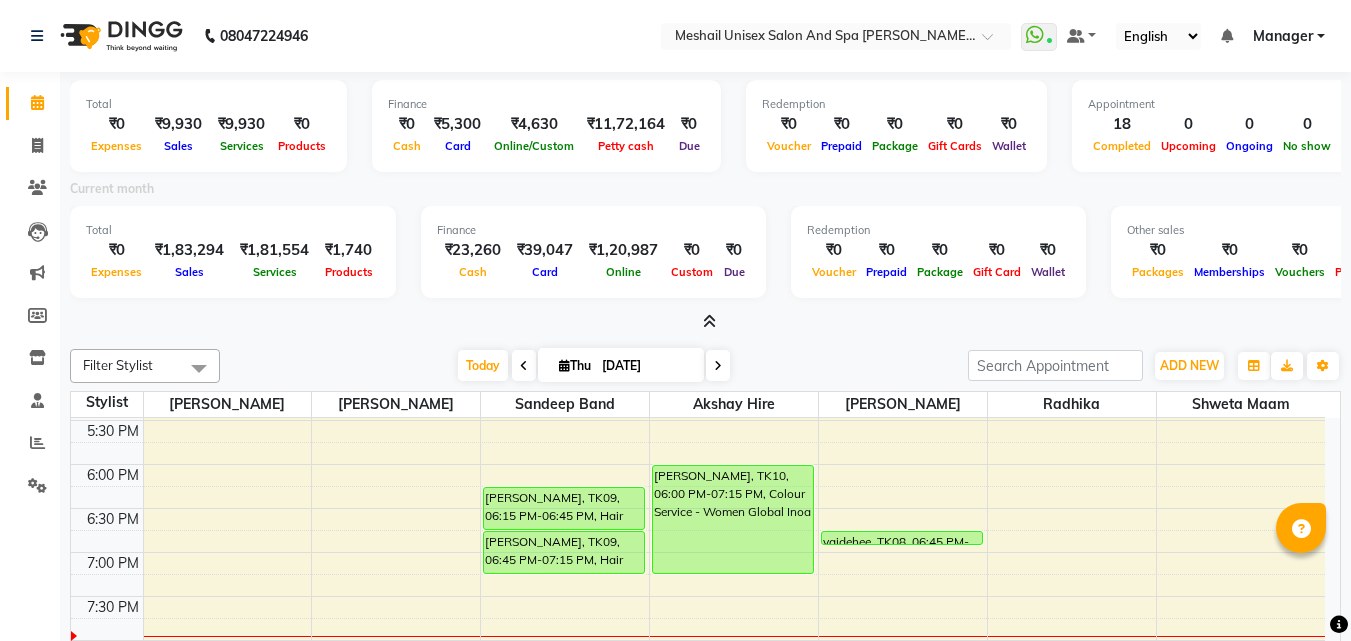 click at bounding box center (709, 321) 